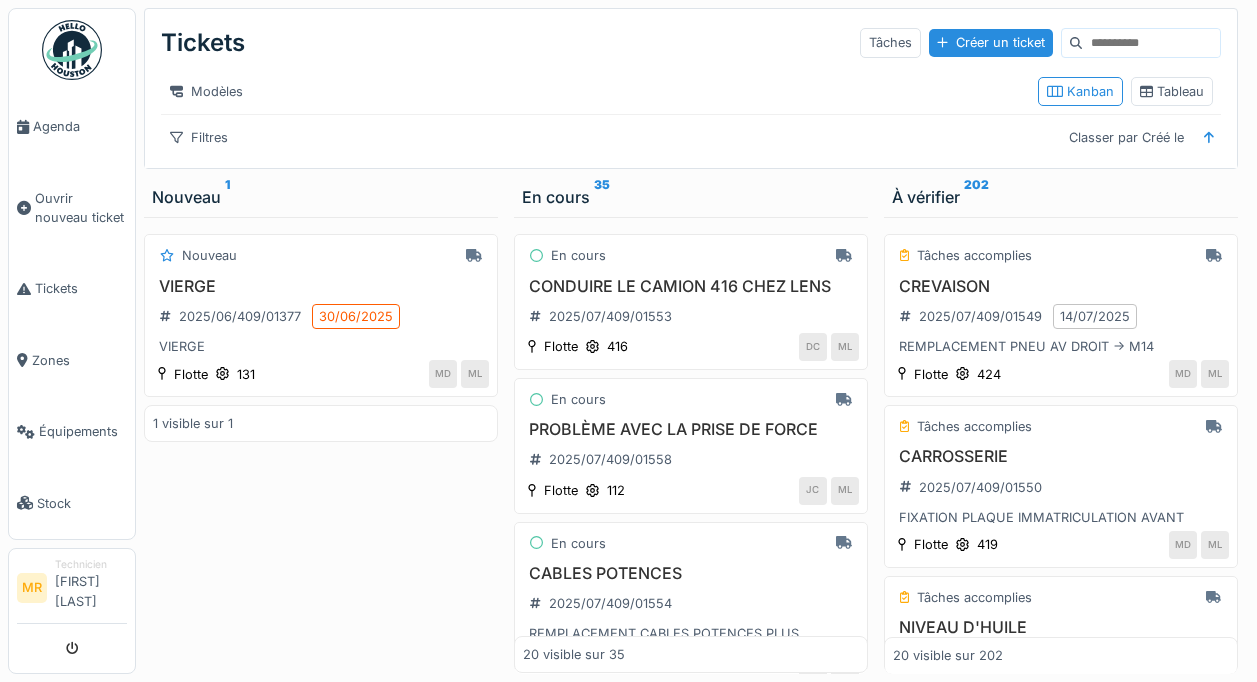 scroll, scrollTop: 0, scrollLeft: 0, axis: both 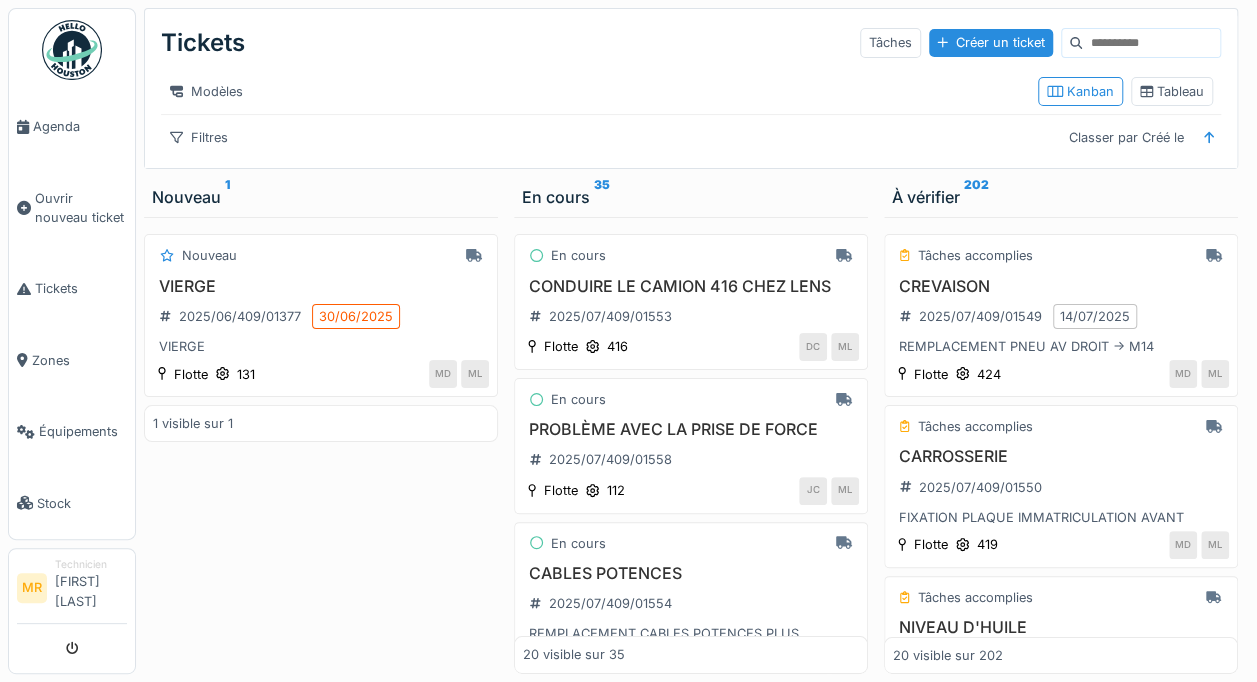 click on "Ouvrir nouveau ticket" at bounding box center [81, 208] 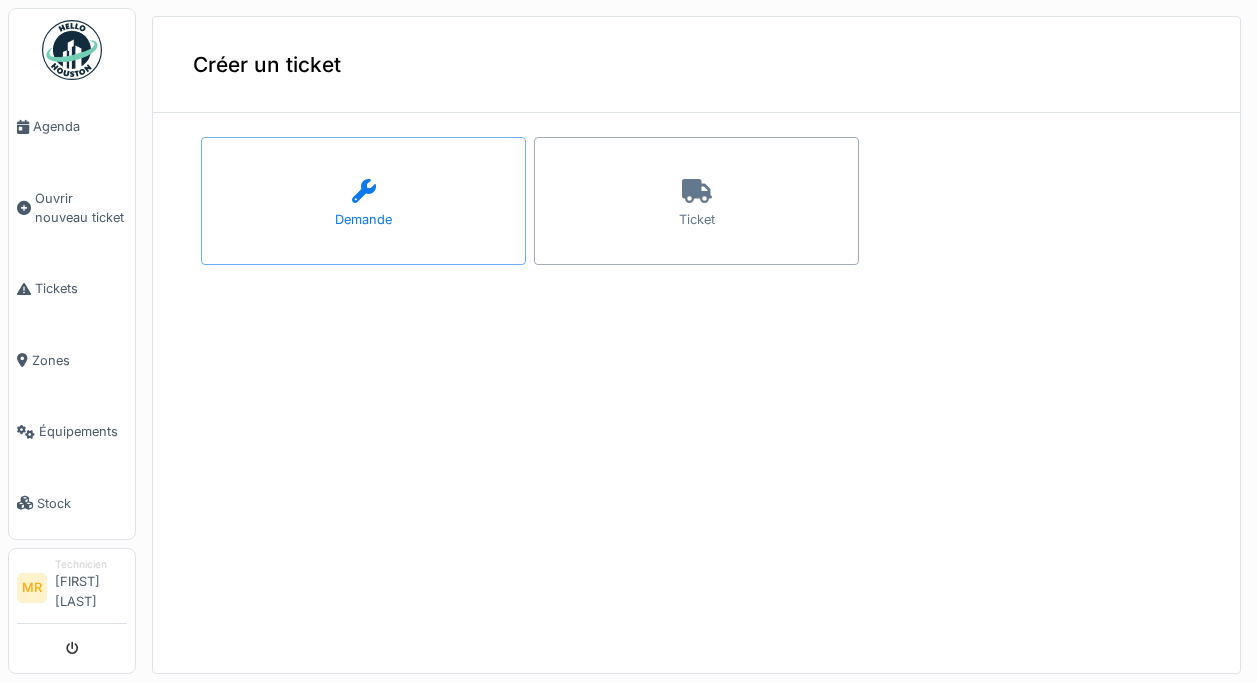 scroll, scrollTop: 0, scrollLeft: 0, axis: both 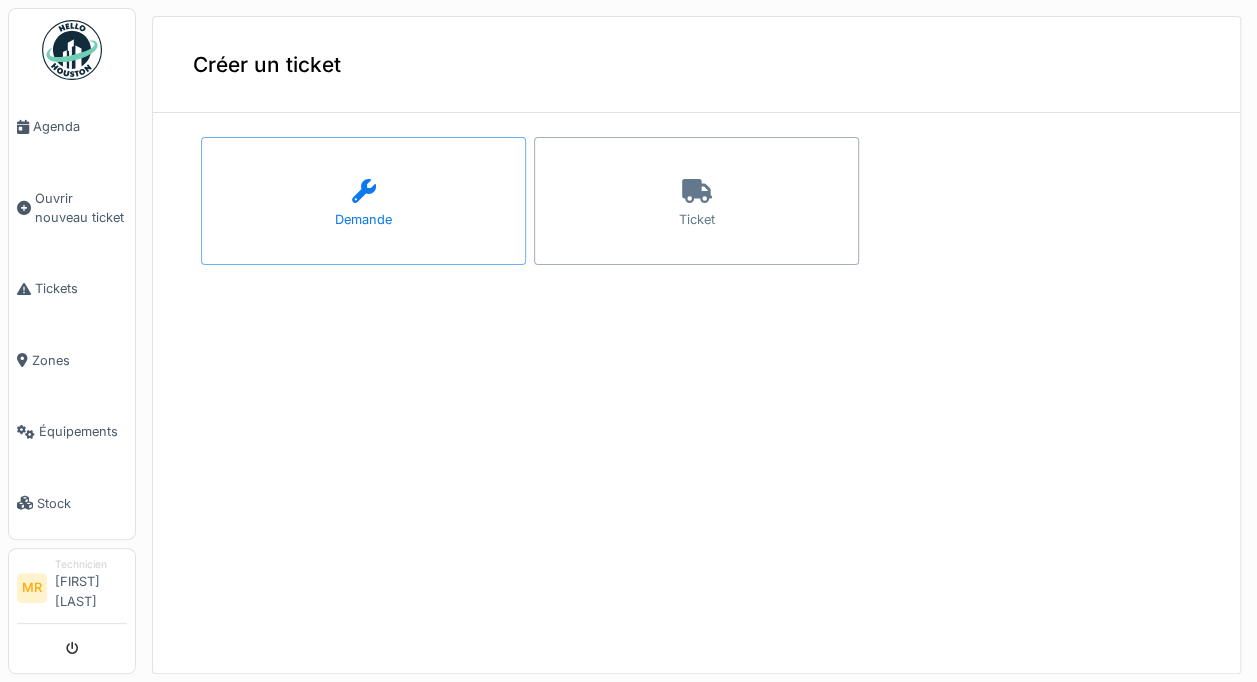 click on "Ticket" at bounding box center [696, 201] 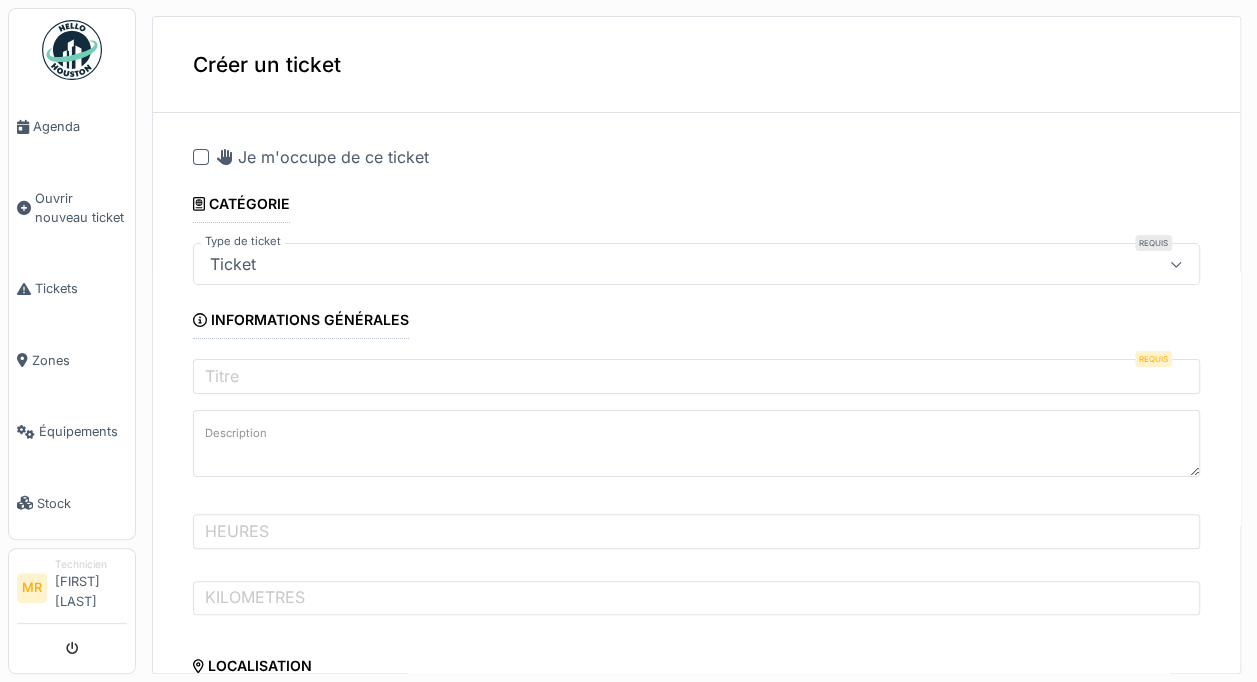 click on "Je m'occupe de ce ticket" at bounding box center (323, 157) 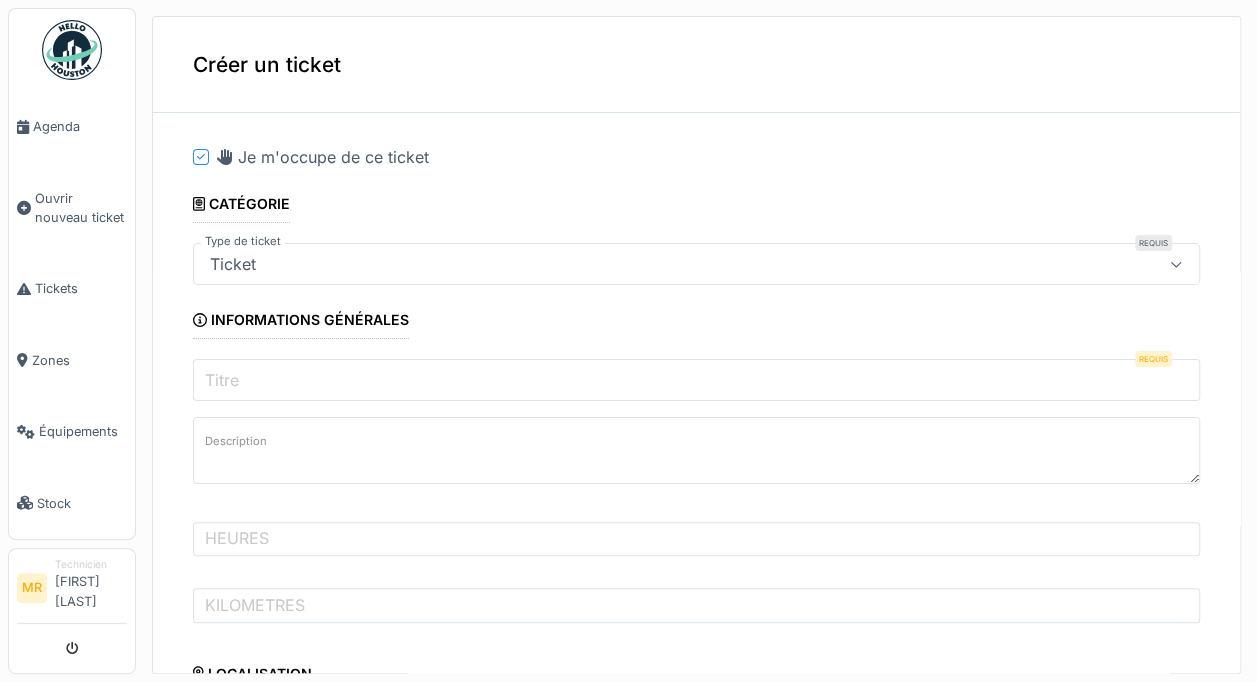click on "Titre" at bounding box center (696, 380) 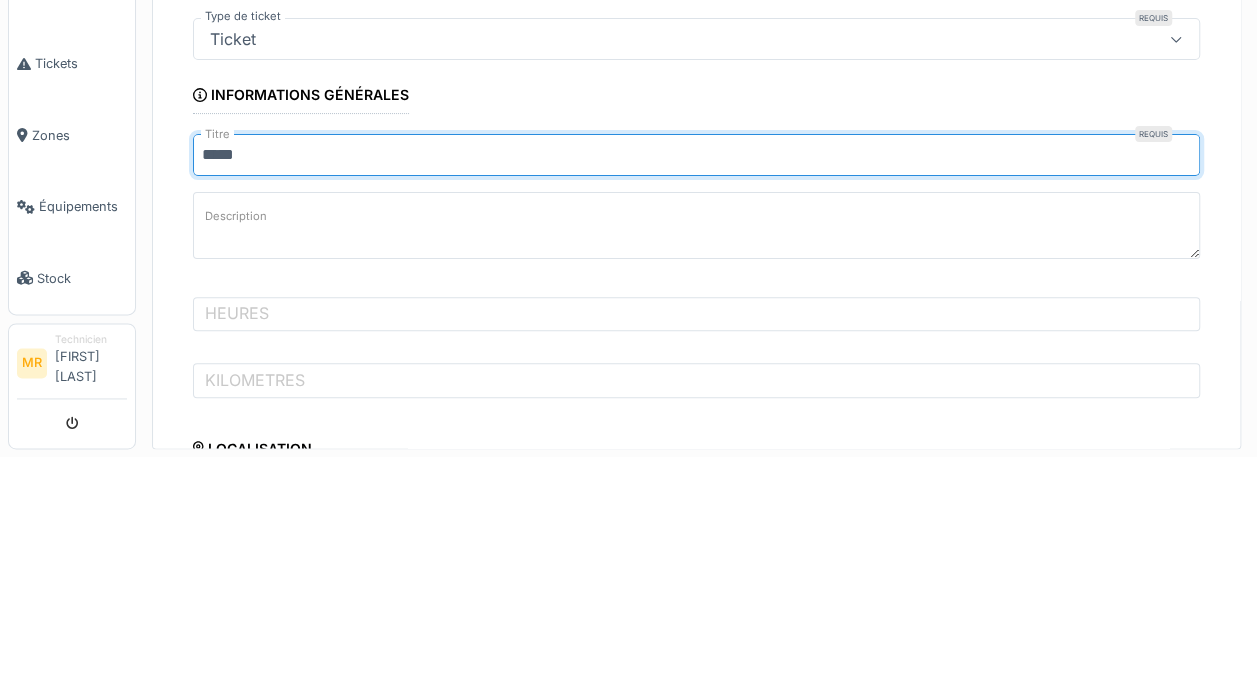 click on "*****" at bounding box center (696, 380) 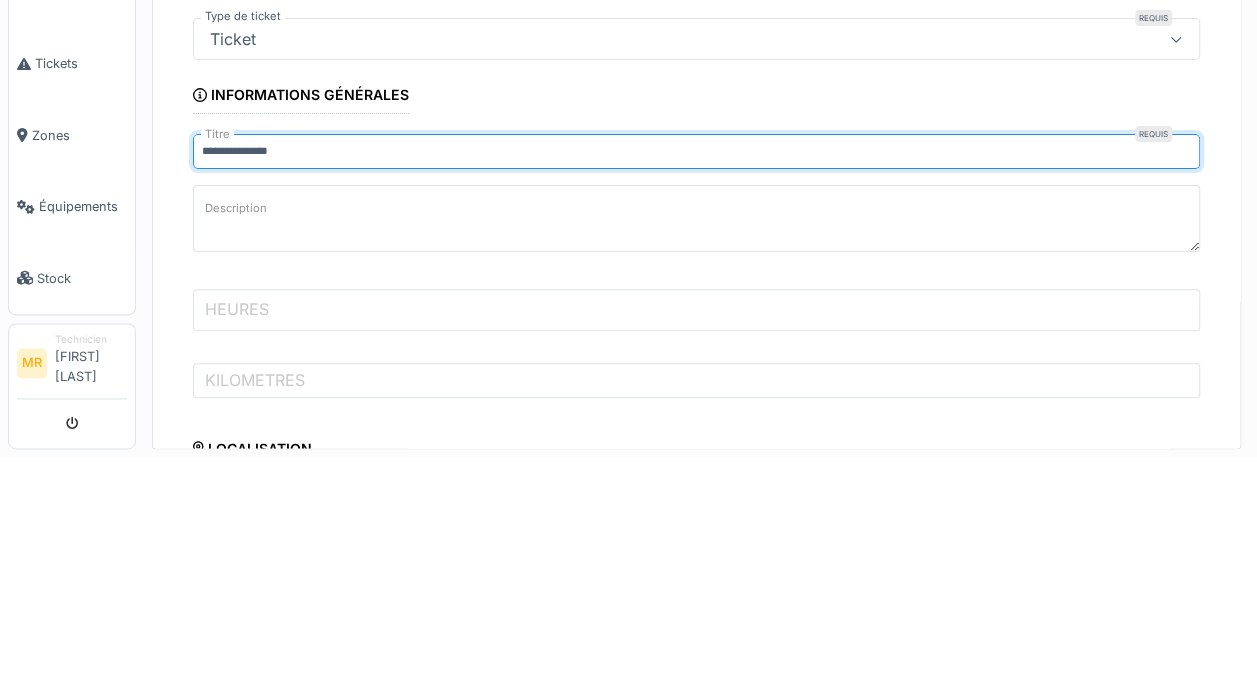 type on "*****" 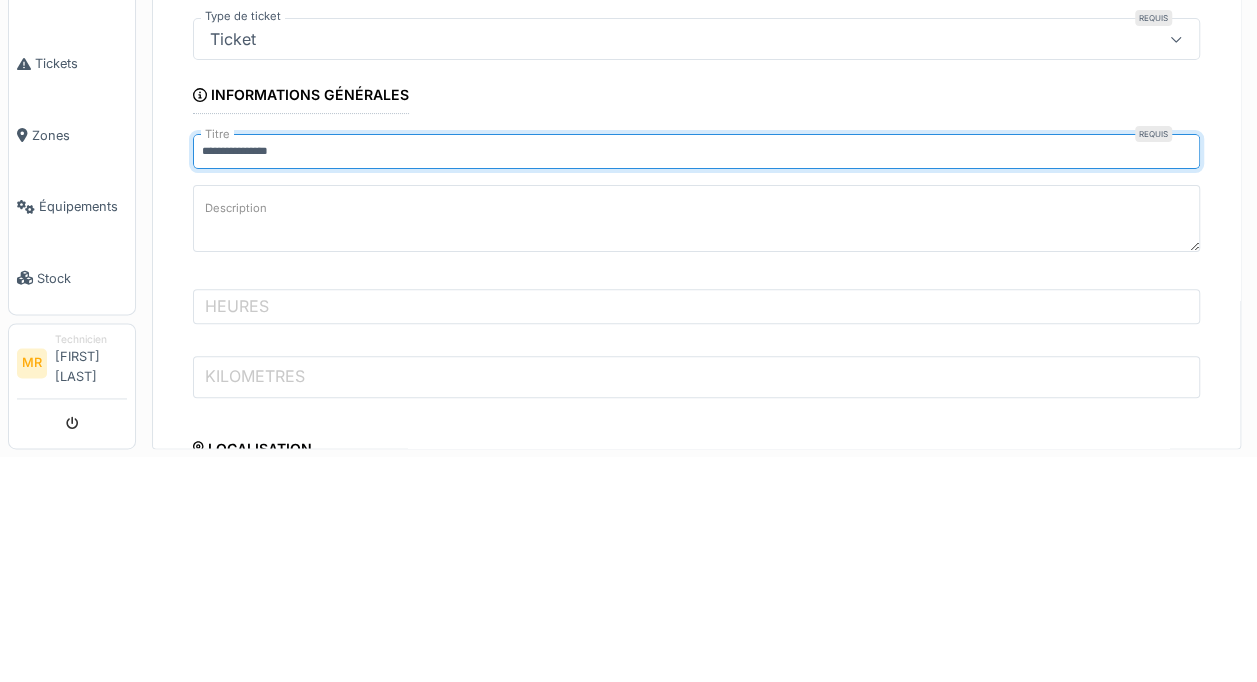 type on "******" 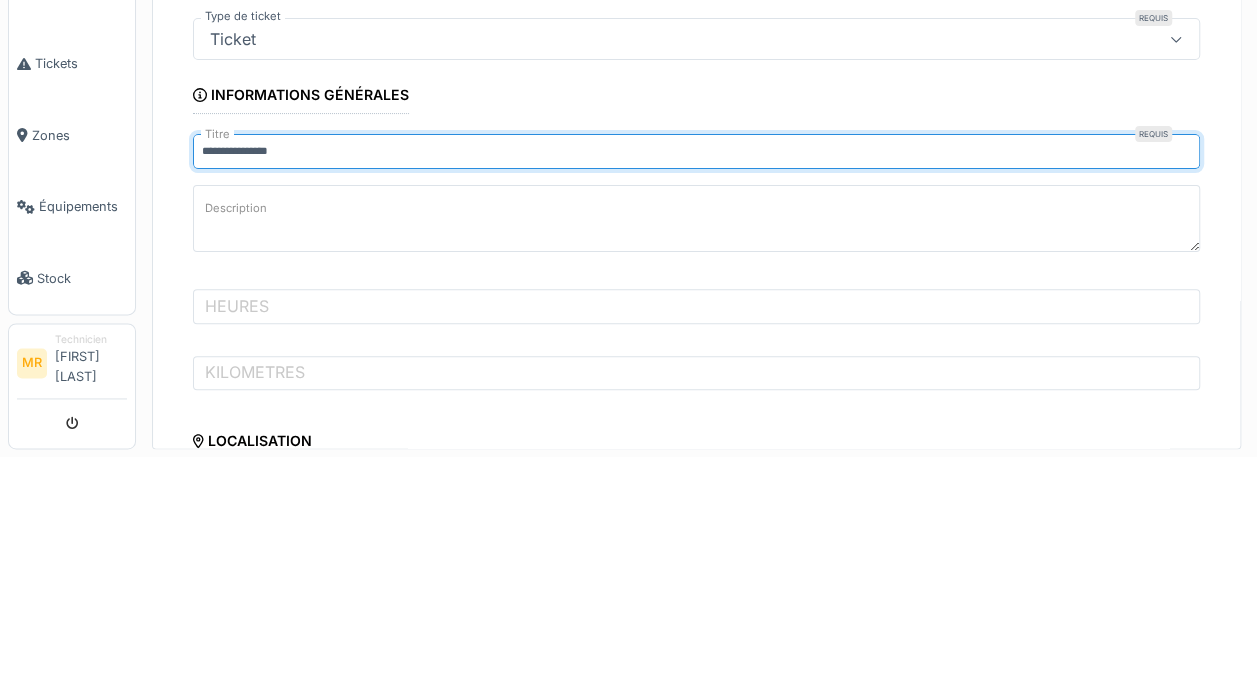 type on "**********" 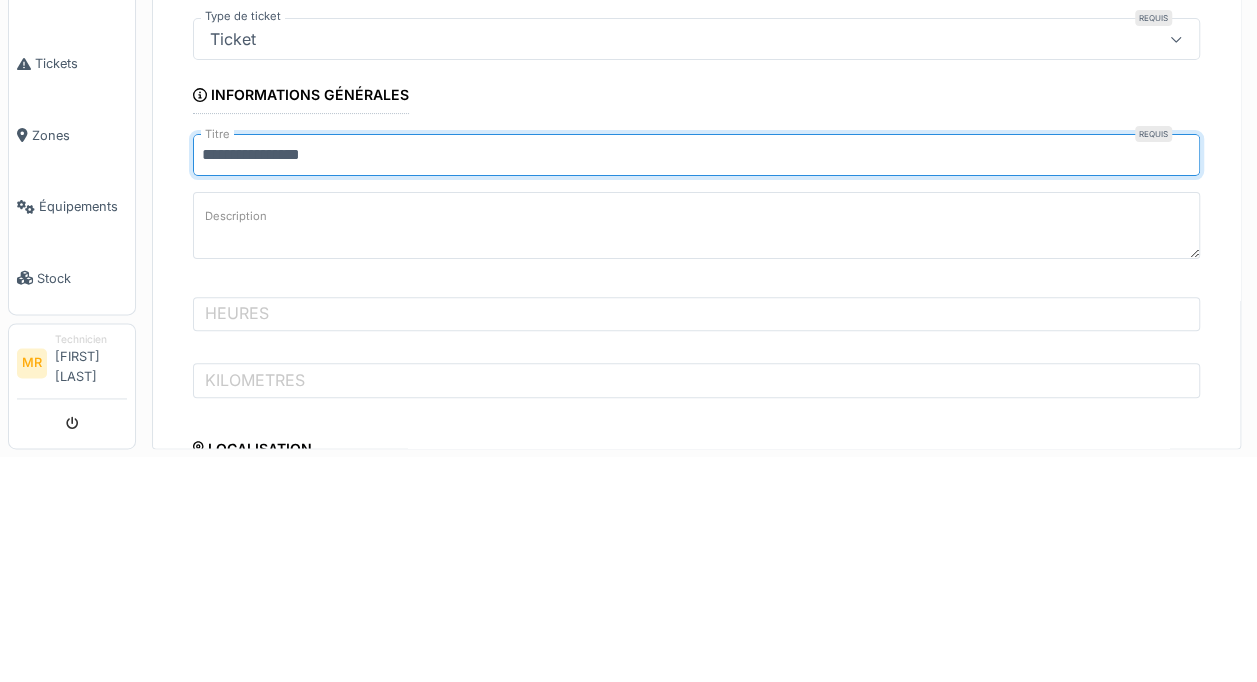 type 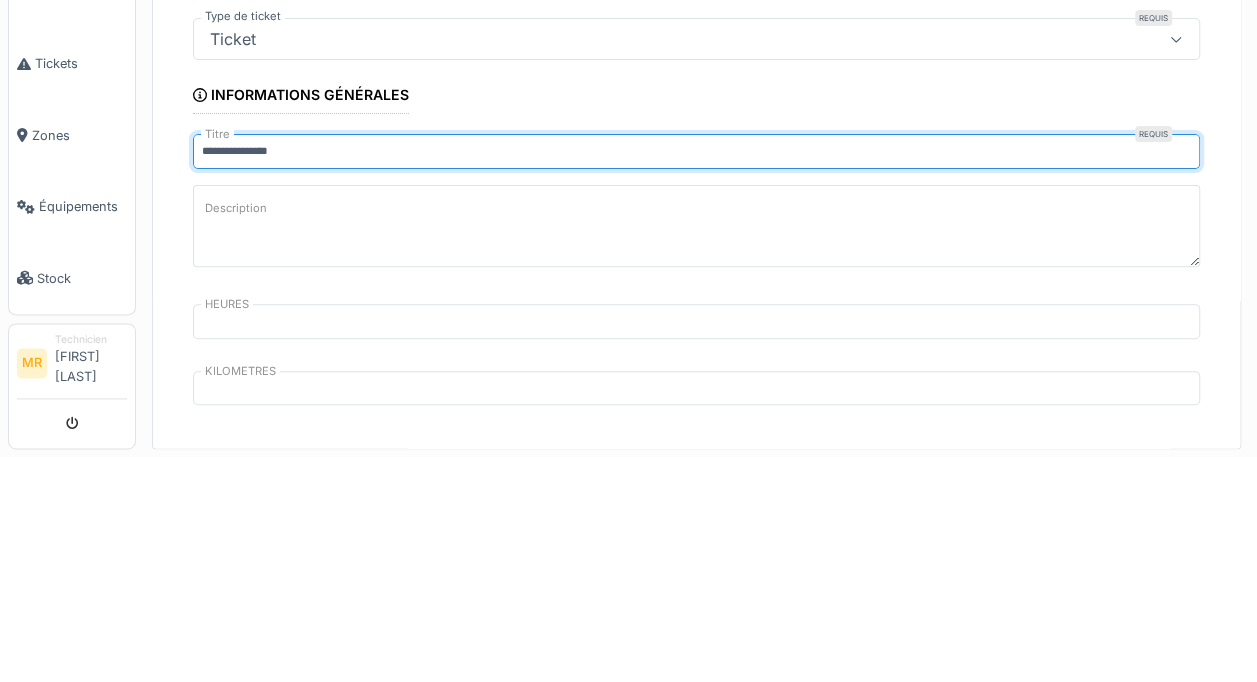 click on "Description" at bounding box center [696, 451] 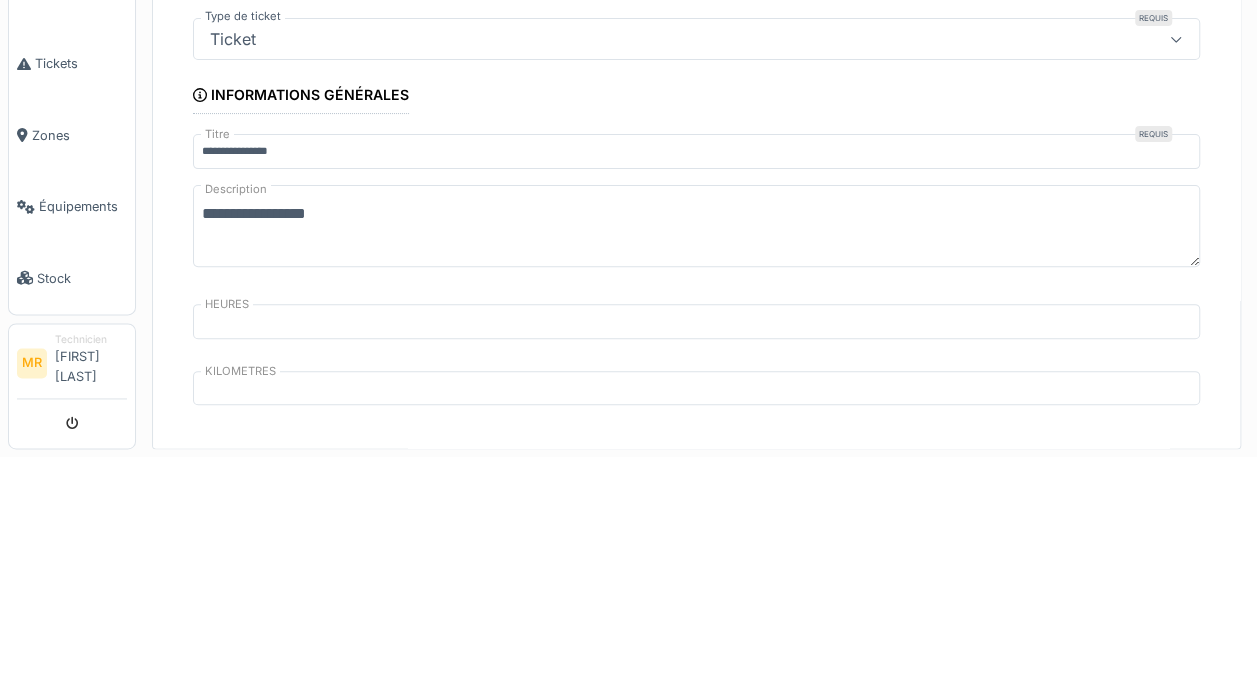 click on "**********" at bounding box center (696, 451) 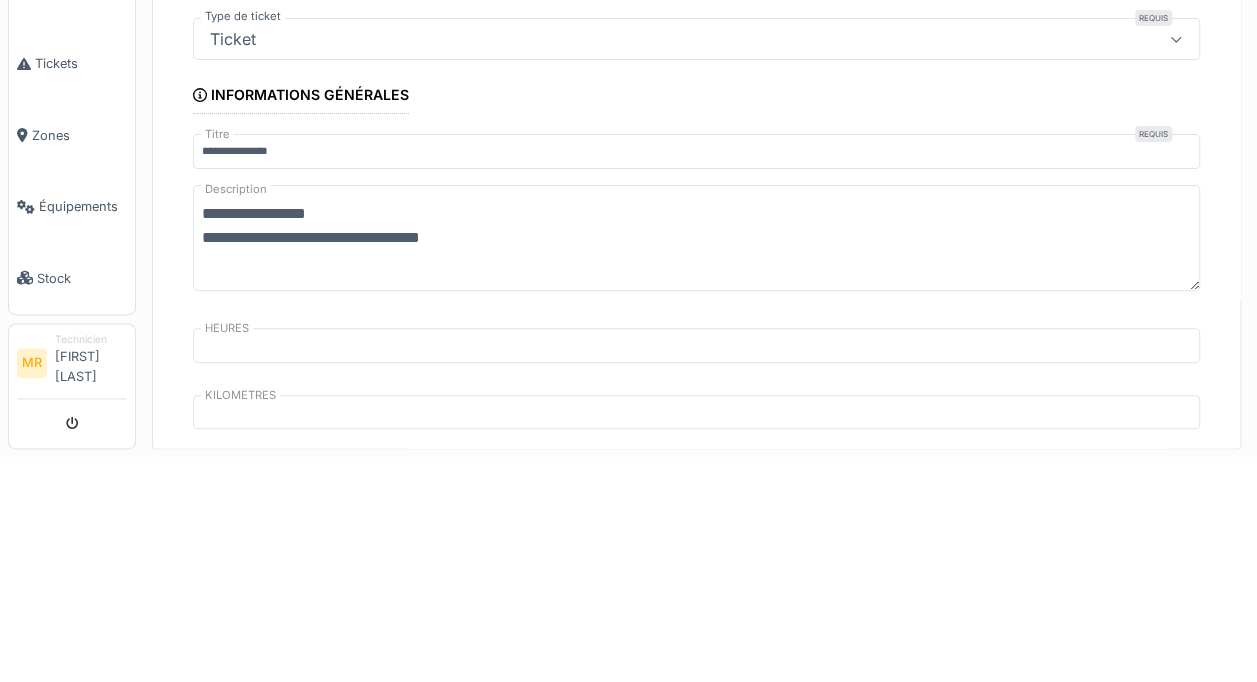scroll, scrollTop: 0, scrollLeft: 0, axis: both 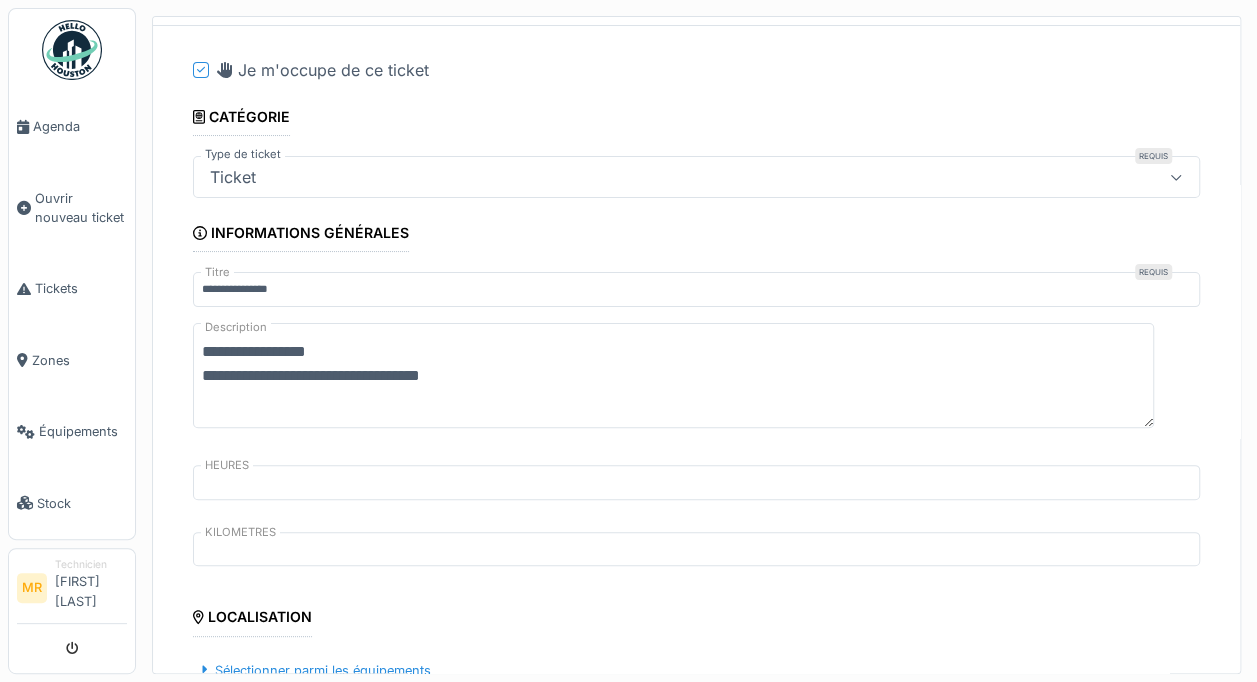 type on "**********" 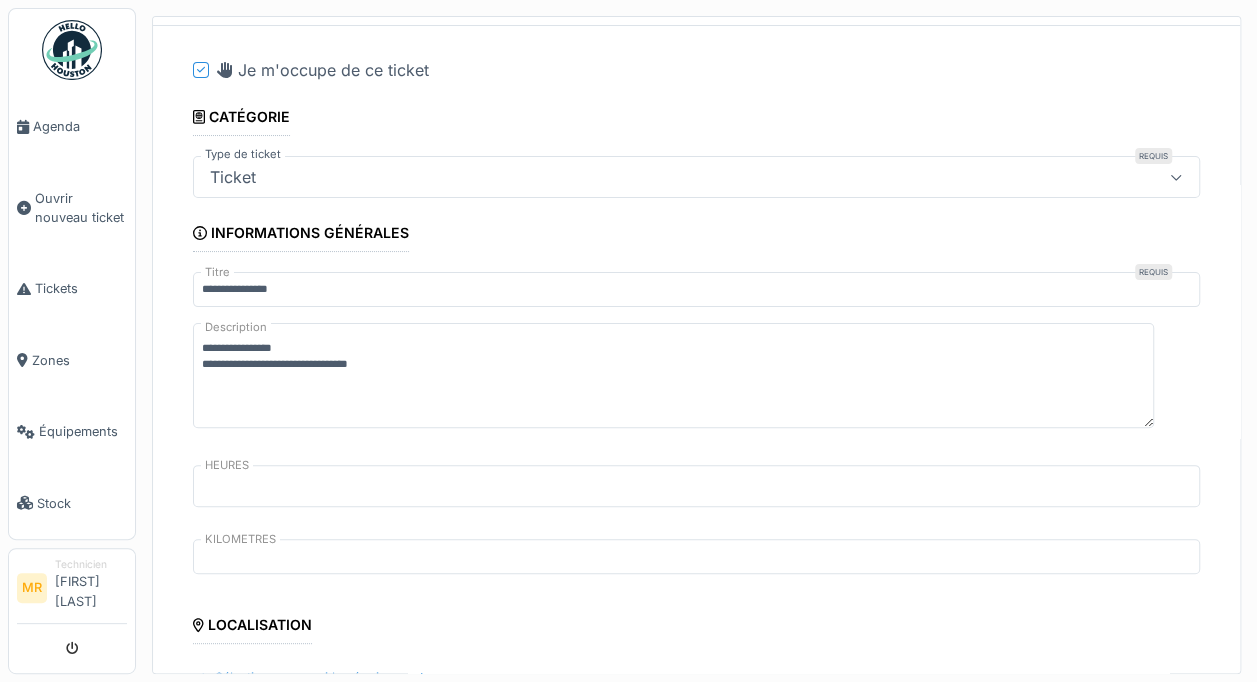 click on "*****" at bounding box center (696, 486) 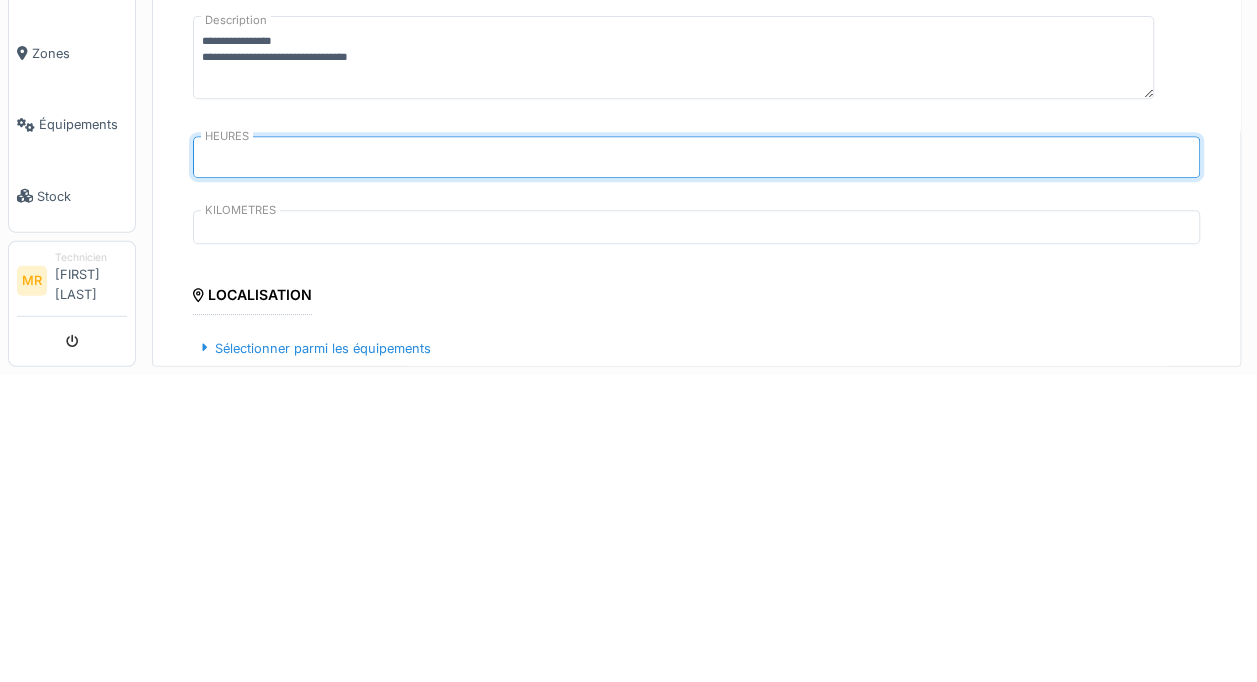 type on "*" 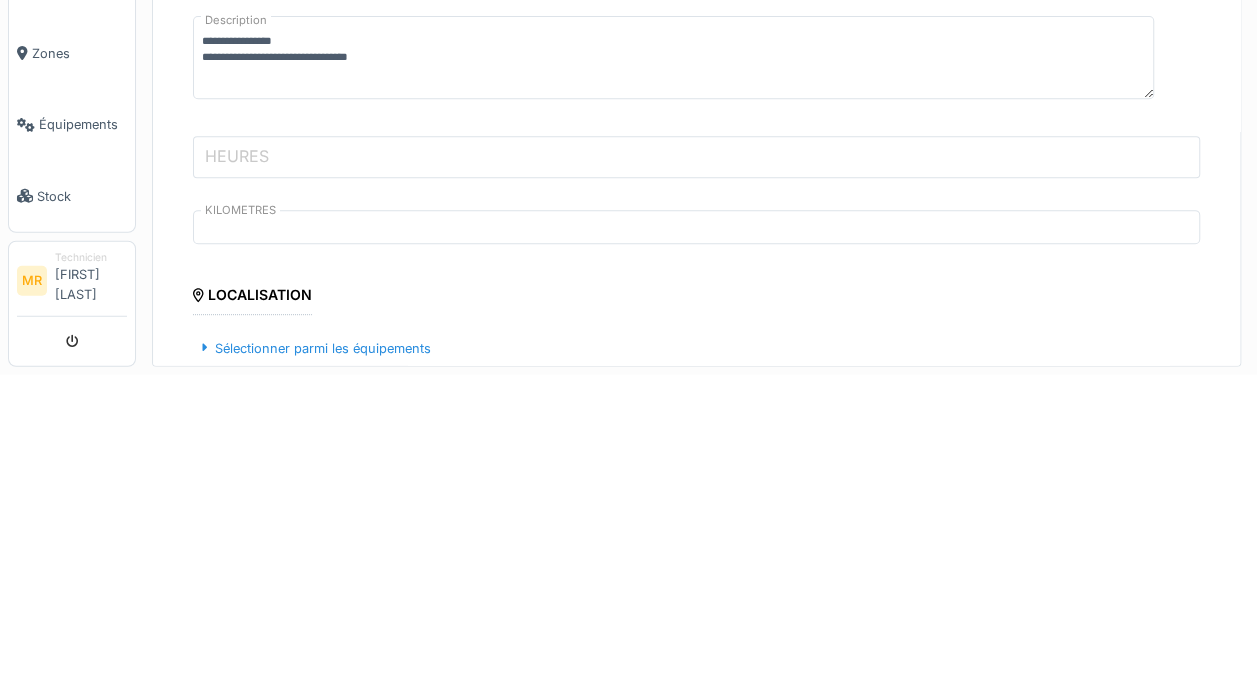 type 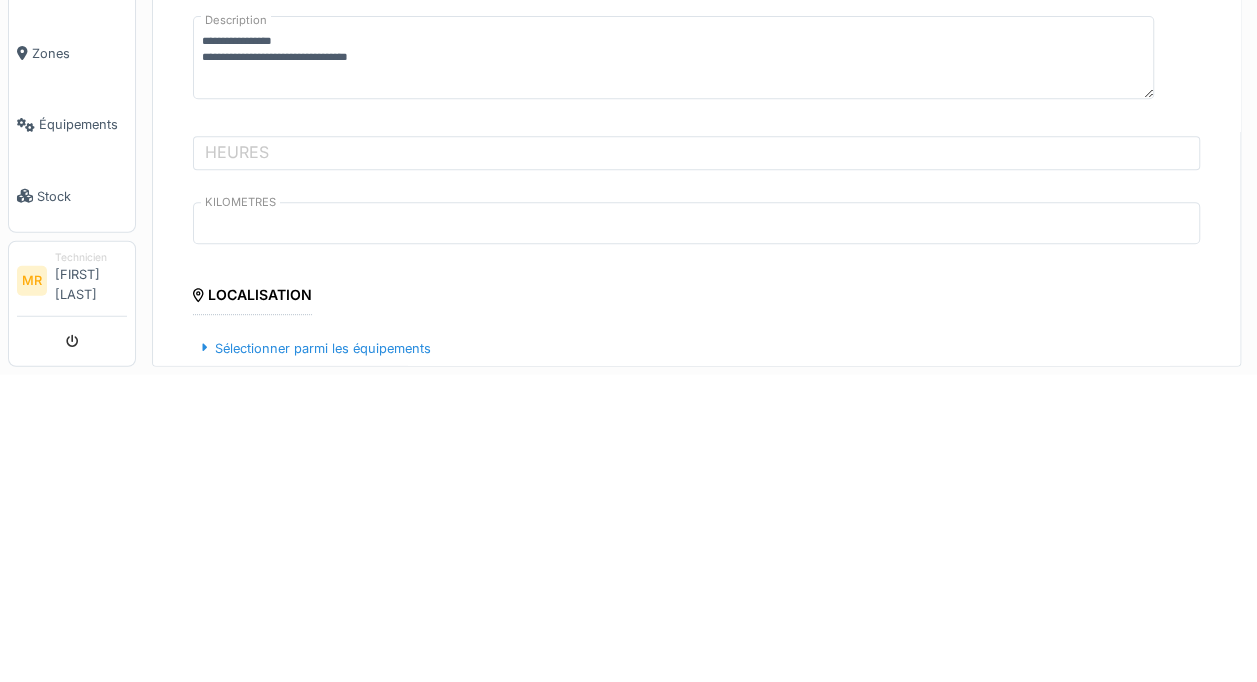 click on "******" at bounding box center [696, 530] 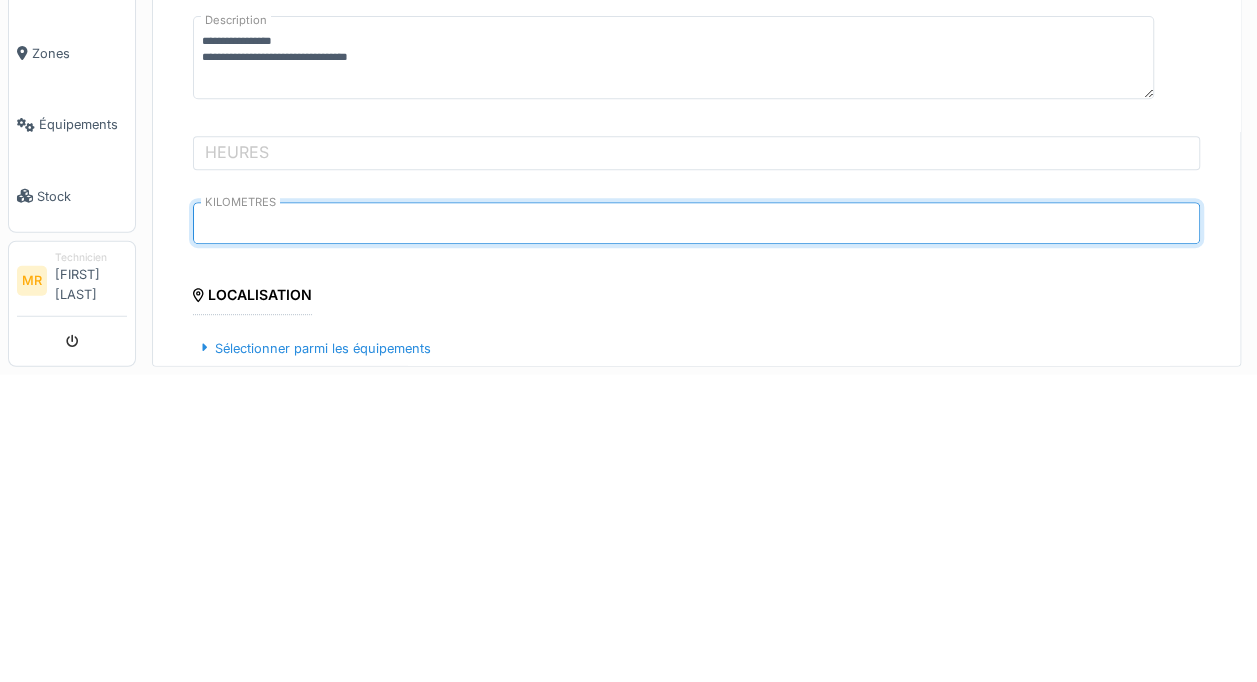 type on "*" 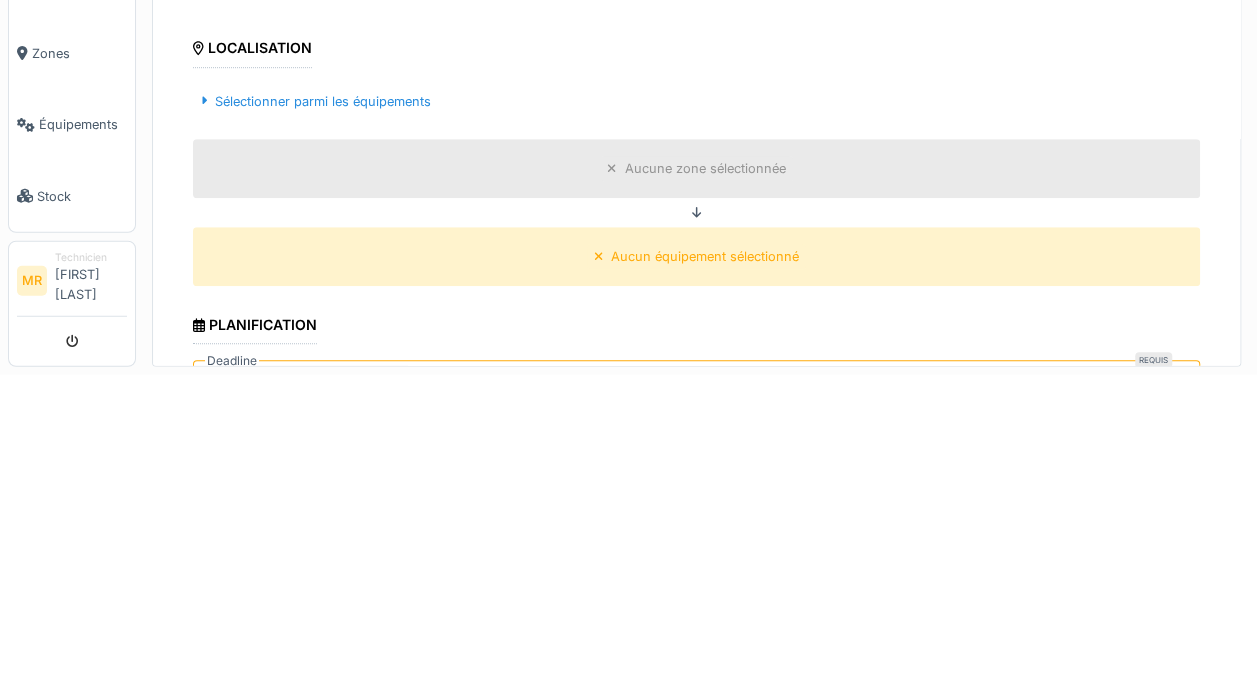 scroll, scrollTop: 339, scrollLeft: 0, axis: vertical 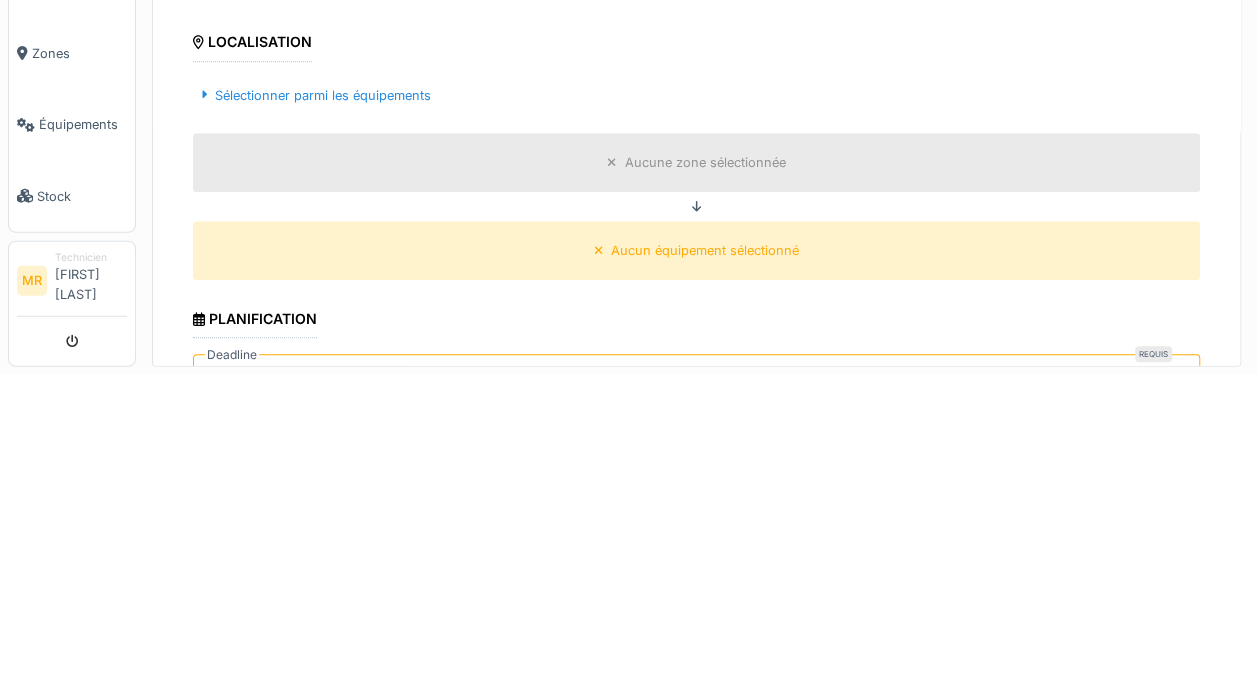 type 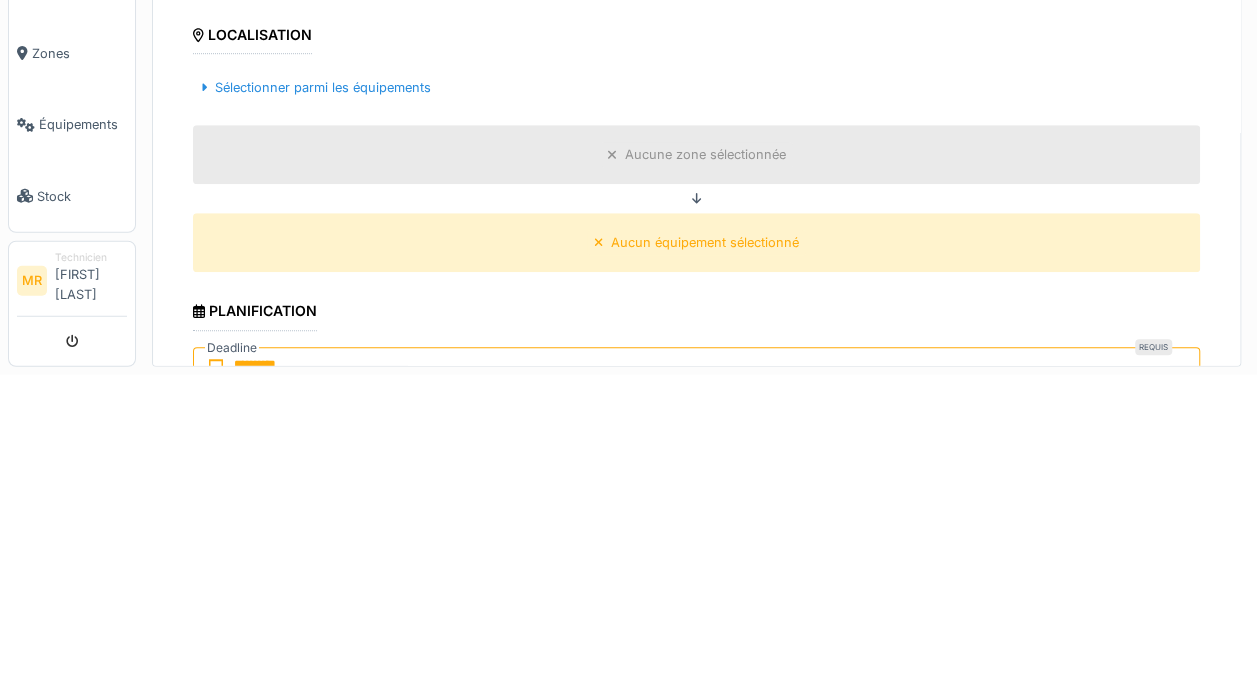 click on "Sélectionner parmi les équipements" at bounding box center (316, 395) 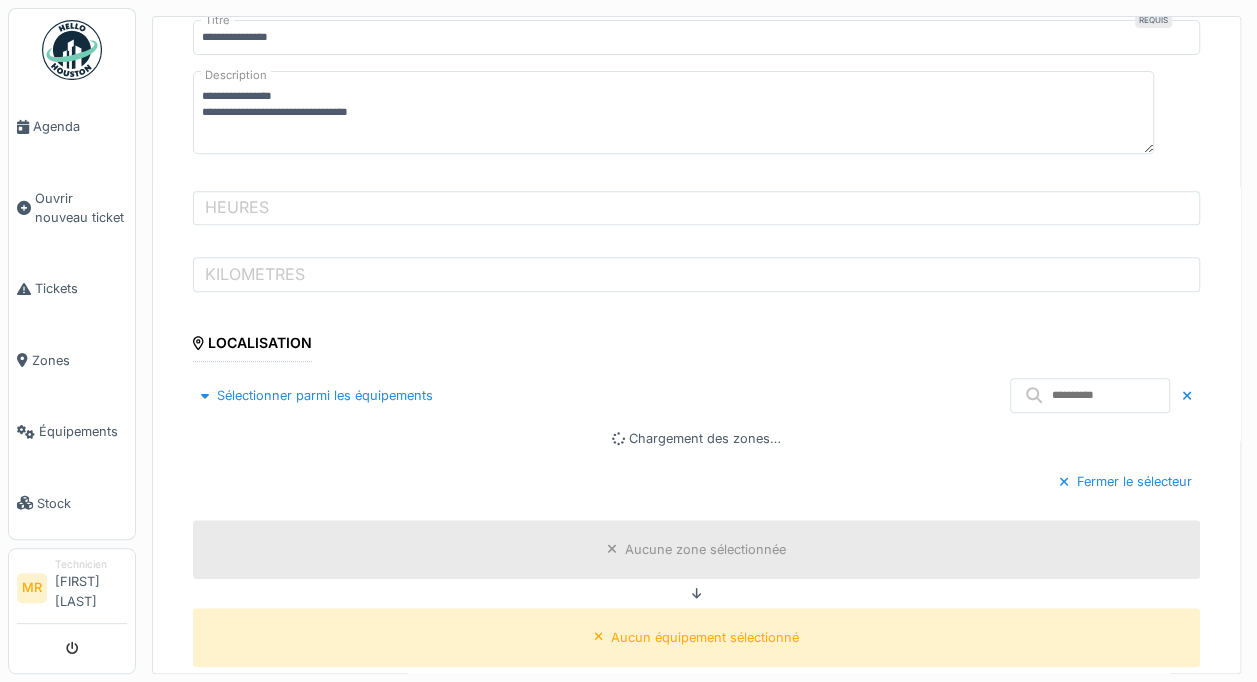 click on "Sélectionner parmi les équipements" at bounding box center (317, 395) 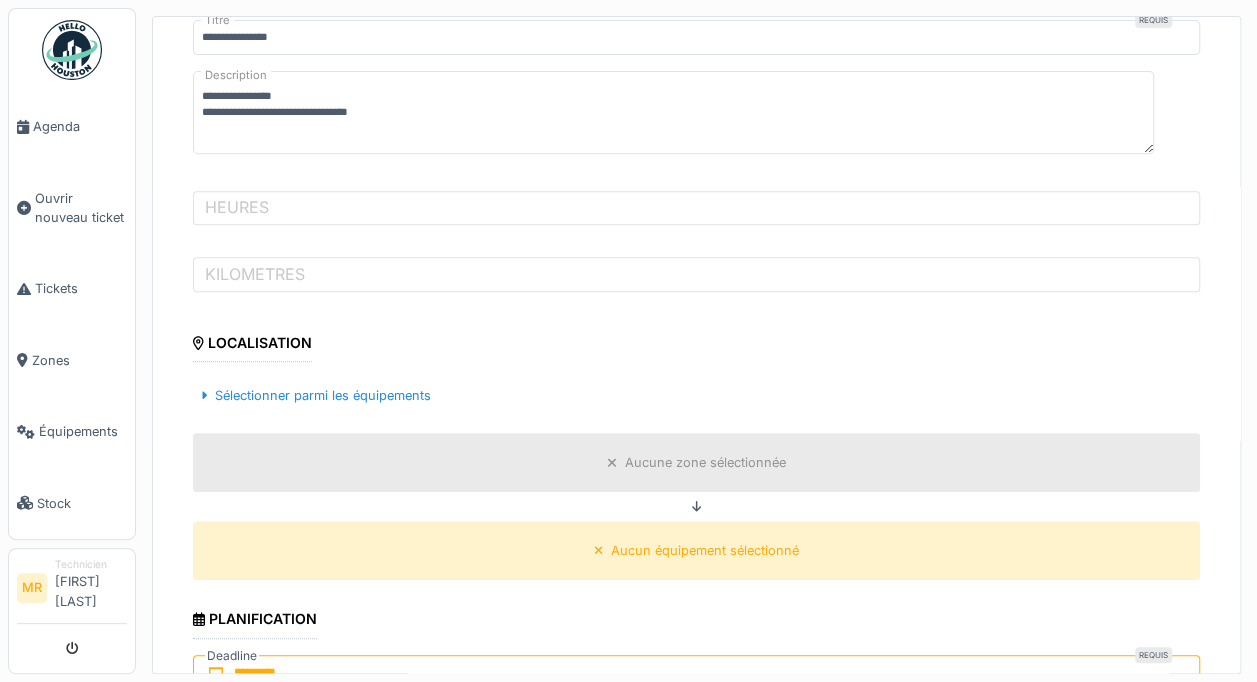 click on "Aucune zone sélectionnée" at bounding box center (705, 462) 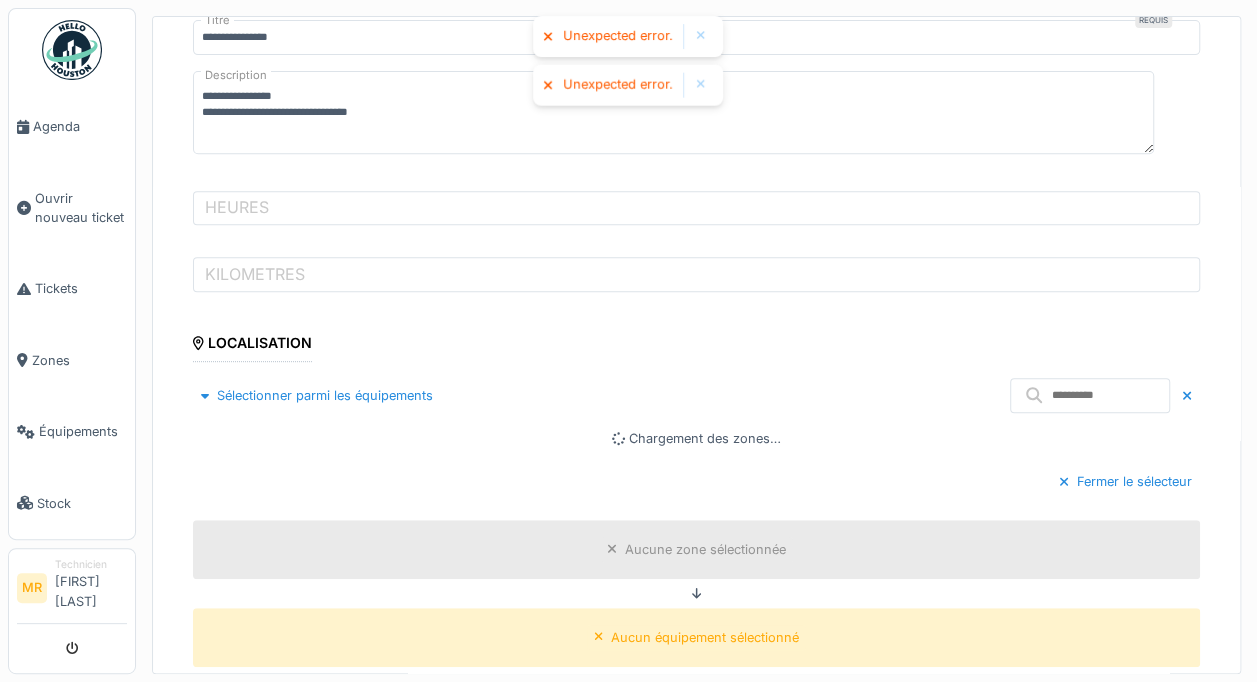 click on "Unexpected error." at bounding box center (628, 85) 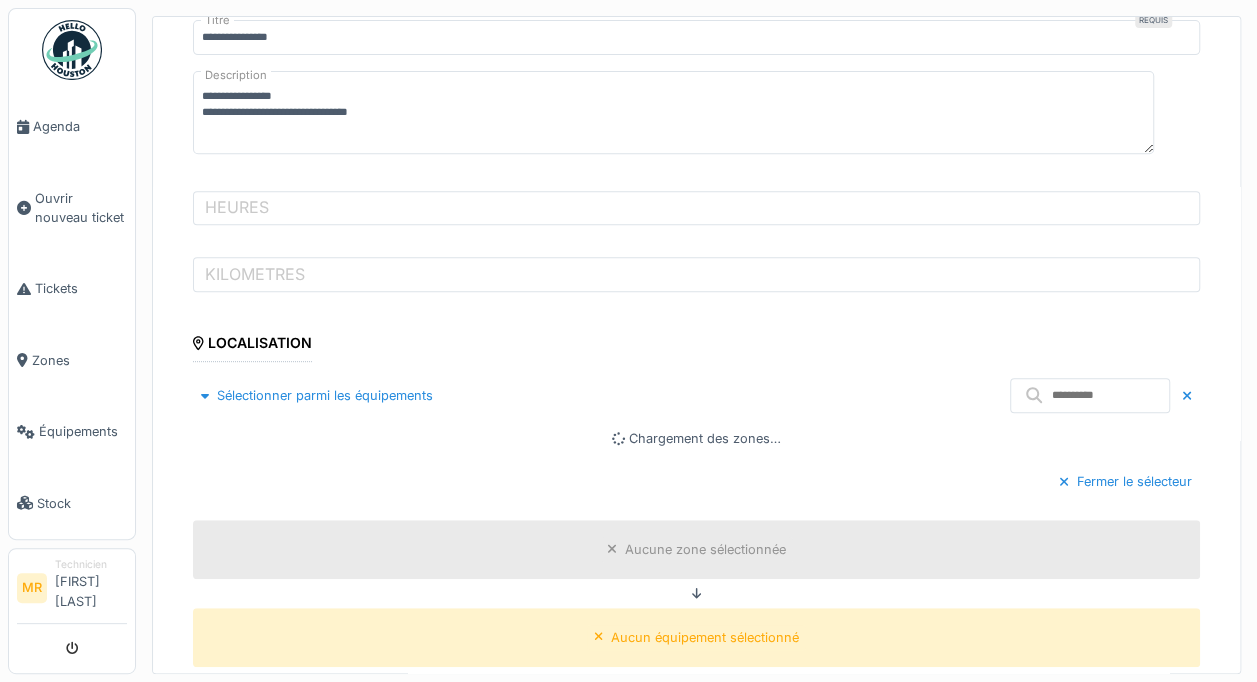 click on "**********" at bounding box center [696, 585] 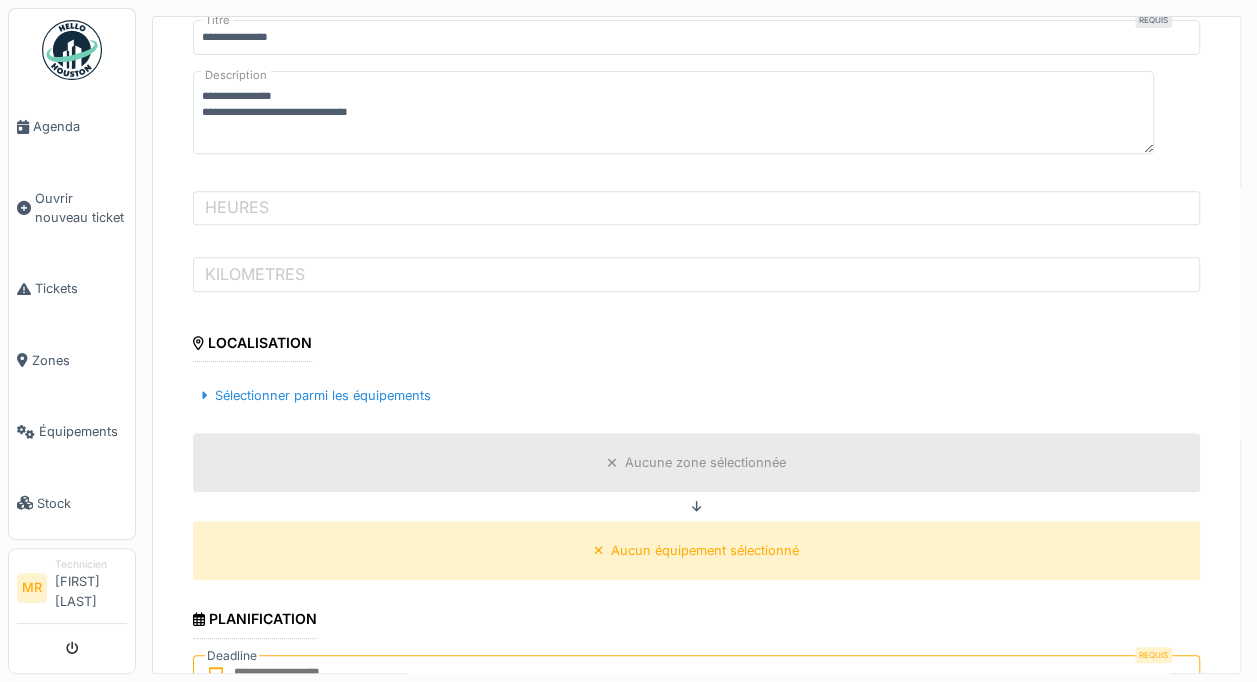 click on "Sélectionner parmi les équipements" at bounding box center (316, 395) 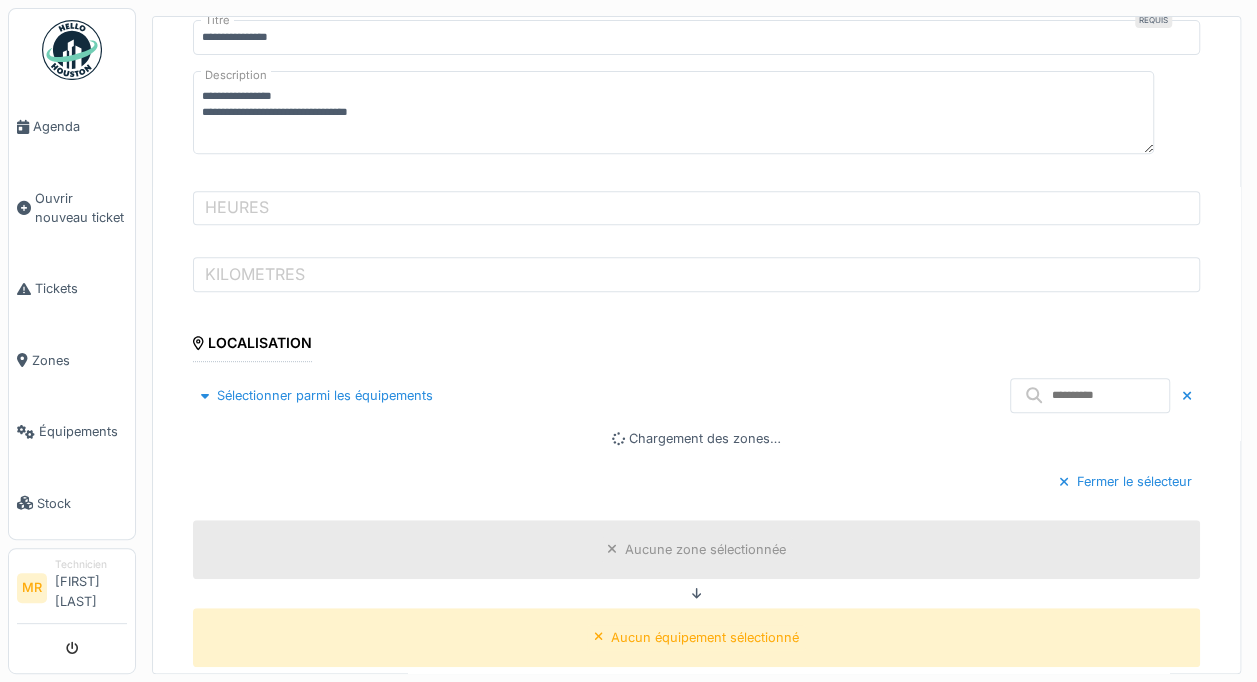 click on "Chargement des zones…" at bounding box center (696, 438) 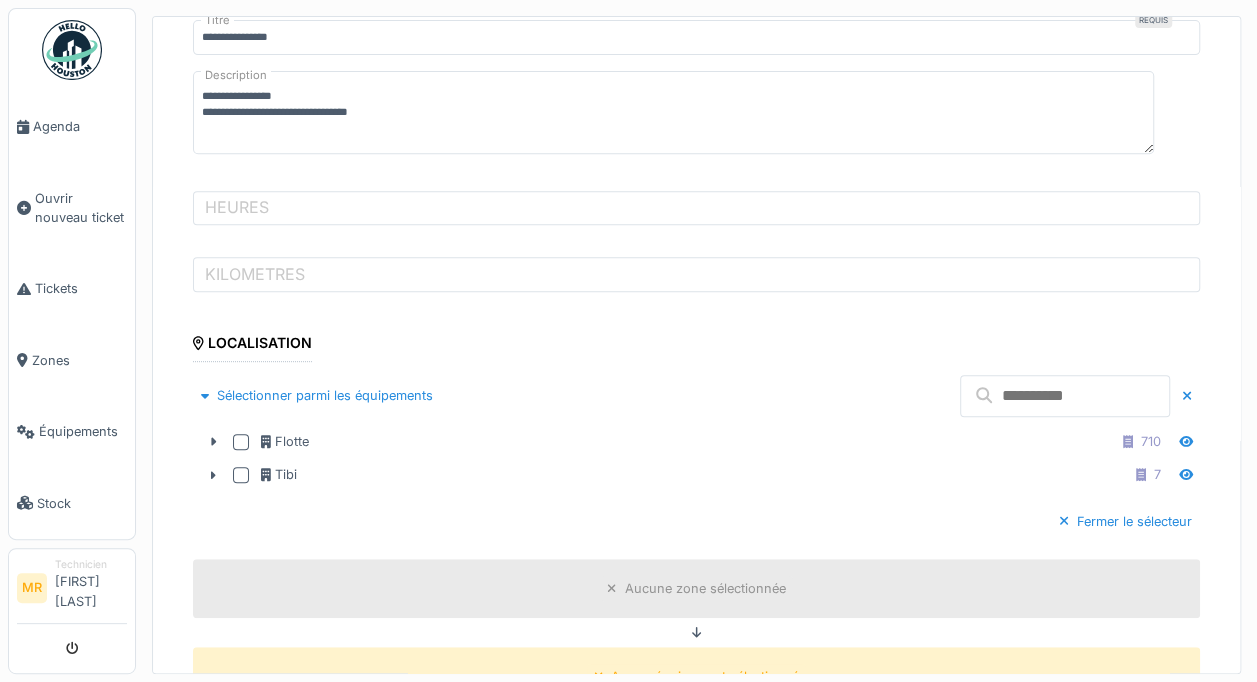 click at bounding box center (1065, 396) 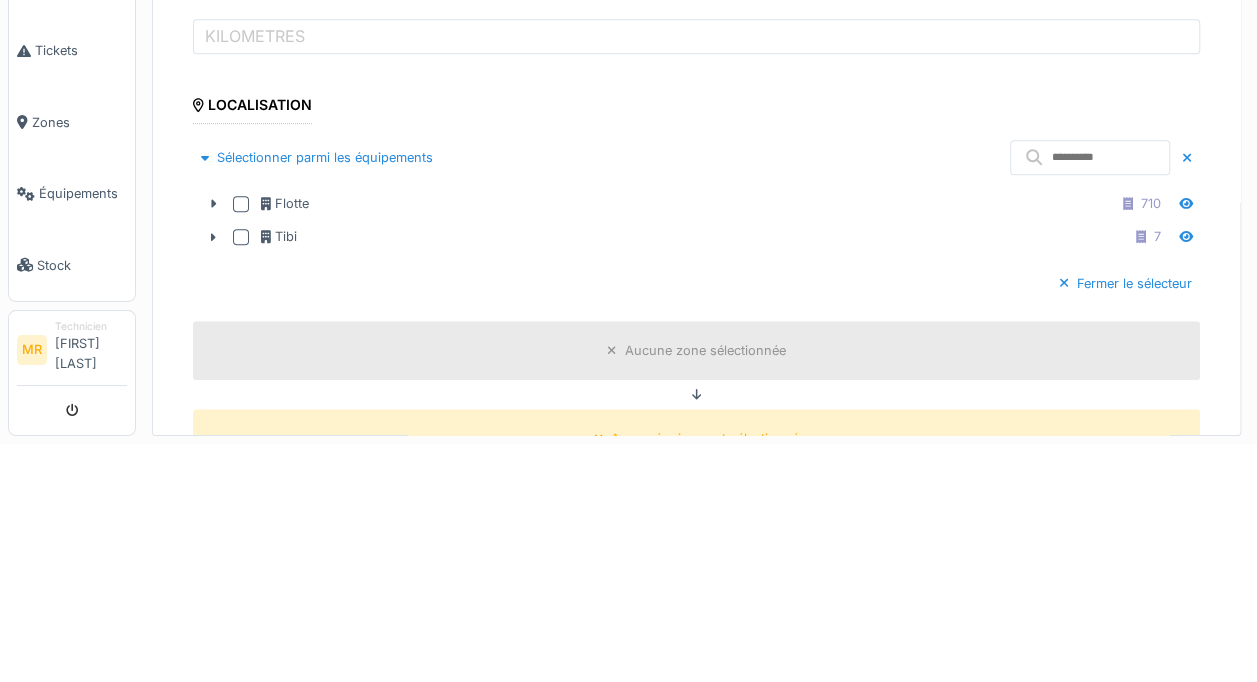 click at bounding box center (213, 441) 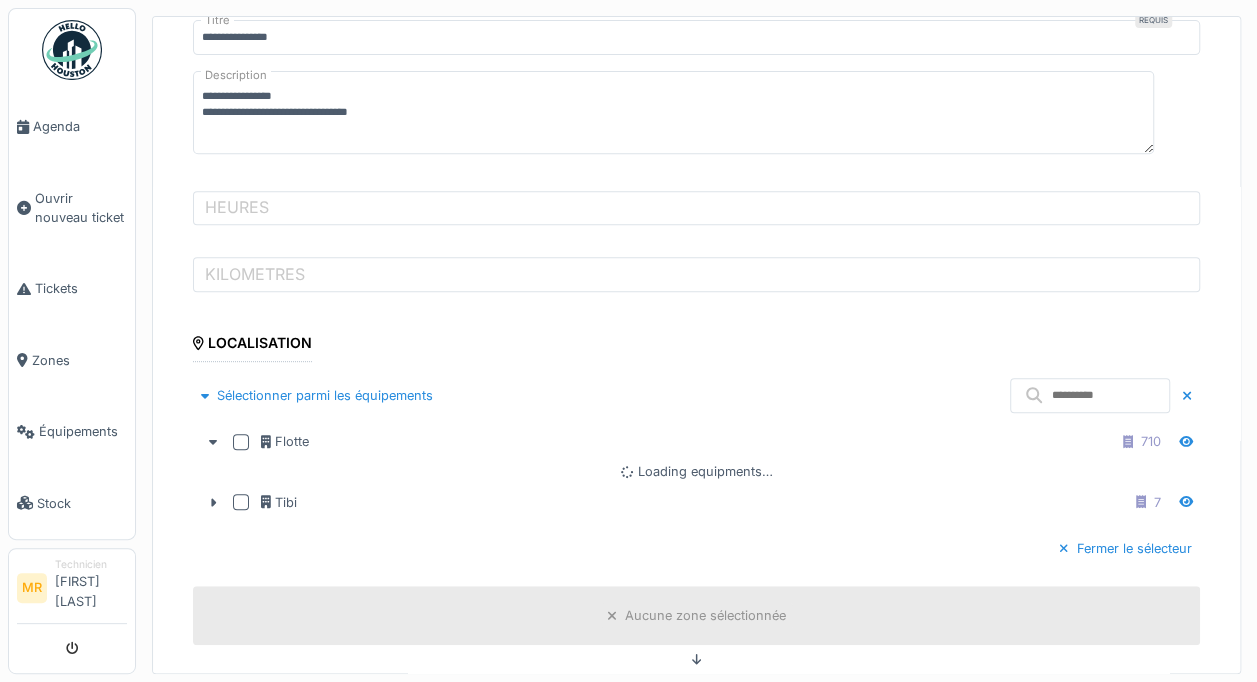 click 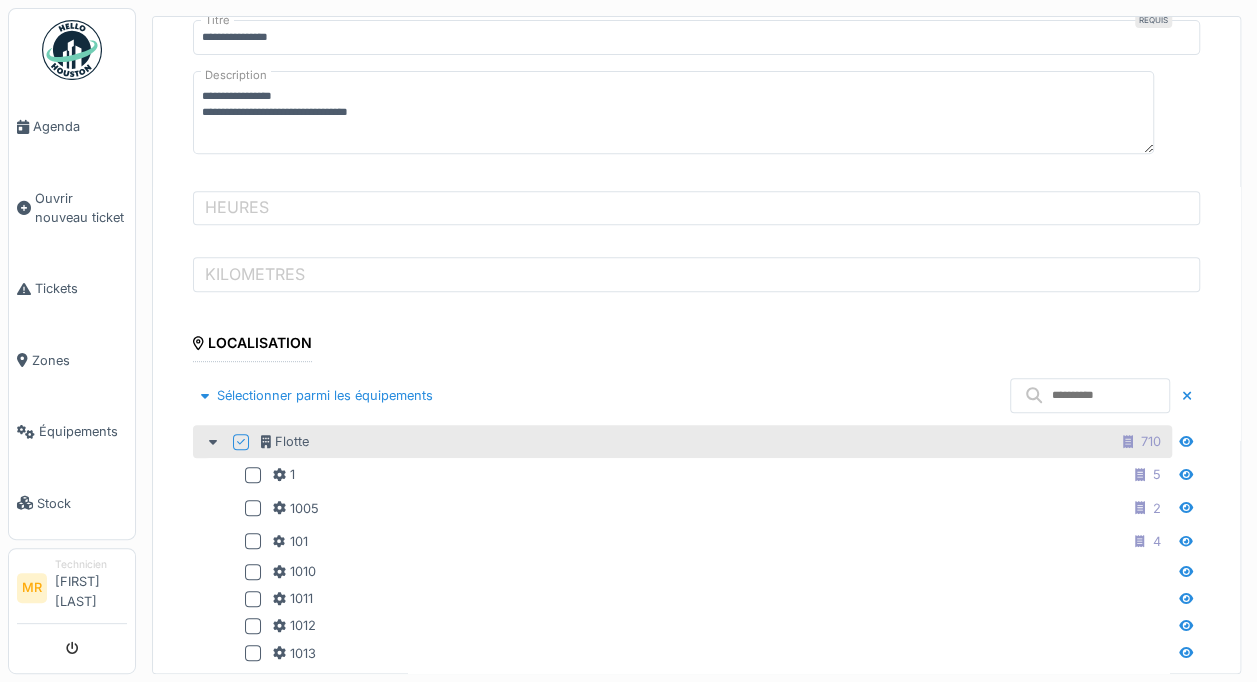 click on "Flotte 710" at bounding box center [714, 441] 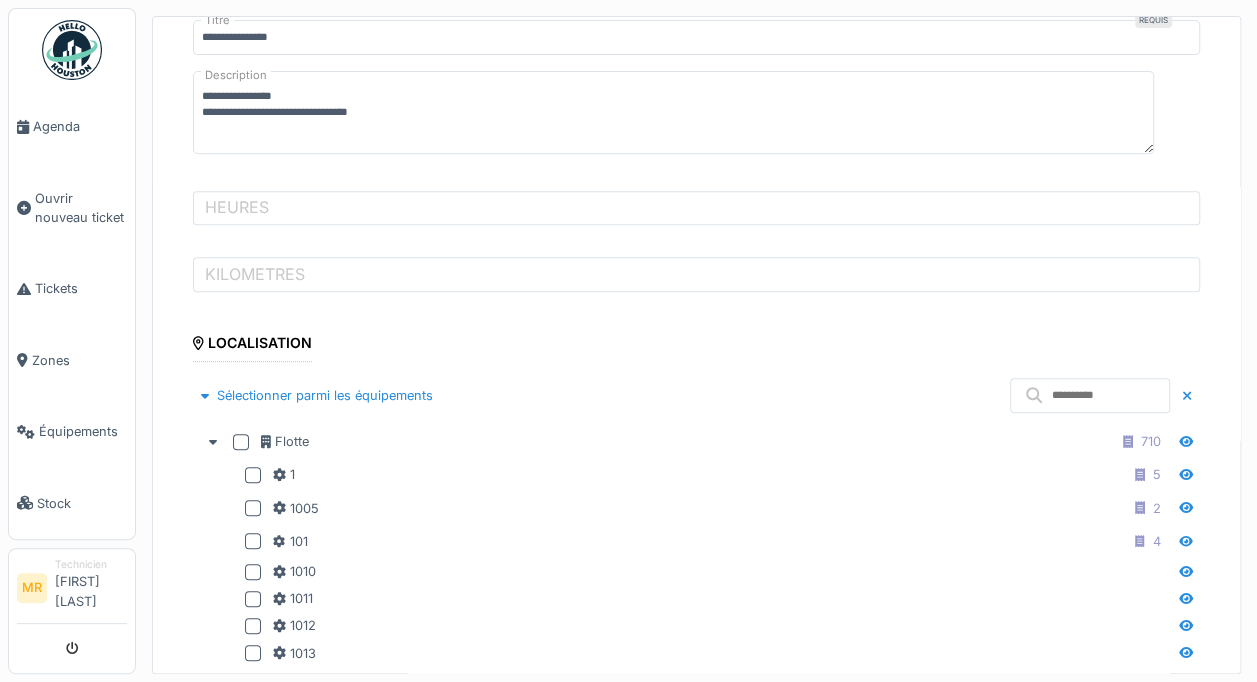 click on "**********" at bounding box center [696, 925] 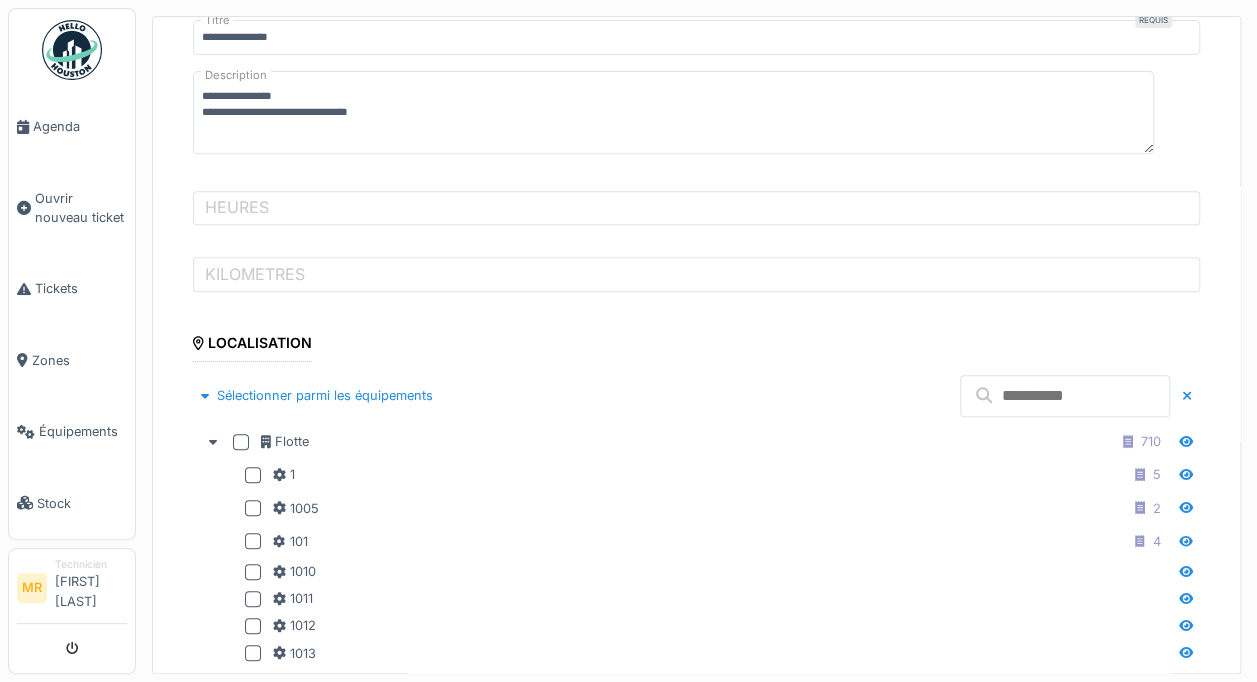 click at bounding box center (1065, 396) 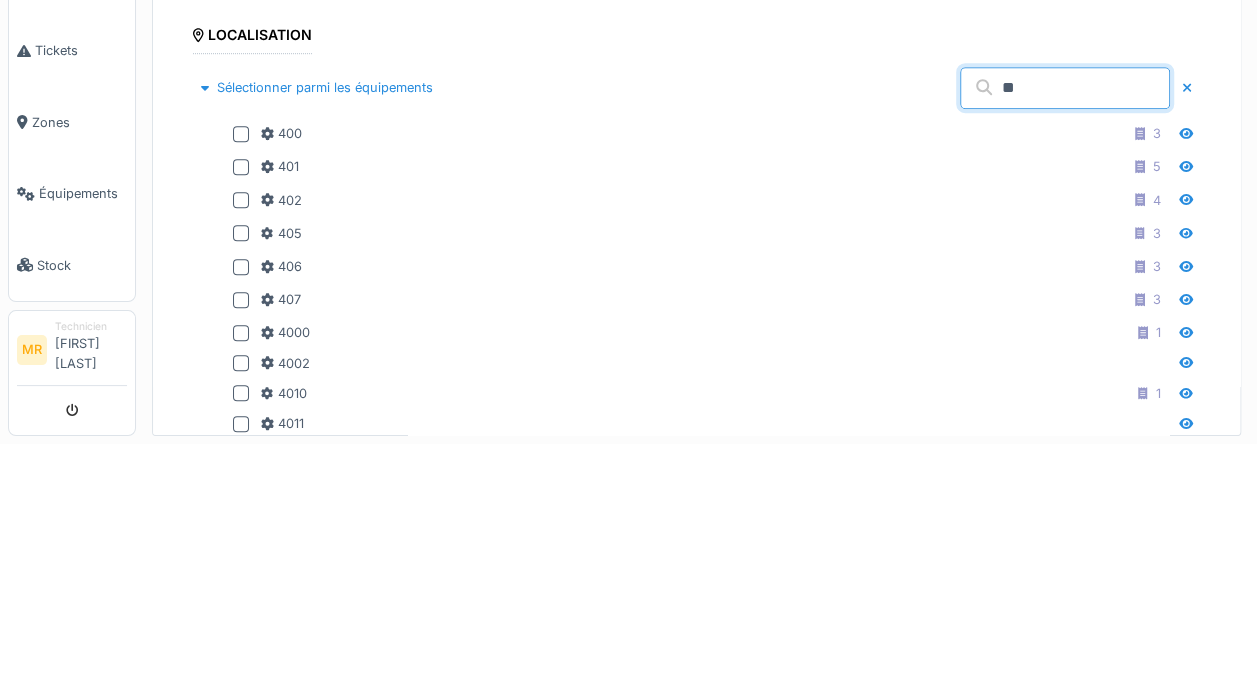 scroll, scrollTop: 408, scrollLeft: 0, axis: vertical 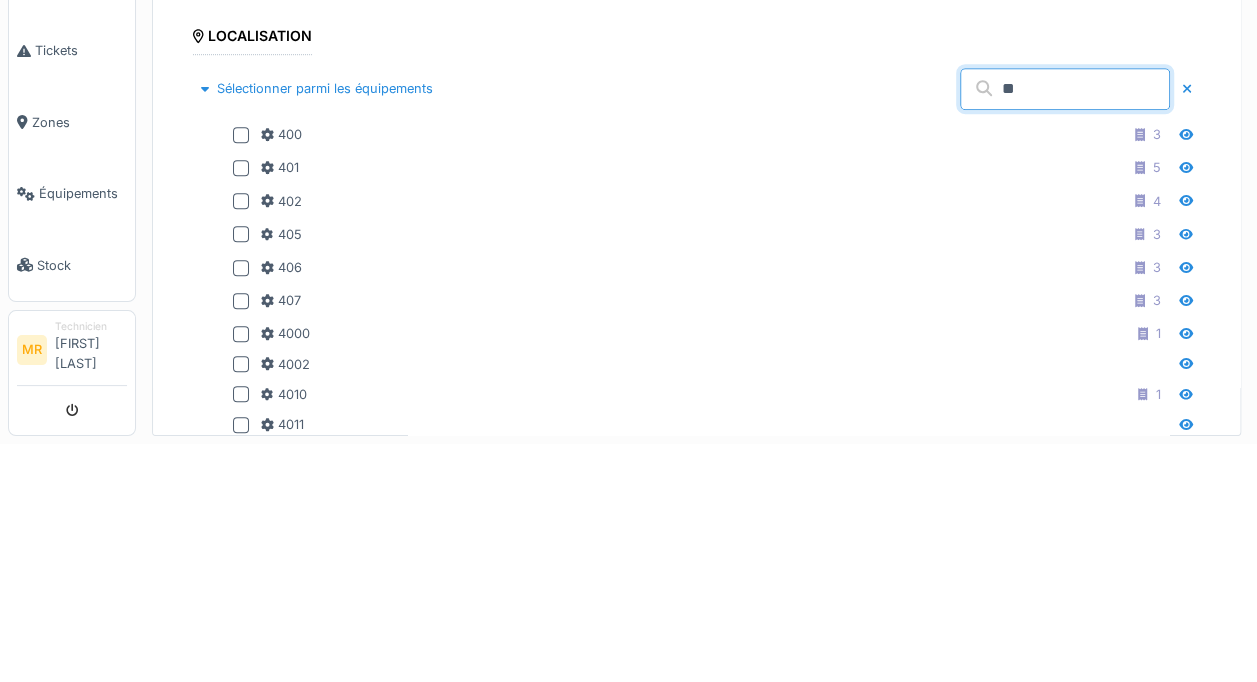type on "*" 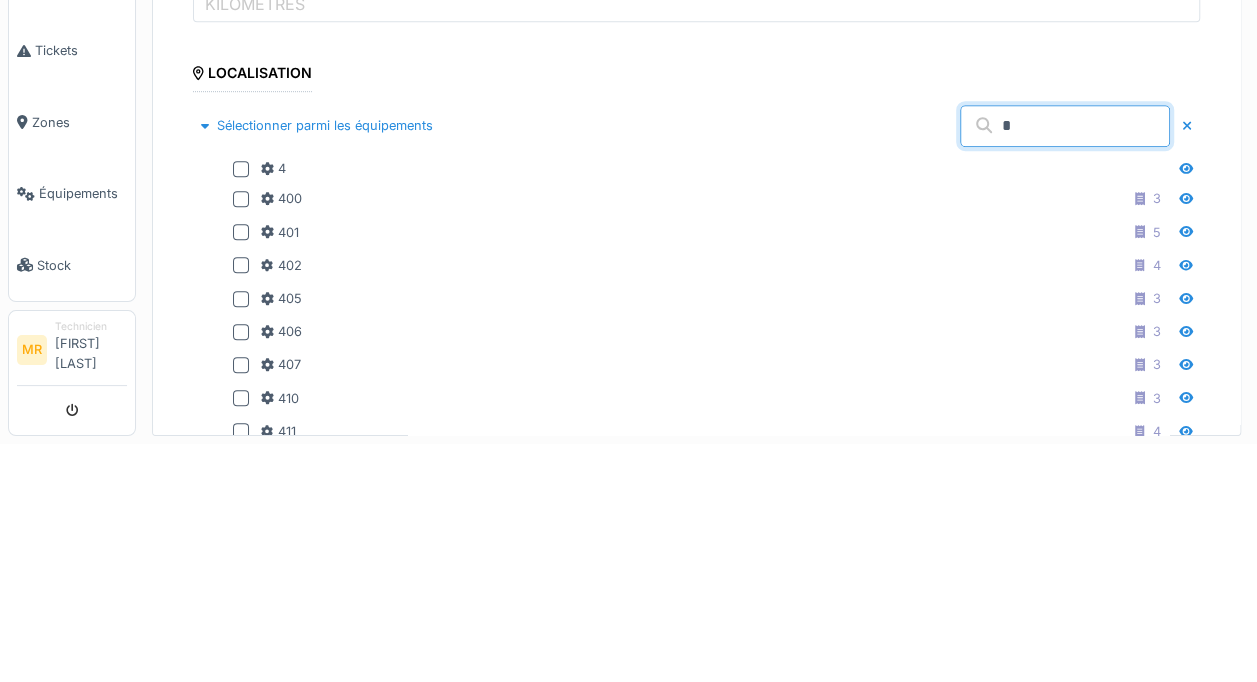 scroll, scrollTop: 358, scrollLeft: 0, axis: vertical 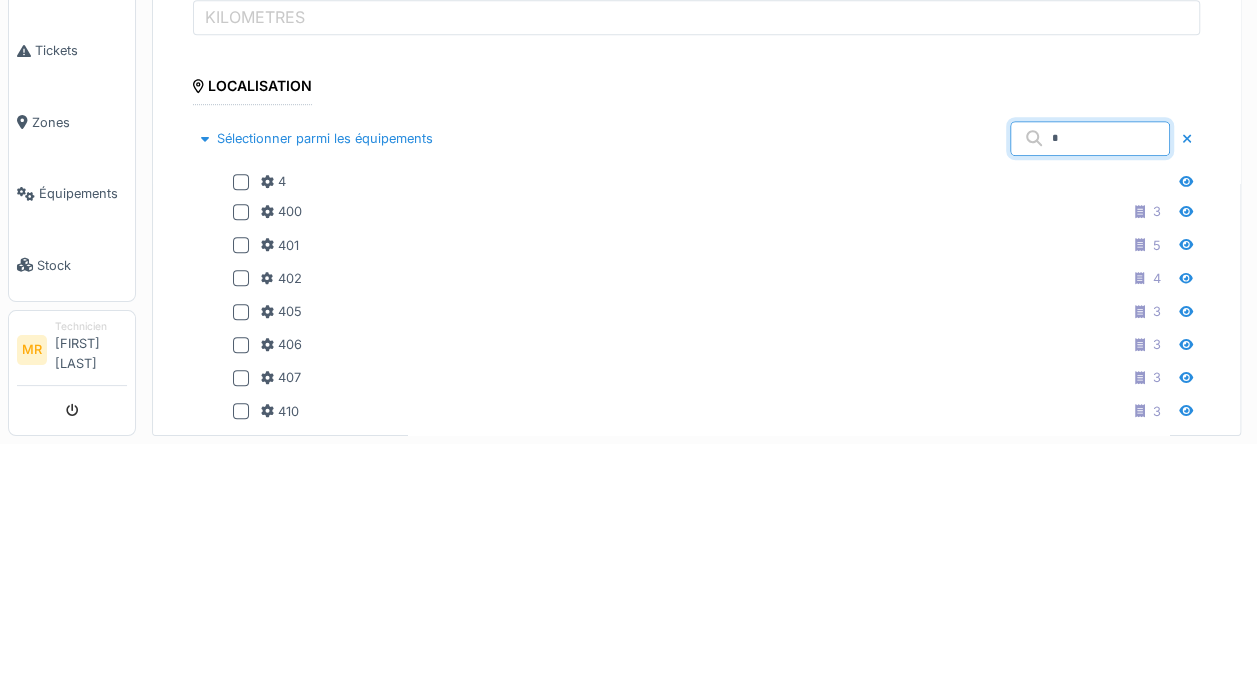 click on "Sélectionner parmi les équipements" at bounding box center (317, 376) 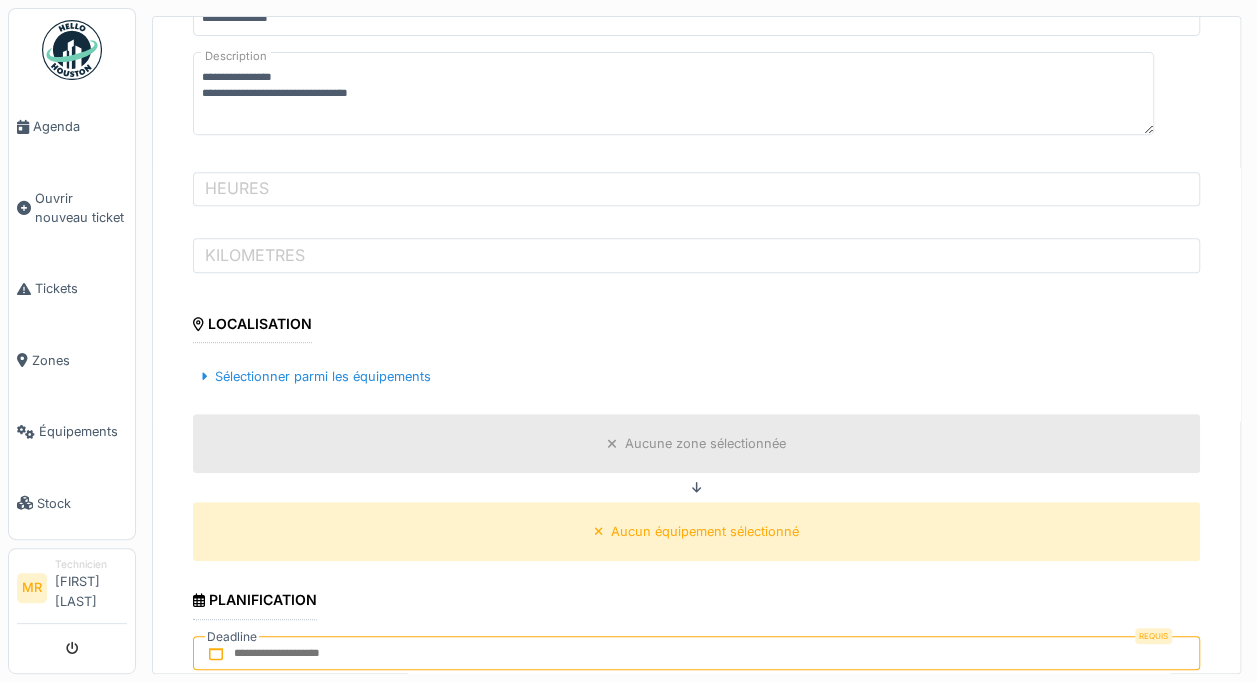 click on "Aucune zone sélectionnée" at bounding box center (696, 443) 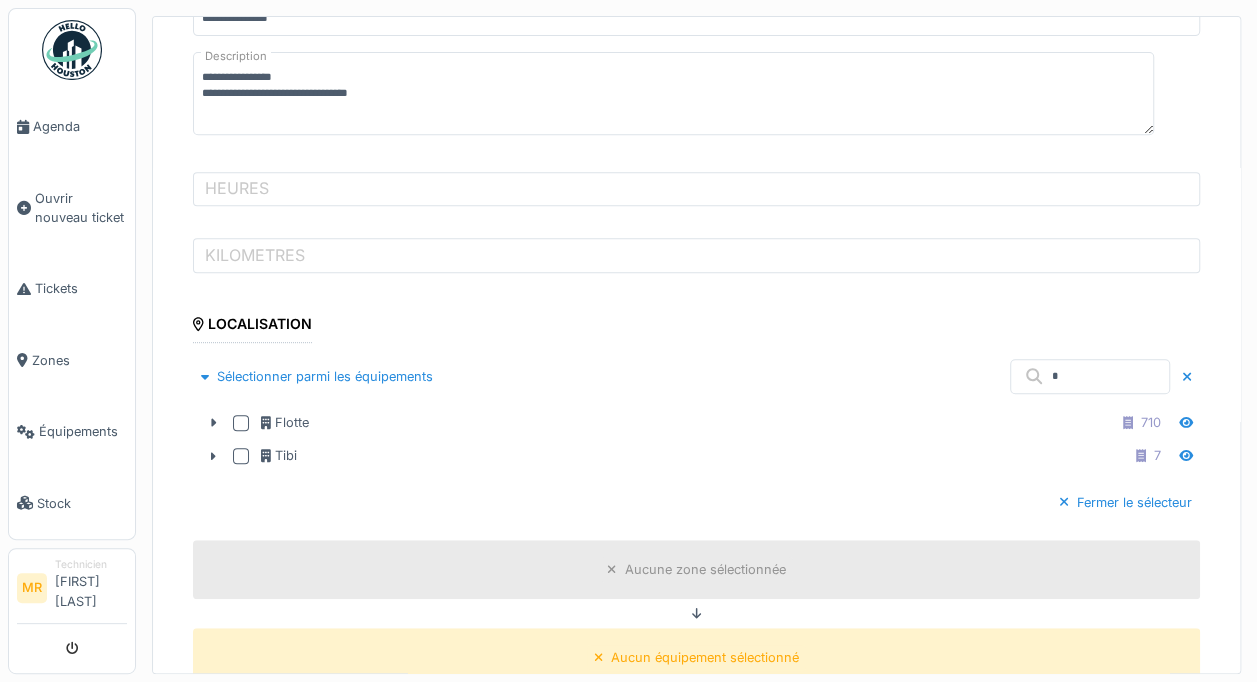 click at bounding box center [241, 423] 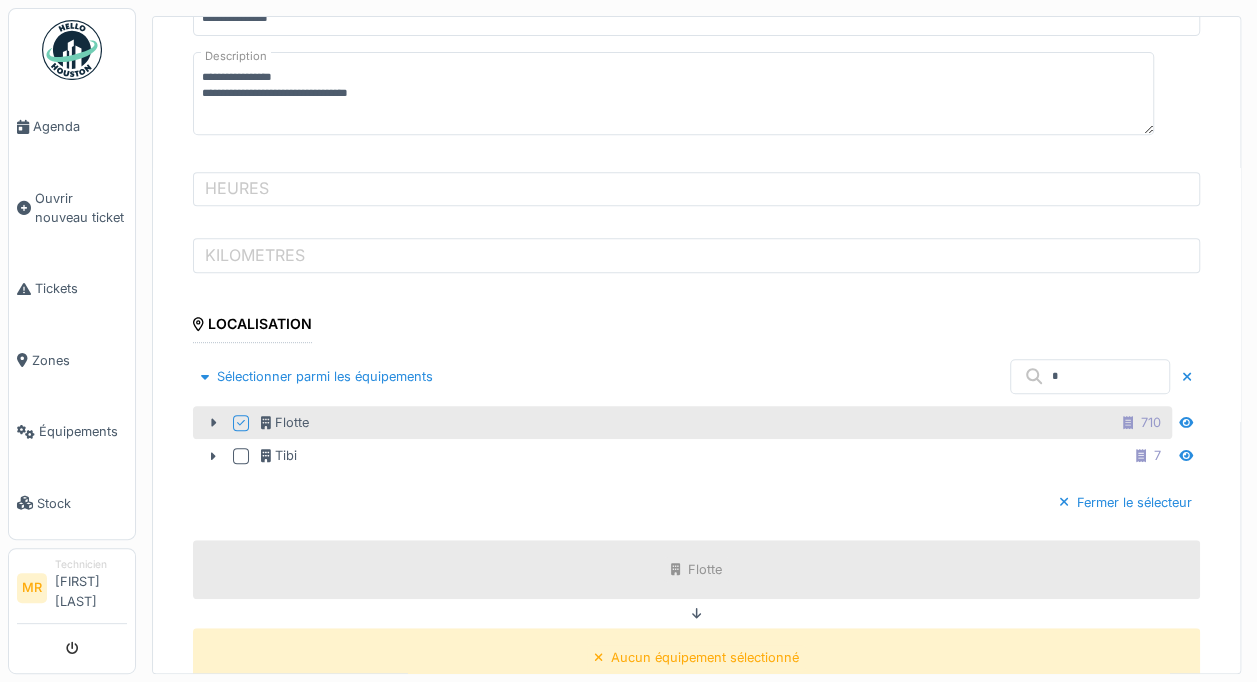click at bounding box center (213, 422) 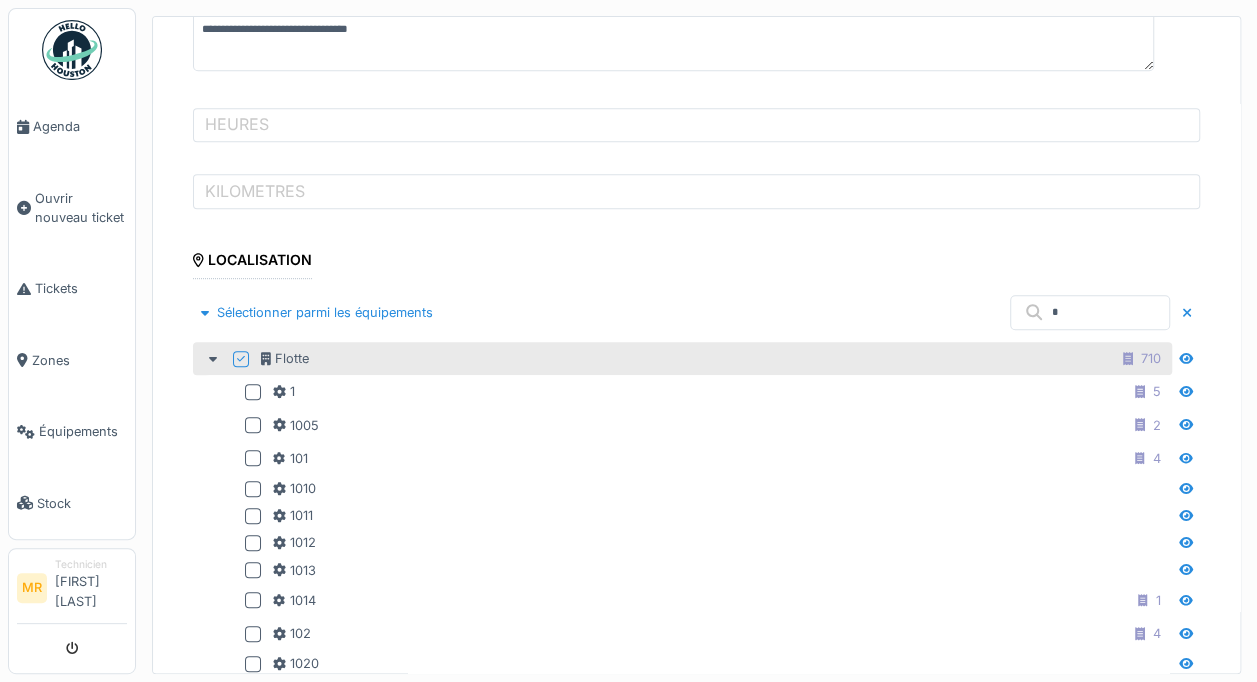 scroll, scrollTop: 421, scrollLeft: 0, axis: vertical 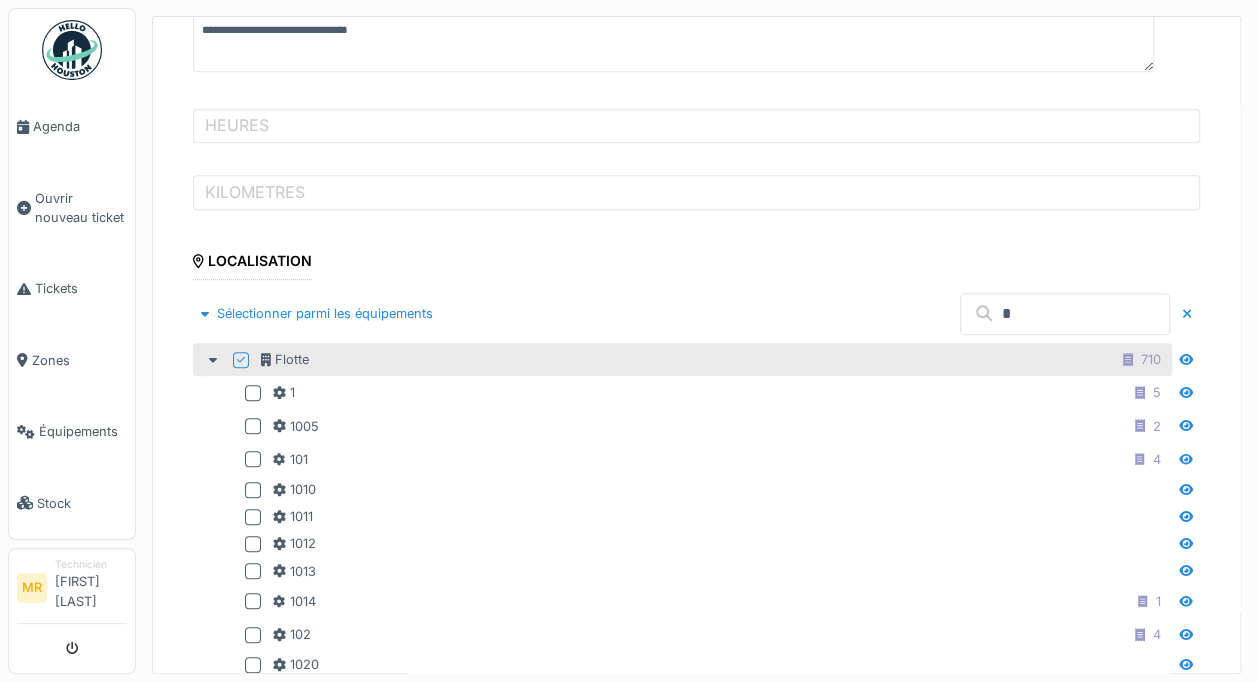 click on "*" at bounding box center (1065, 314) 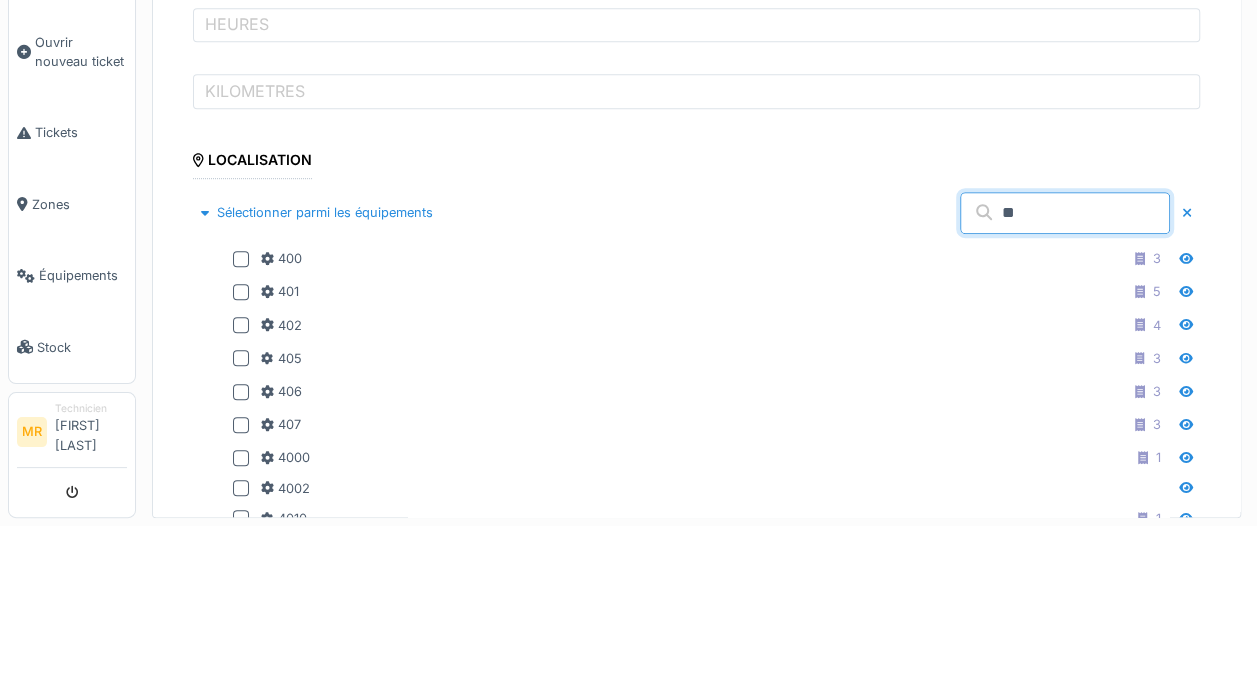 scroll, scrollTop: 494, scrollLeft: 0, axis: vertical 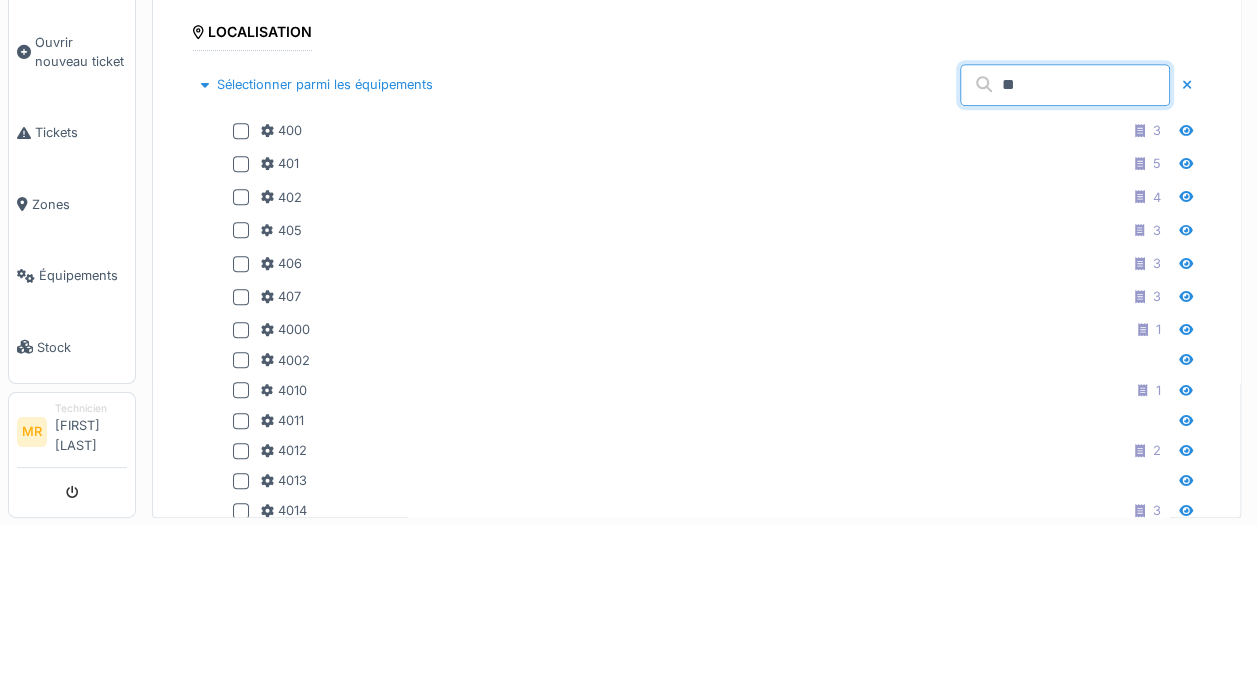 type on "**" 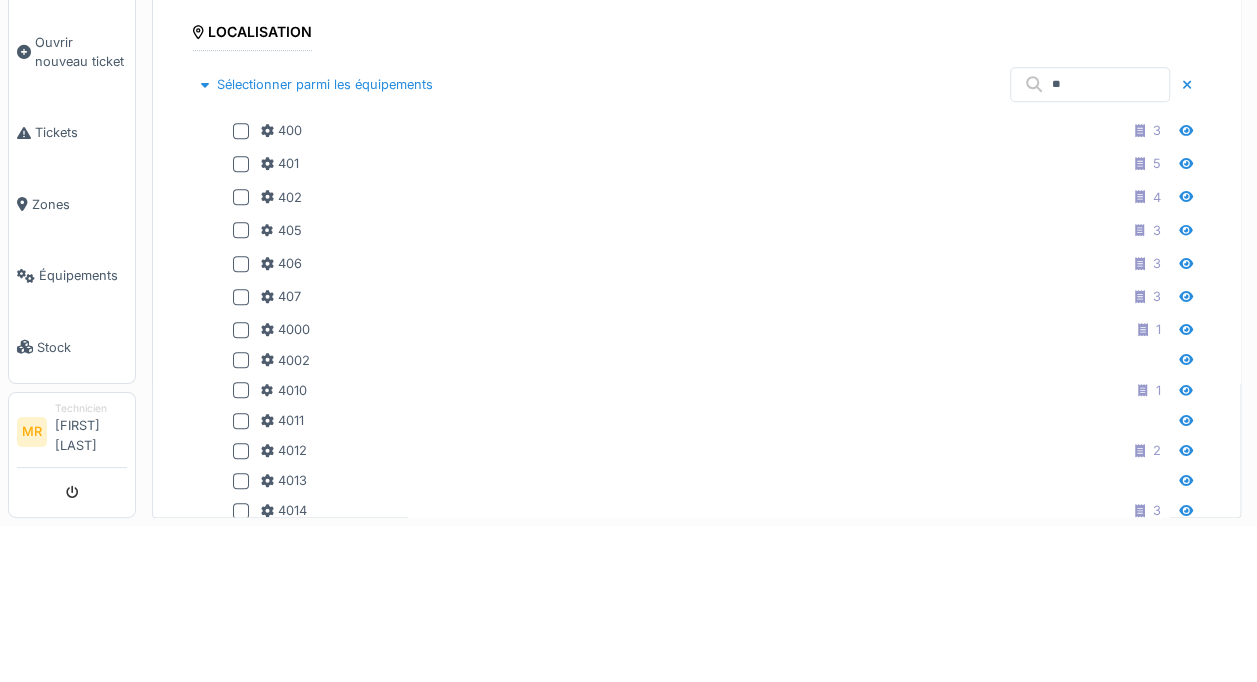 scroll, scrollTop: 1064, scrollLeft: 0, axis: vertical 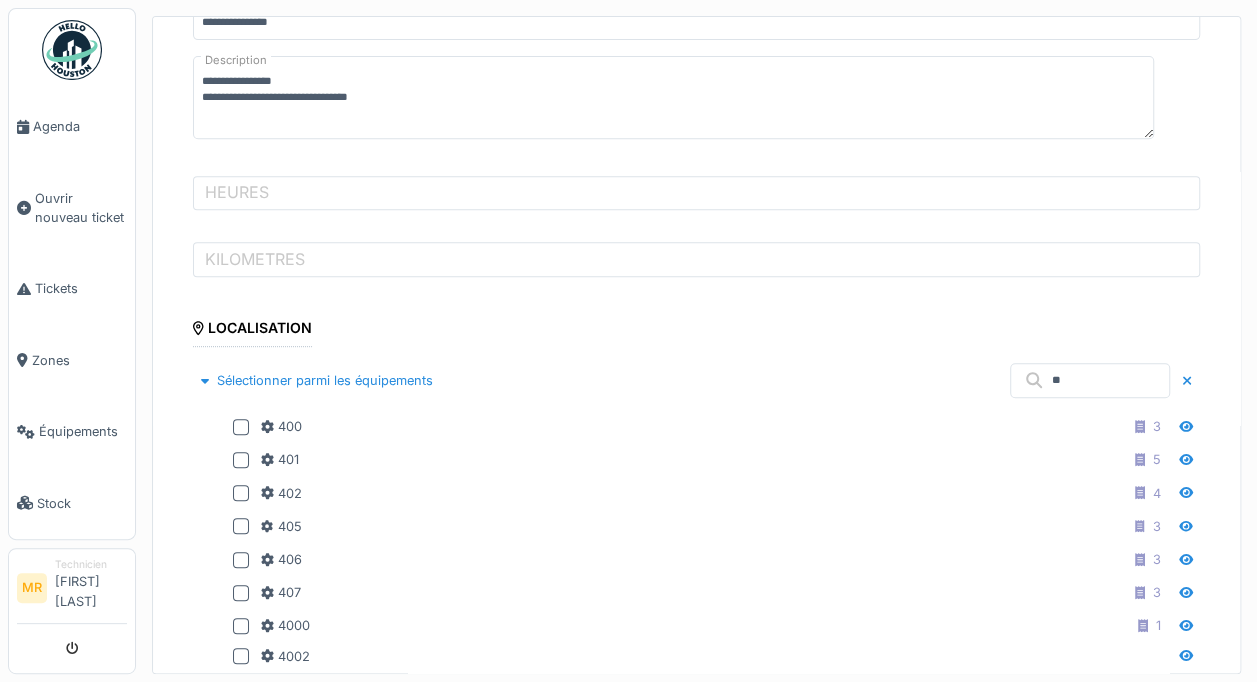 click at bounding box center [1187, 380] 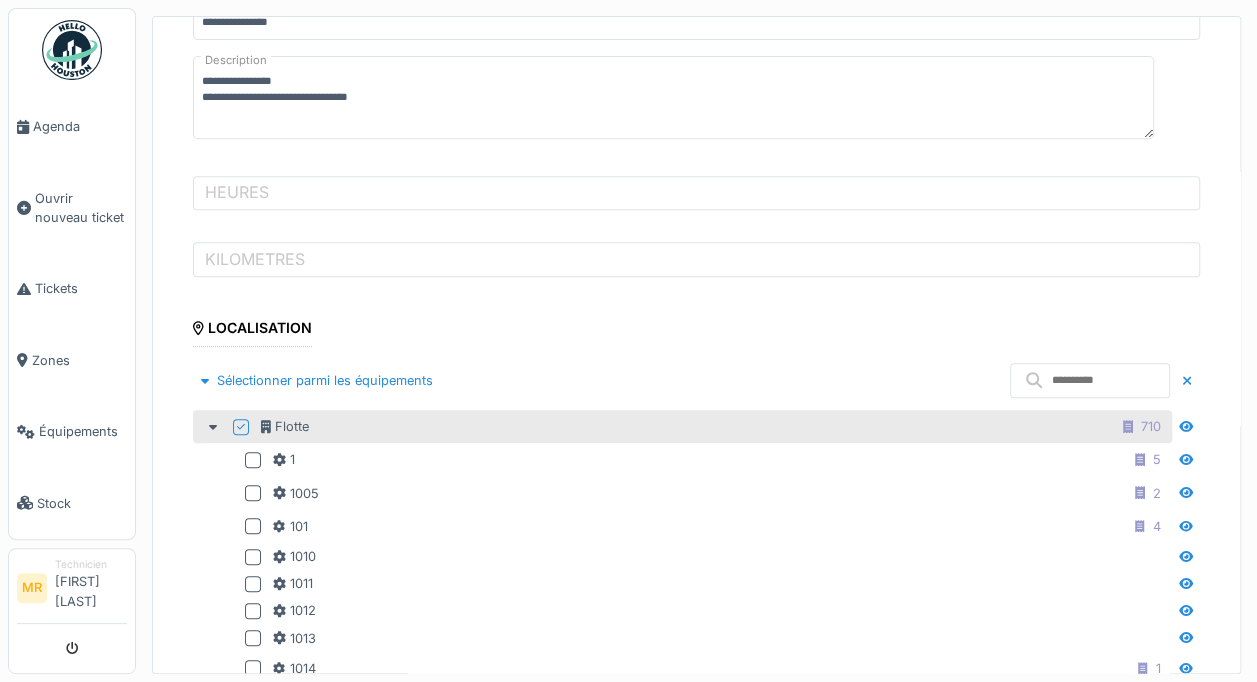 click on "Ouvrir nouveau ticket" at bounding box center [81, 208] 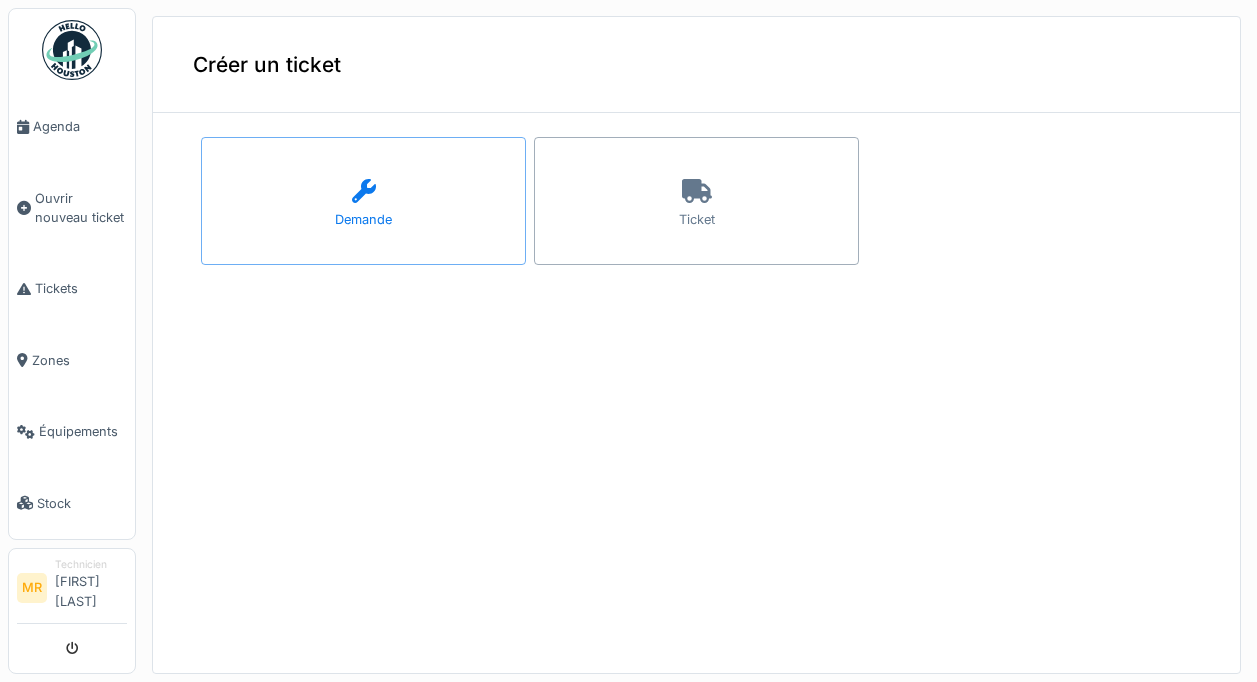 scroll, scrollTop: 0, scrollLeft: 0, axis: both 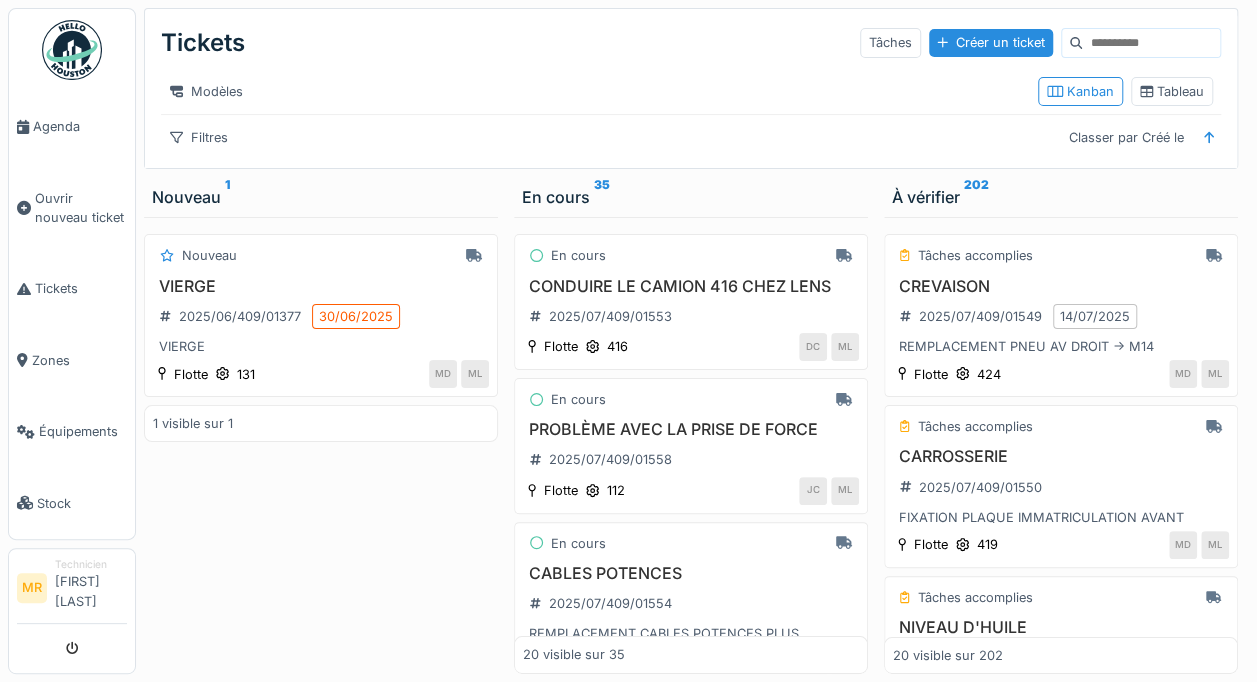 click at bounding box center [72, 50] 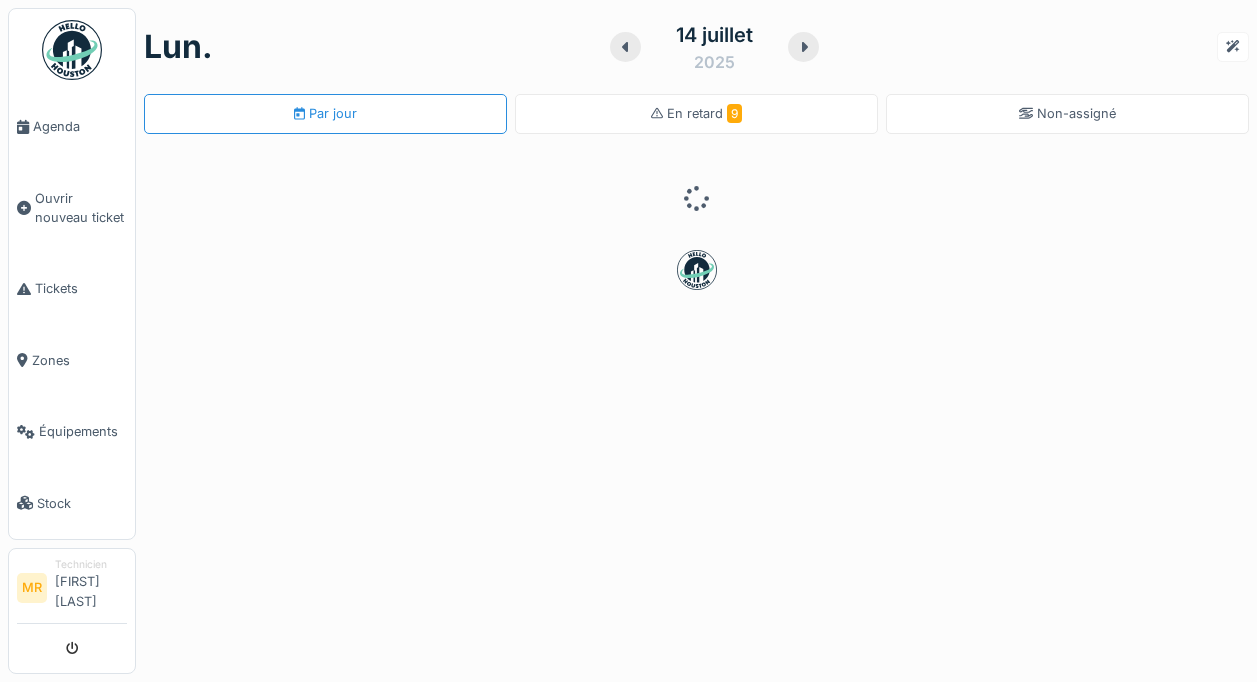 scroll, scrollTop: 0, scrollLeft: 0, axis: both 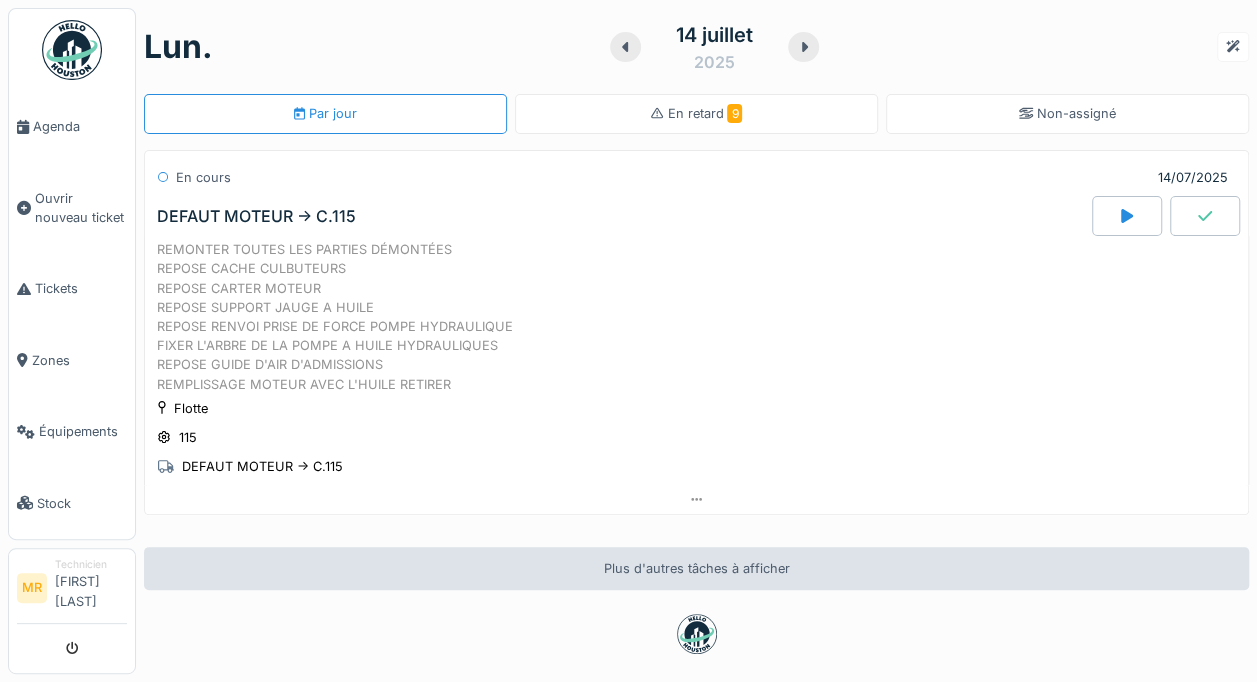 click on "Tickets" at bounding box center (72, 288) 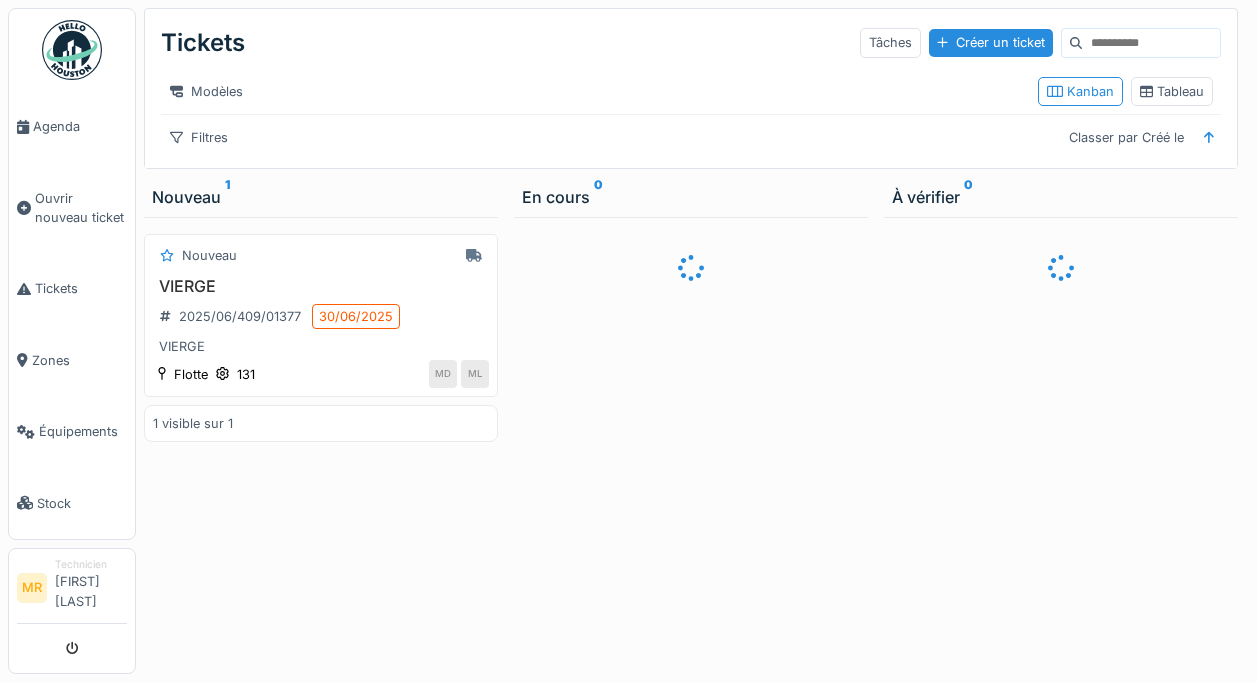 scroll, scrollTop: 0, scrollLeft: 0, axis: both 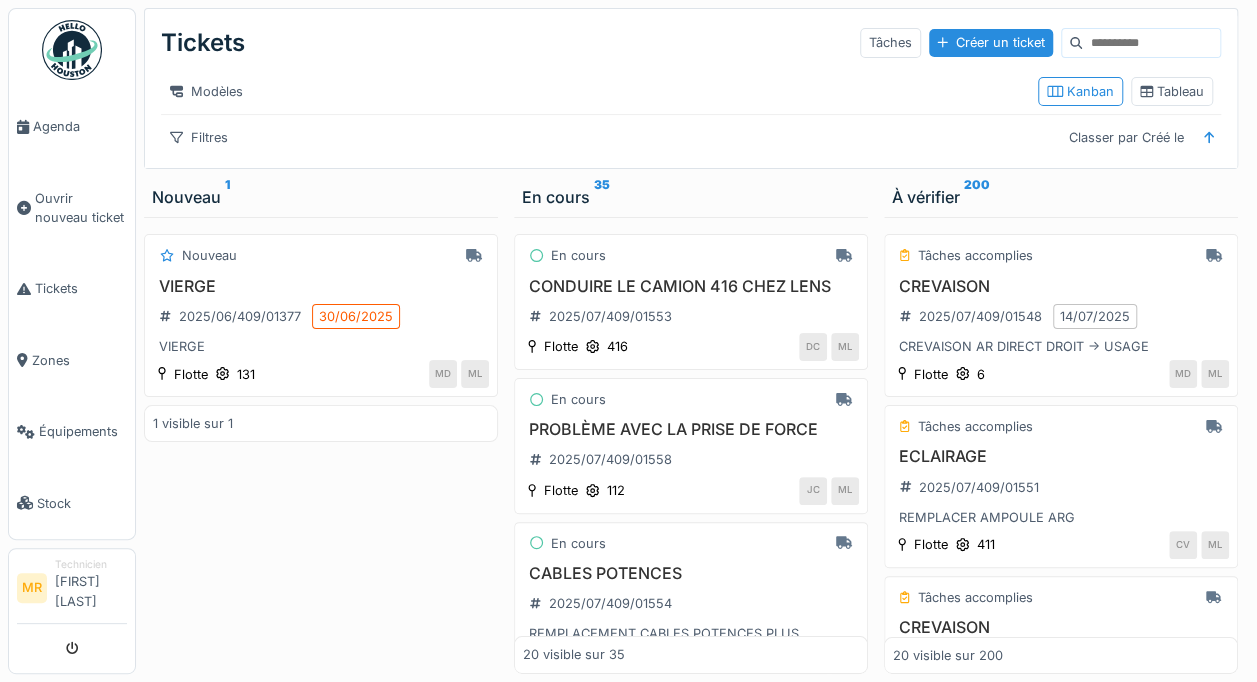 click on "Ouvrir nouveau ticket" at bounding box center (81, 208) 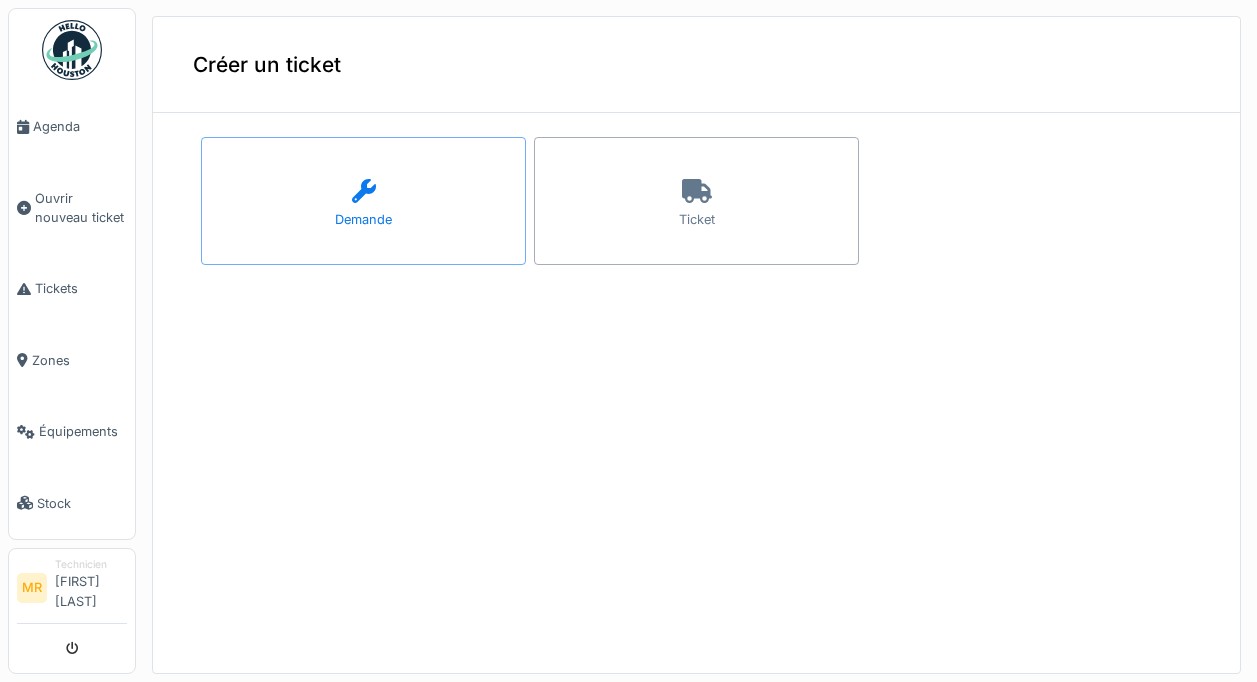 scroll, scrollTop: 0, scrollLeft: 0, axis: both 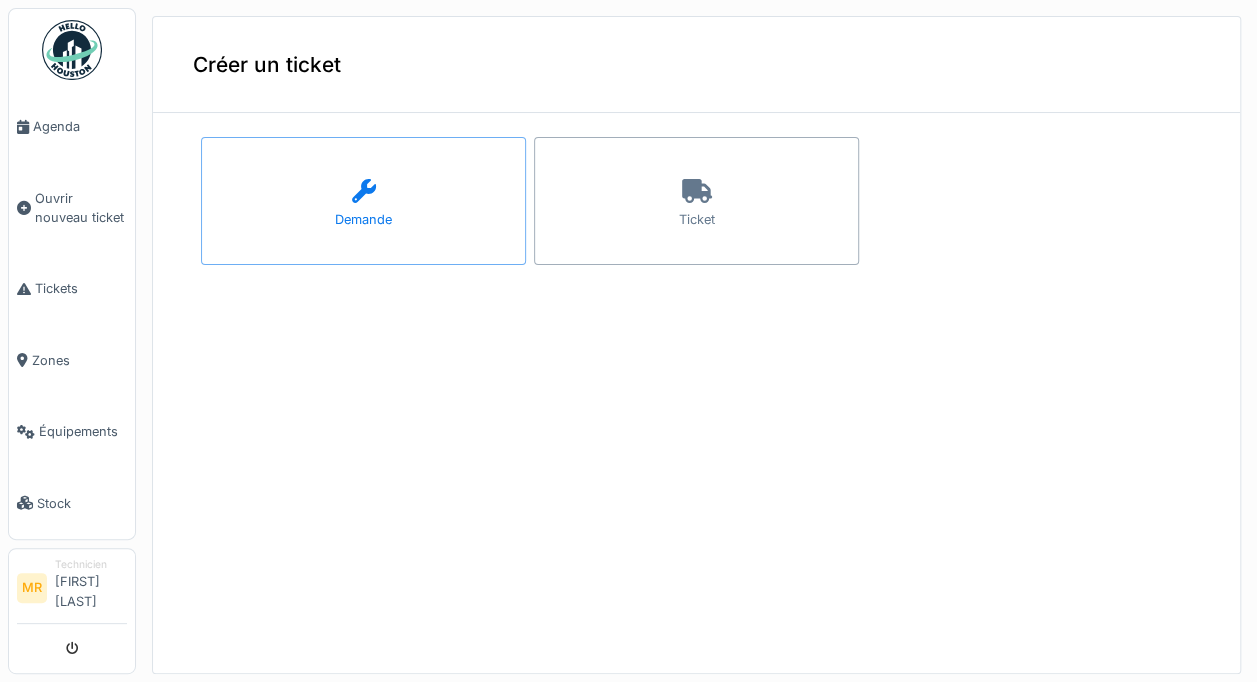 click 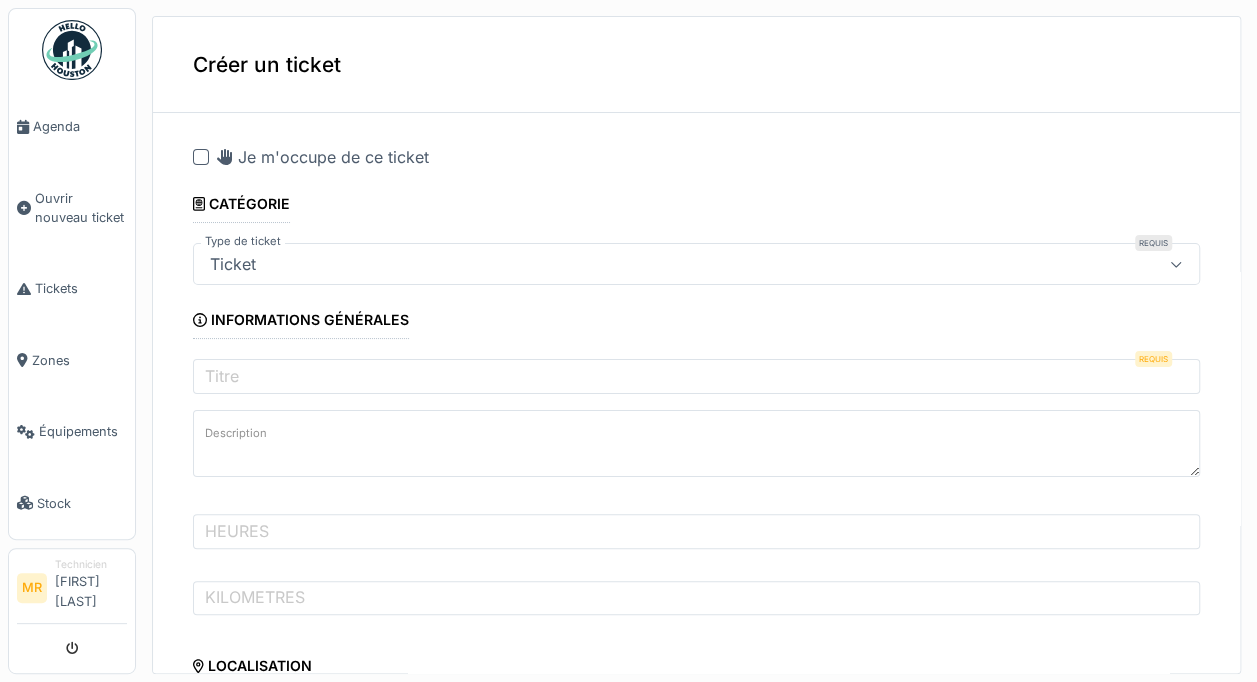 click on "Je m'occupe de ce ticket" at bounding box center [323, 157] 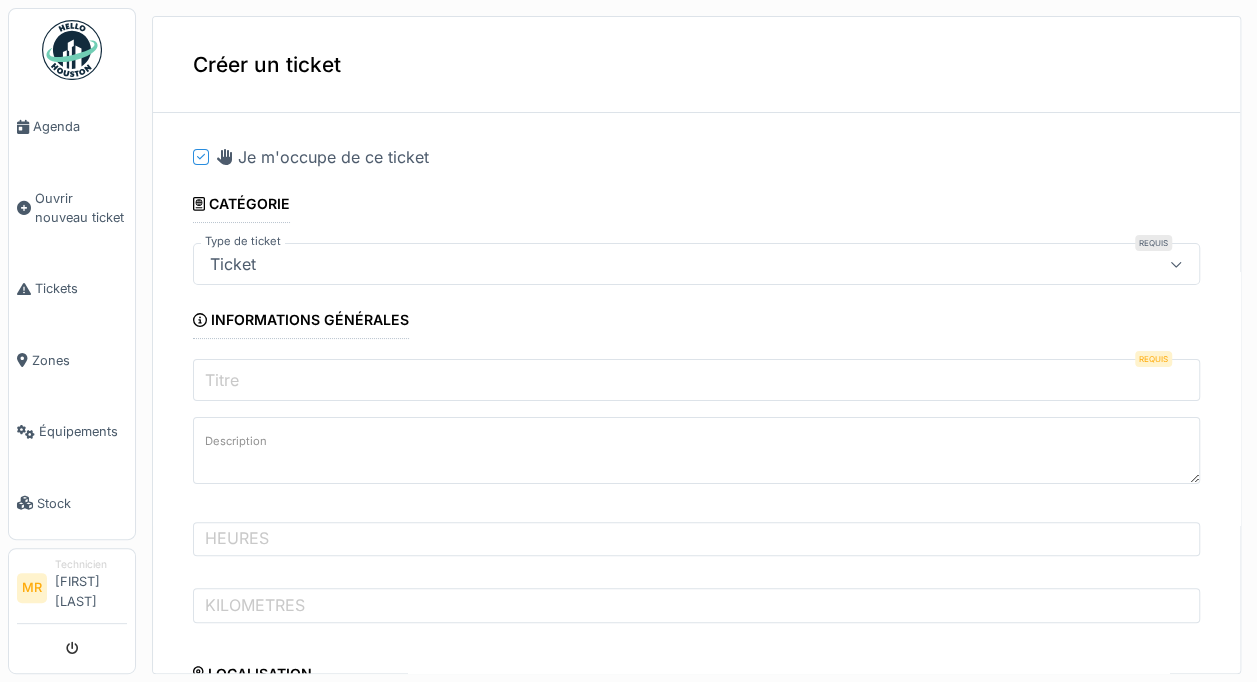 click on "Titre" at bounding box center [696, 380] 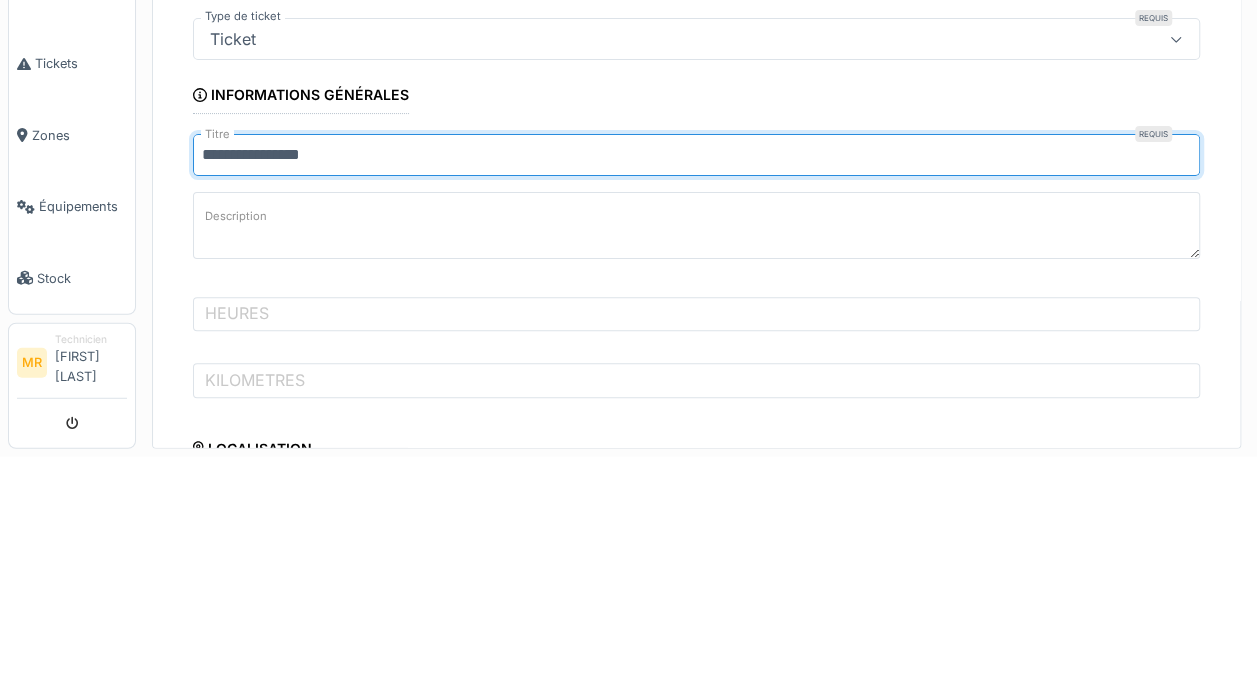 type on "**********" 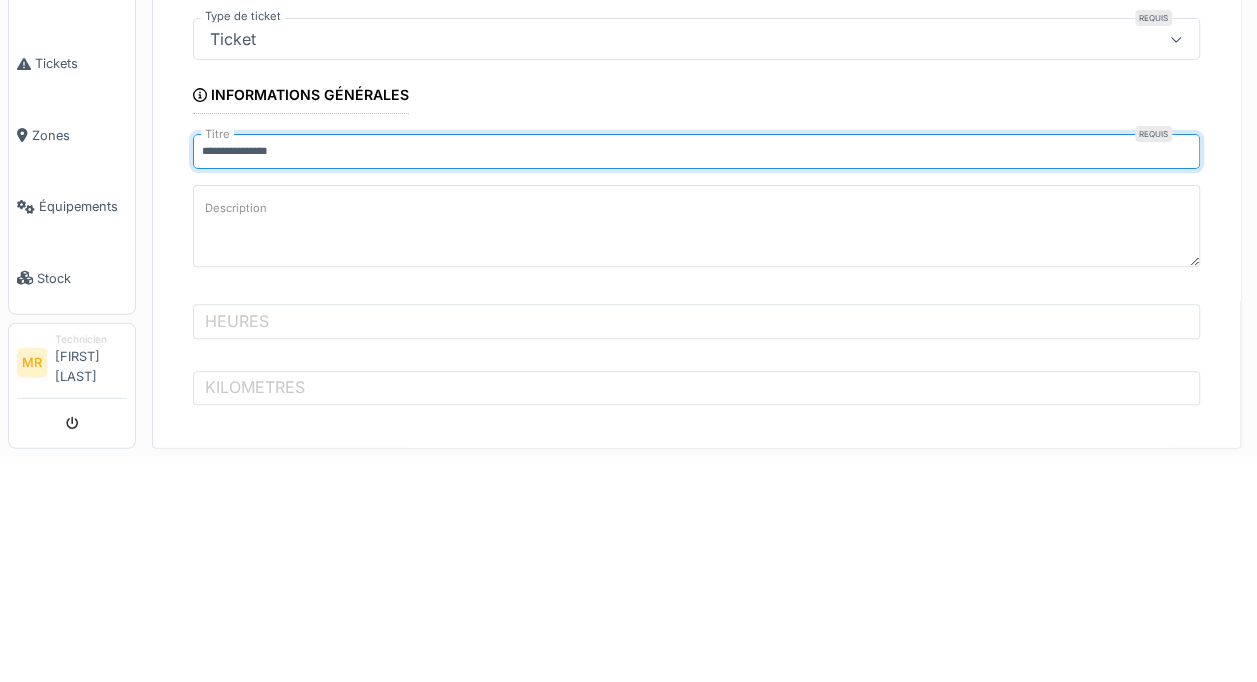 click on "Description" at bounding box center (696, 451) 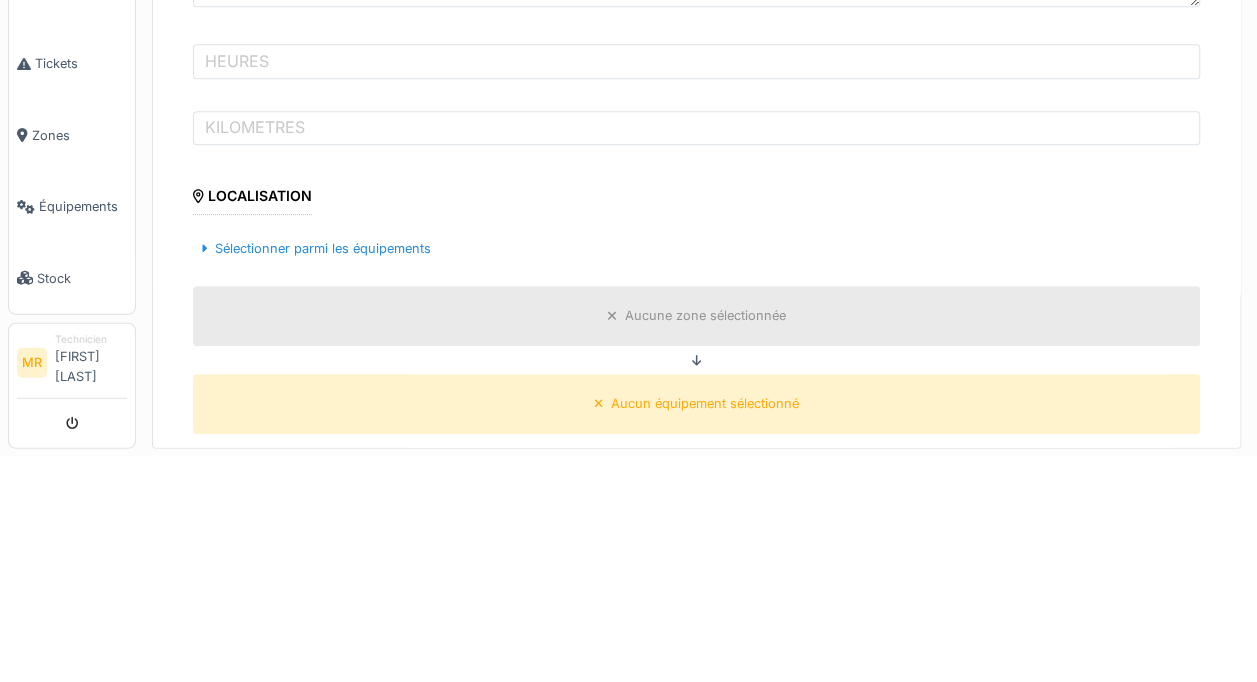 scroll, scrollTop: 332, scrollLeft: 0, axis: vertical 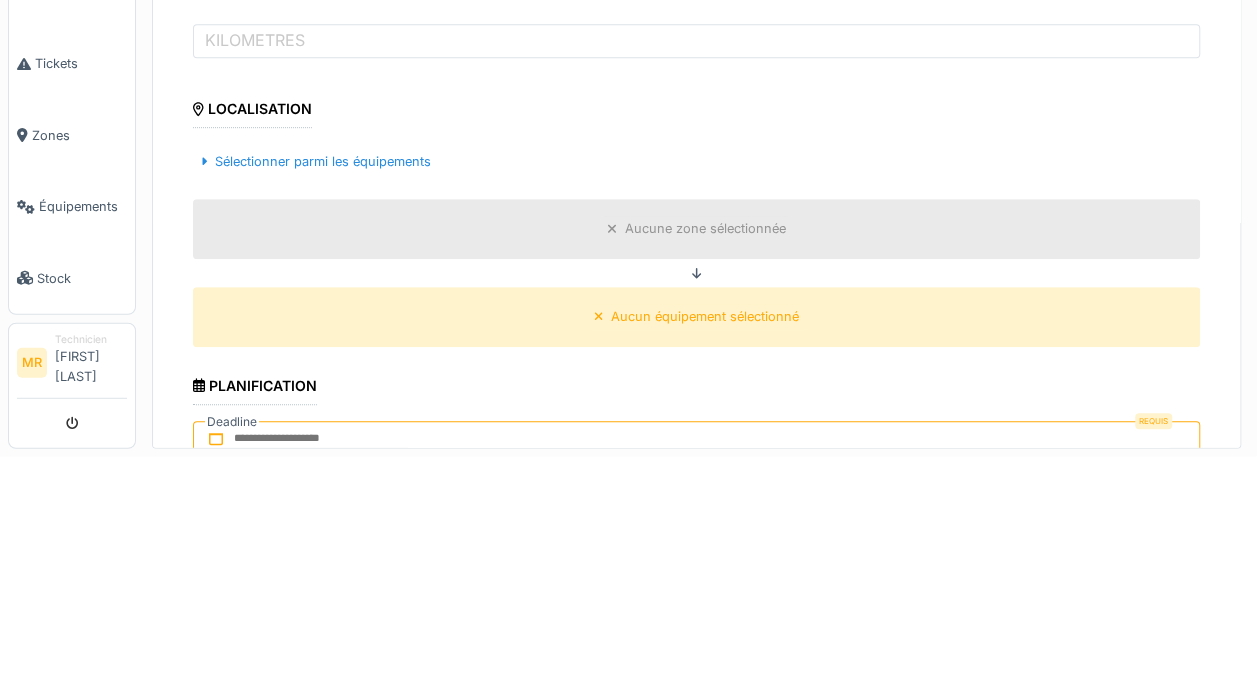 click on "Sélectionner parmi les équipements" at bounding box center [316, 386] 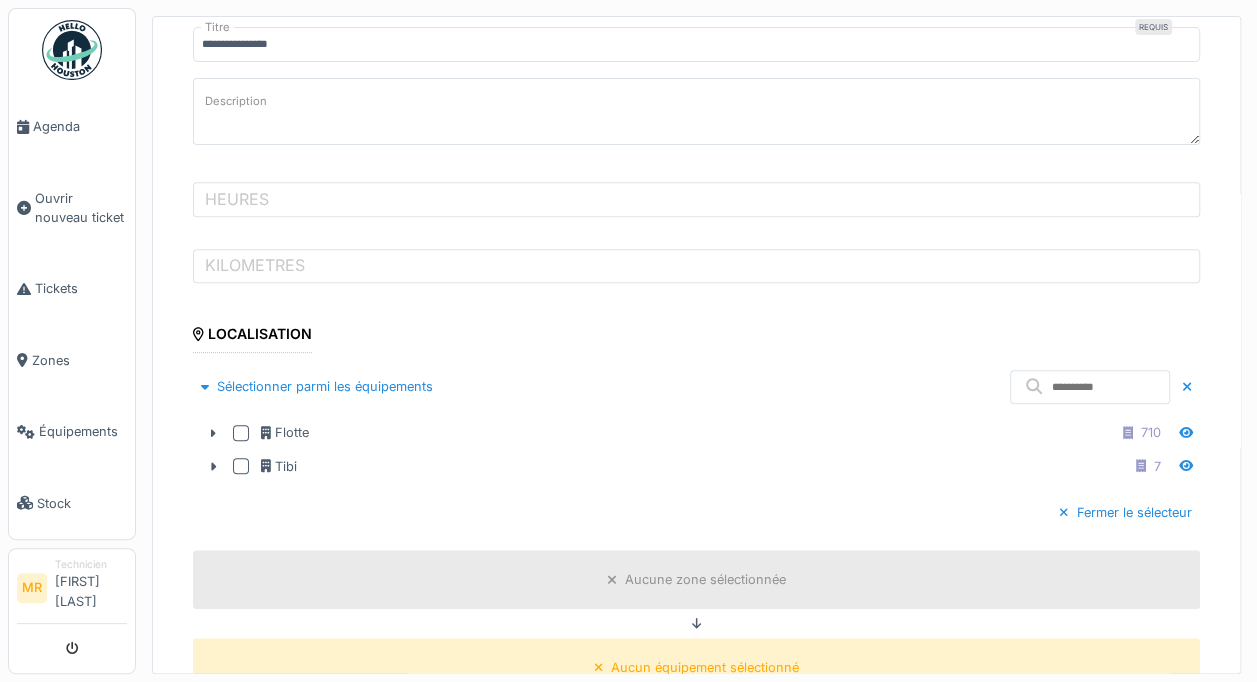 click at bounding box center (241, 433) 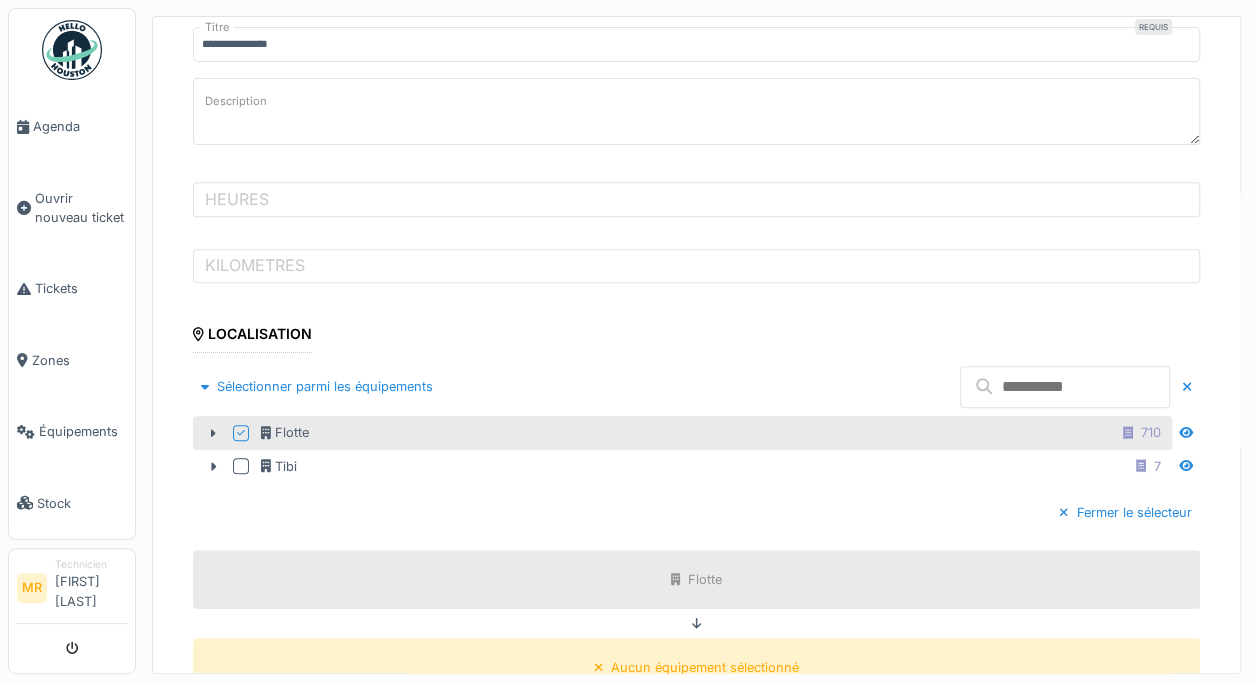 click at bounding box center (1065, 387) 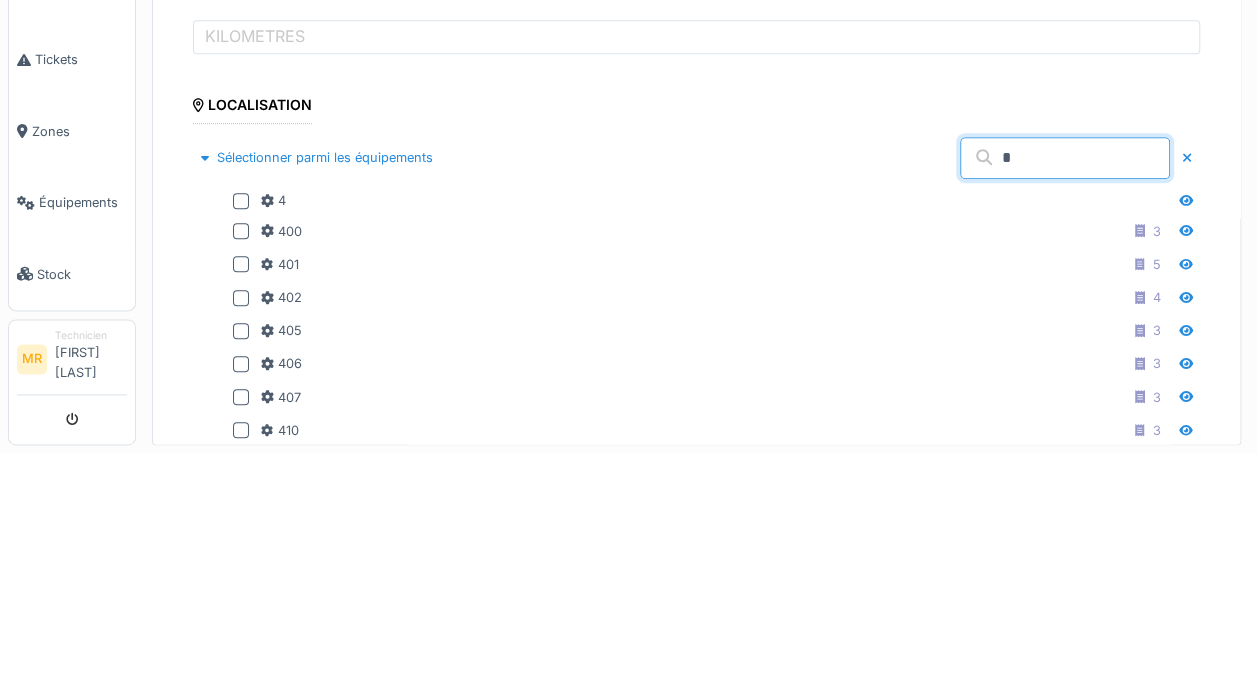 type on "**" 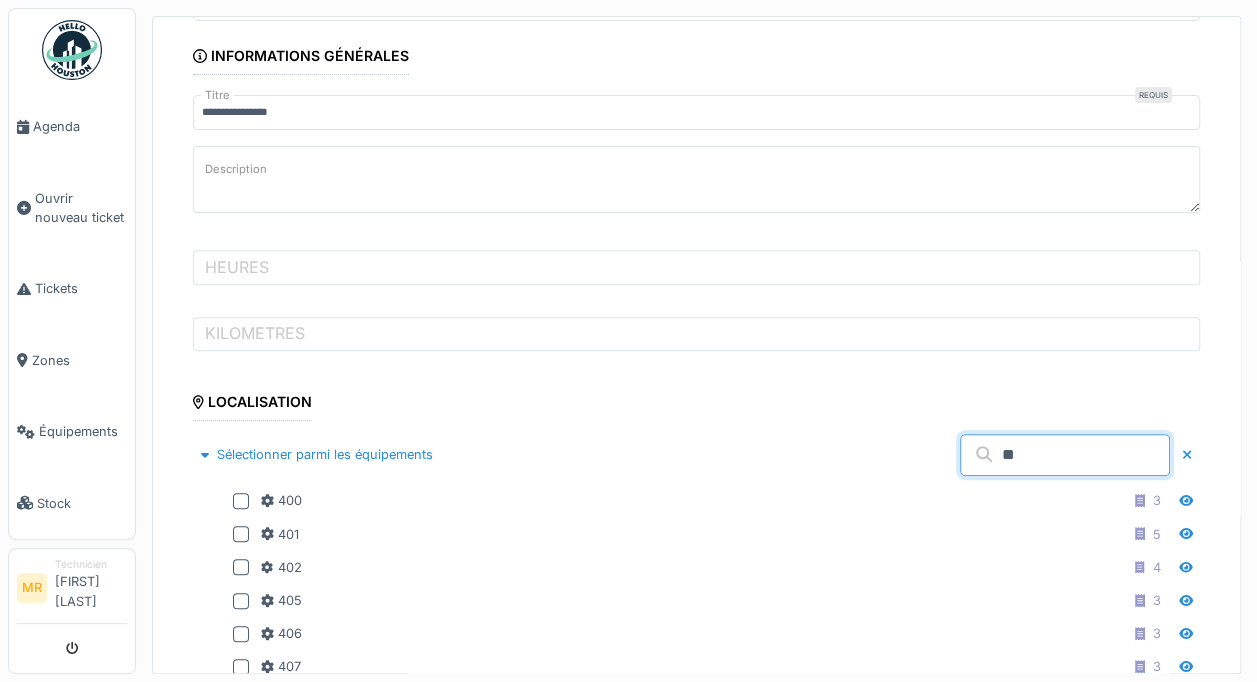scroll, scrollTop: 263, scrollLeft: 0, axis: vertical 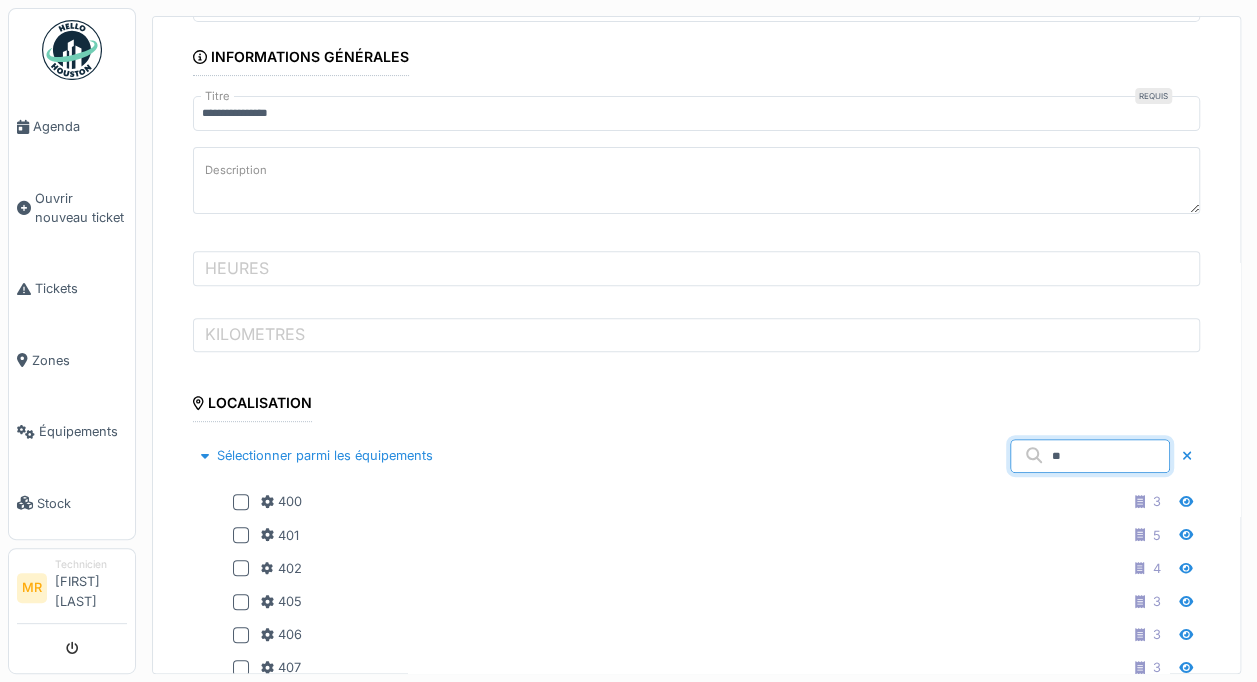 click on "Sélectionner parmi les équipements" at bounding box center [317, 455] 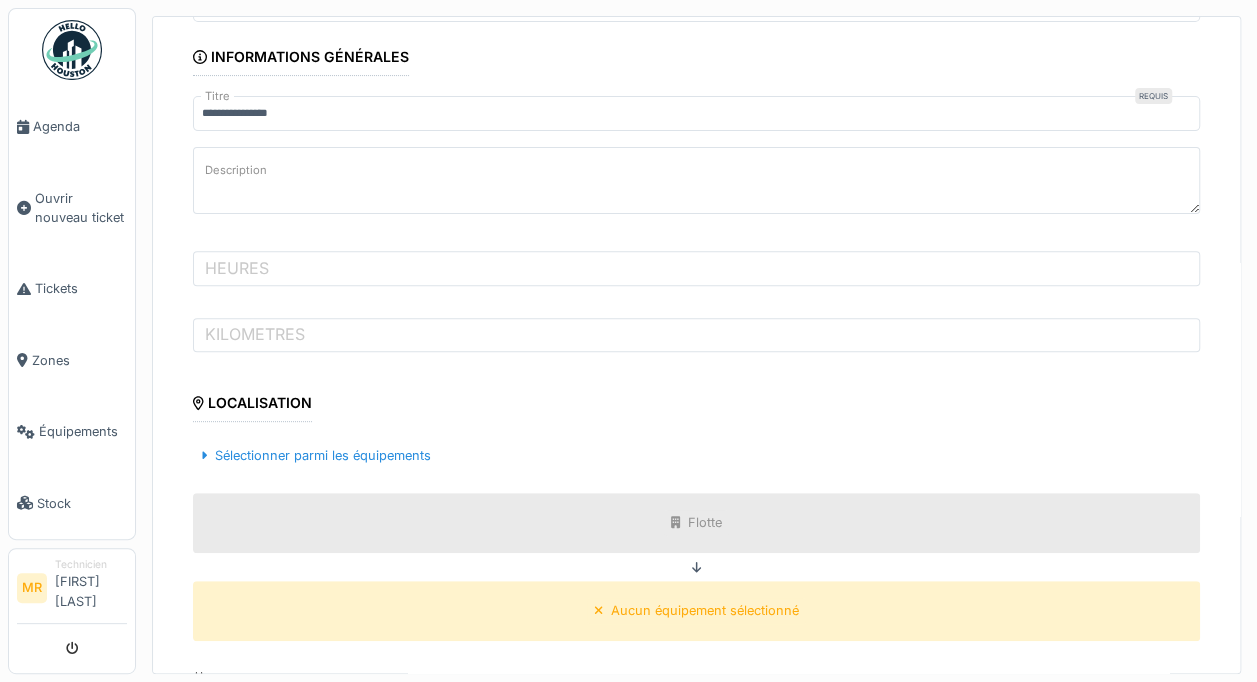 click on "Sélectionner parmi les équipements" at bounding box center (316, 455) 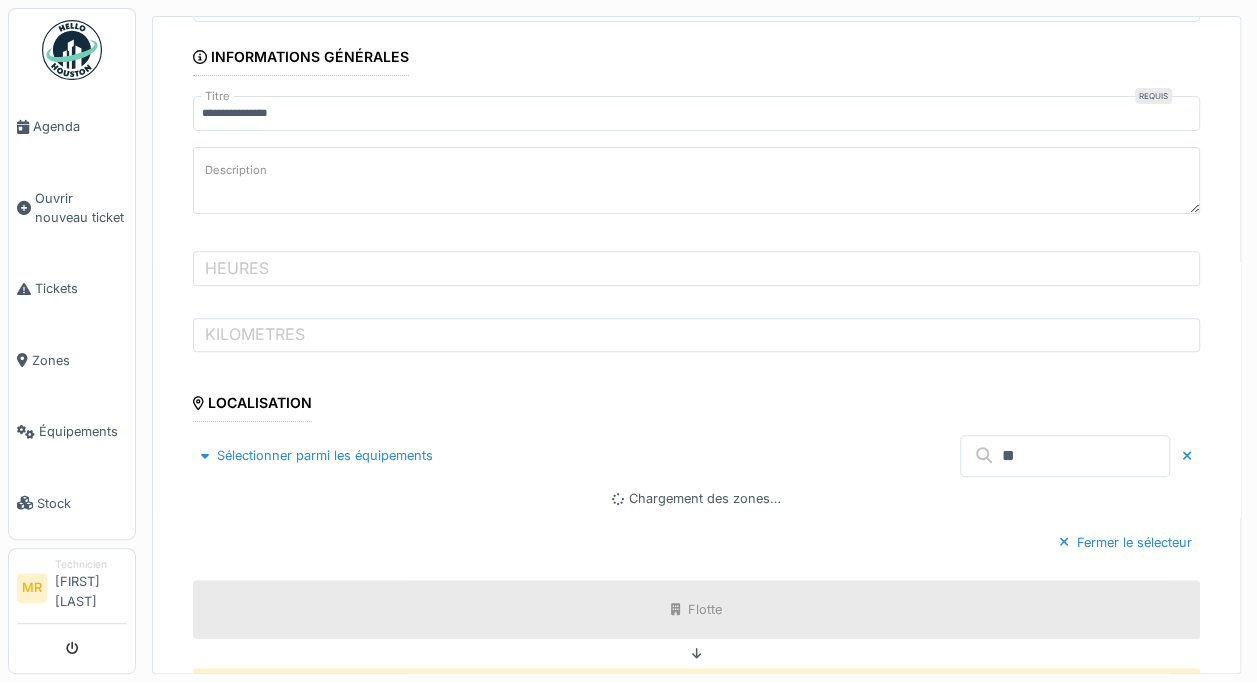 click on "**" at bounding box center (1065, 456) 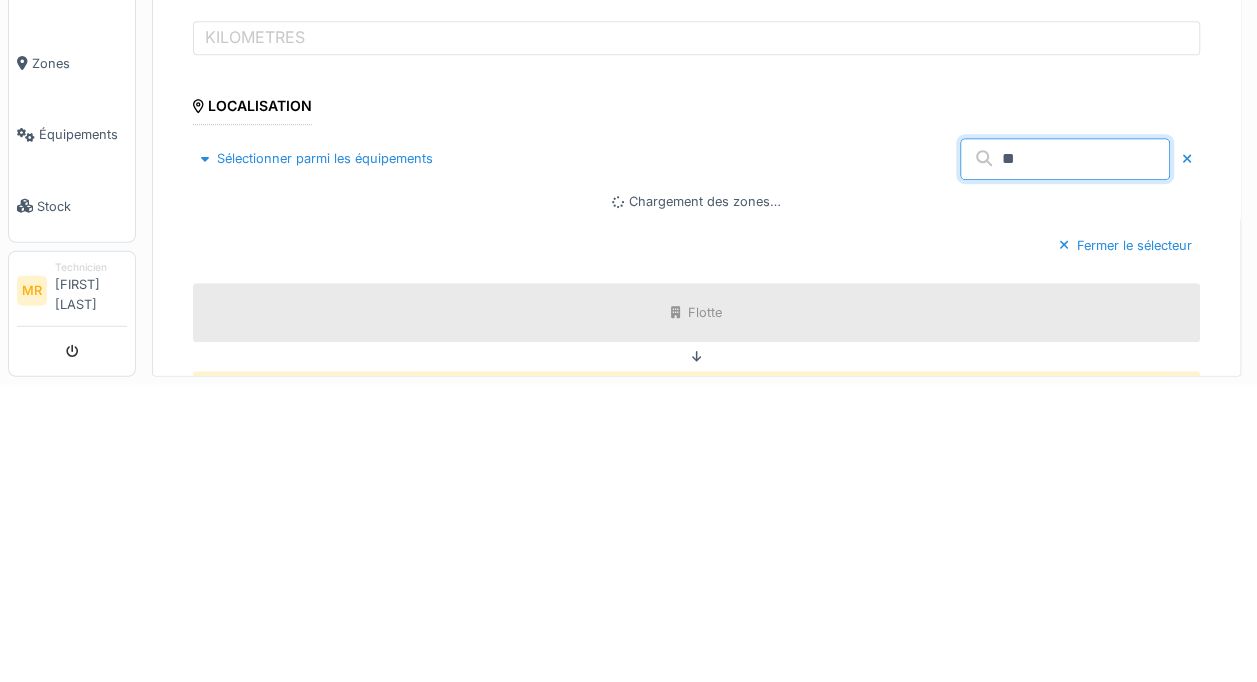 type on "*" 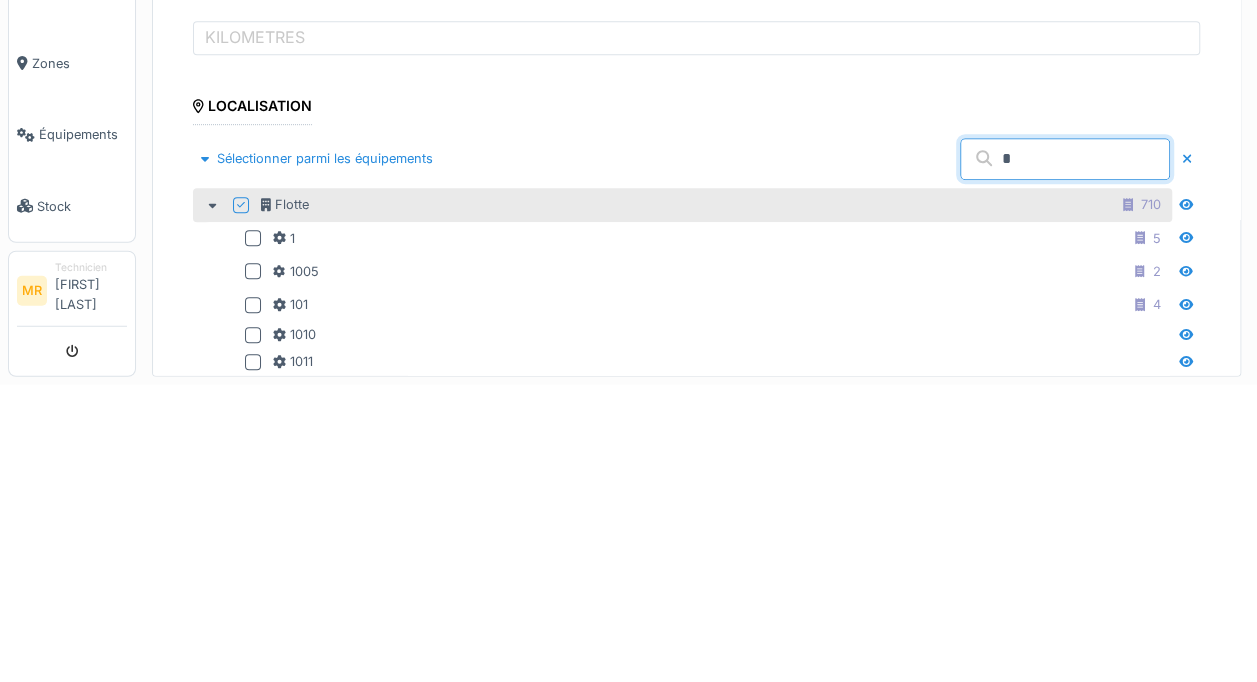 type on "**" 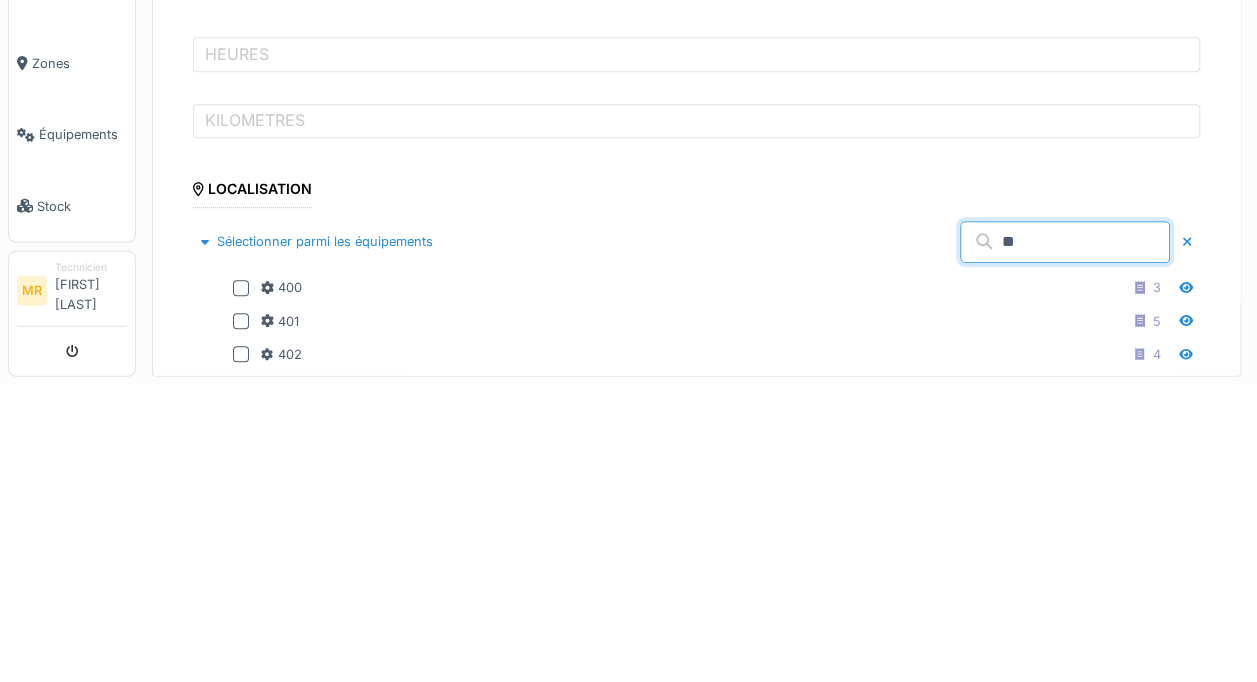 scroll, scrollTop: 155, scrollLeft: 0, axis: vertical 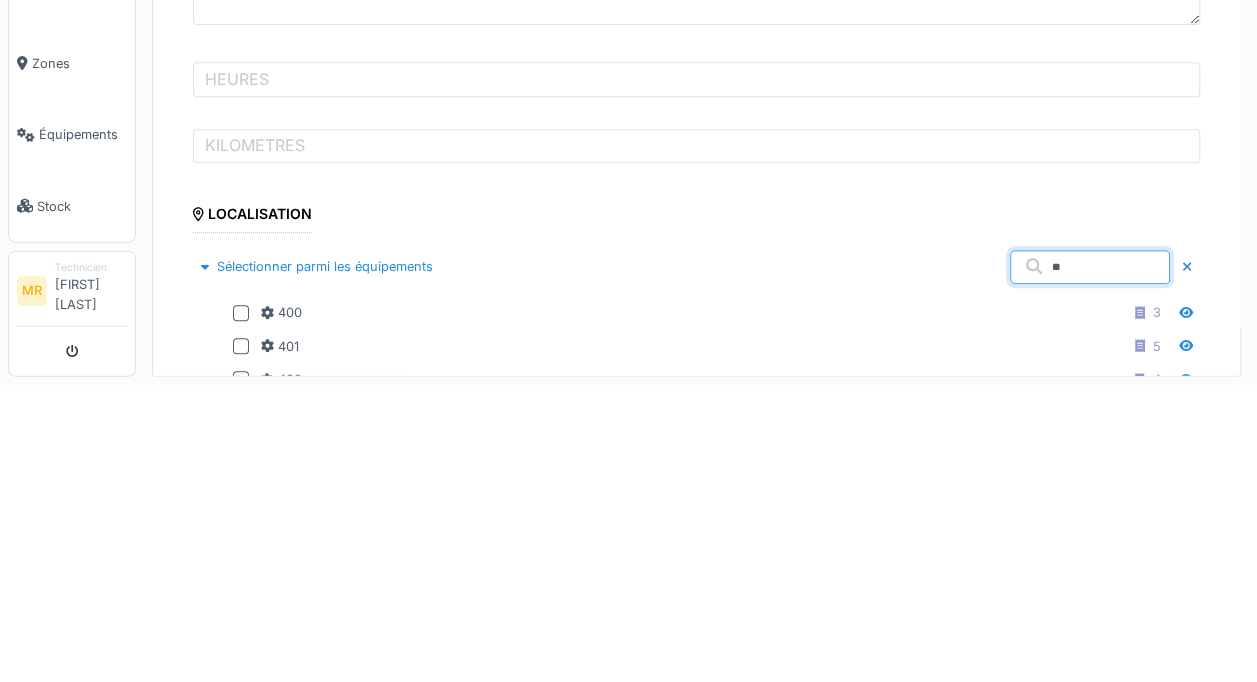 click on "400 3" at bounding box center [682, 609] 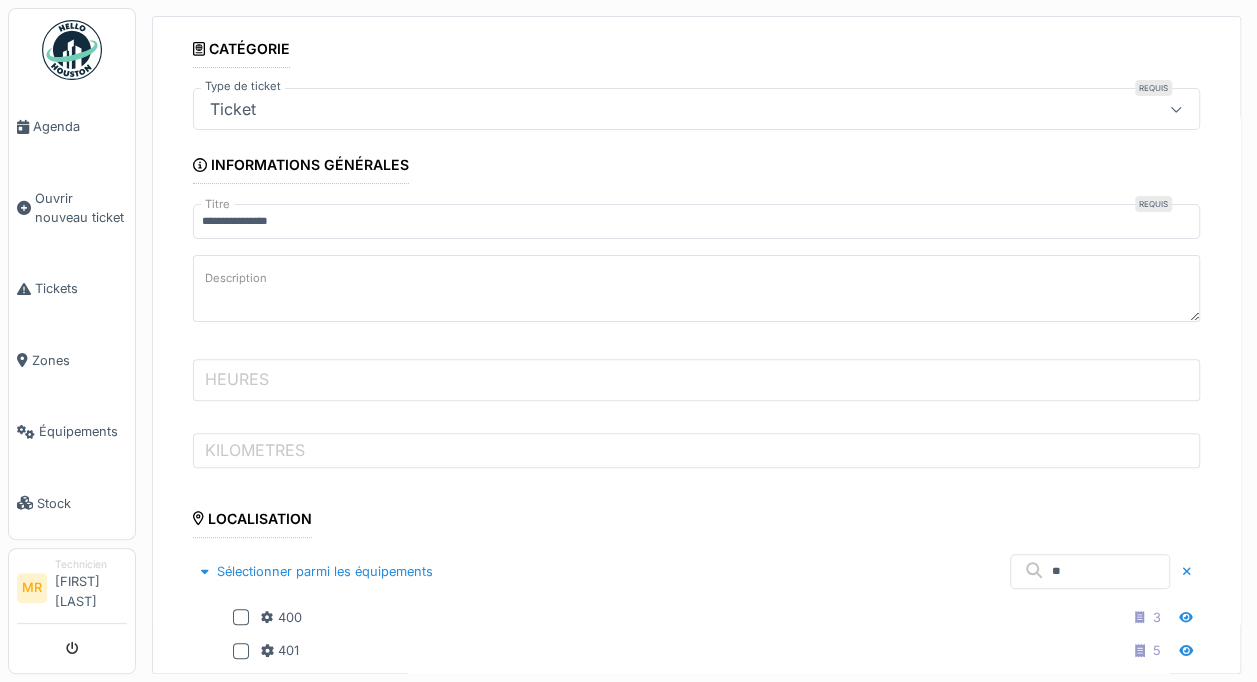 click on "HEURES" at bounding box center [696, 380] 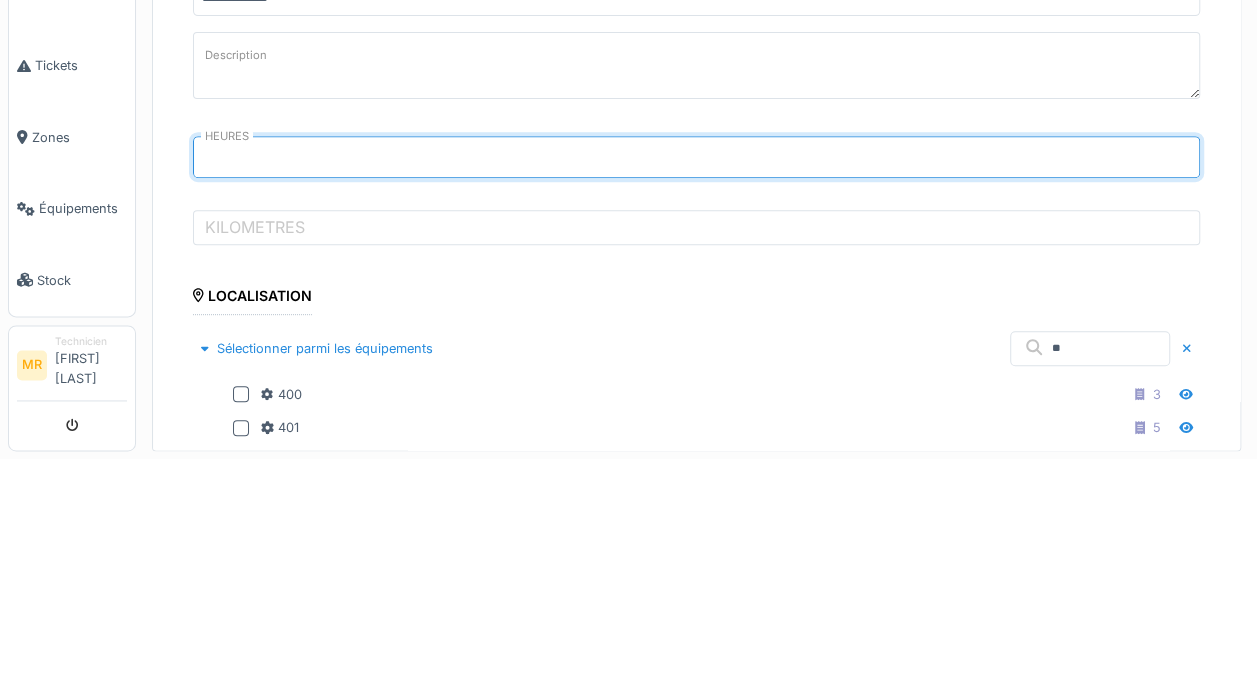 type on "***" 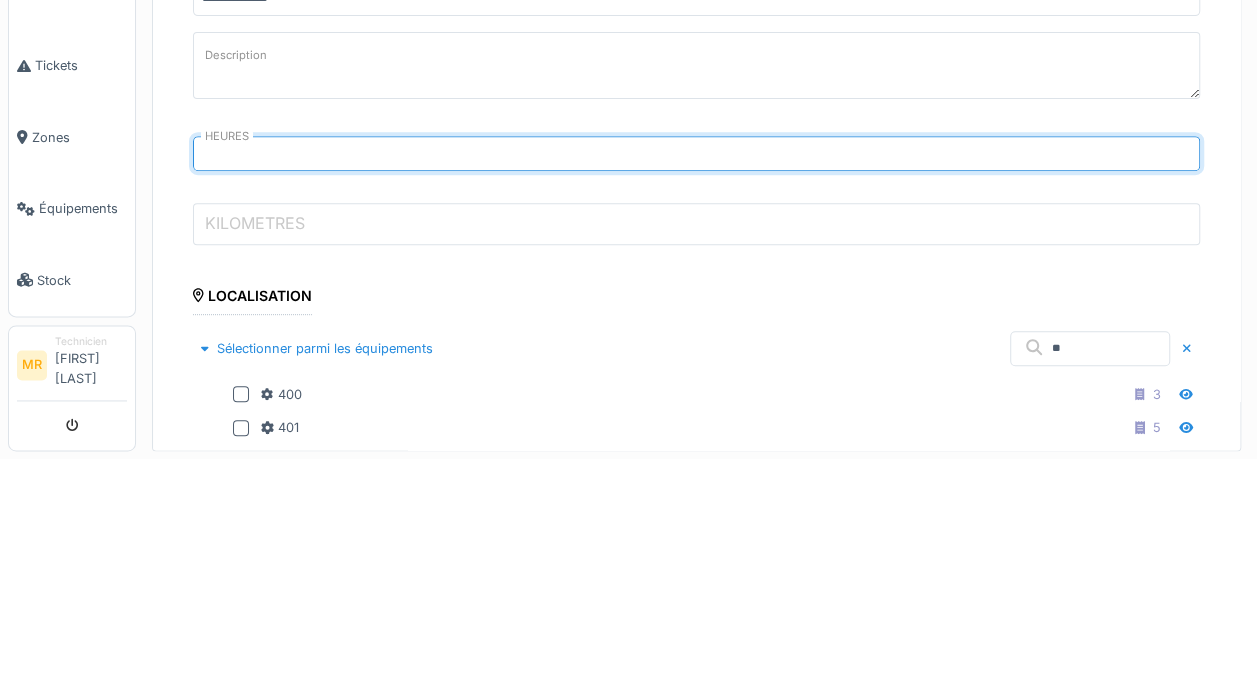 click on "KILOMETRES" at bounding box center [696, 447] 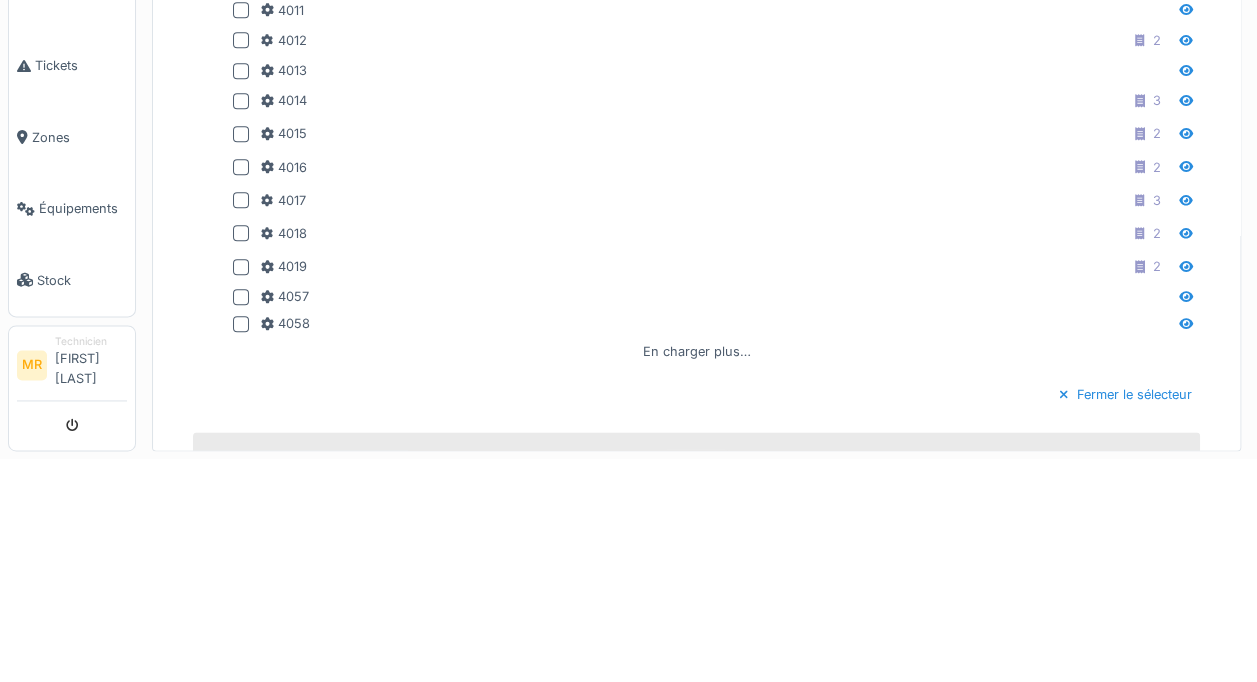type on "****" 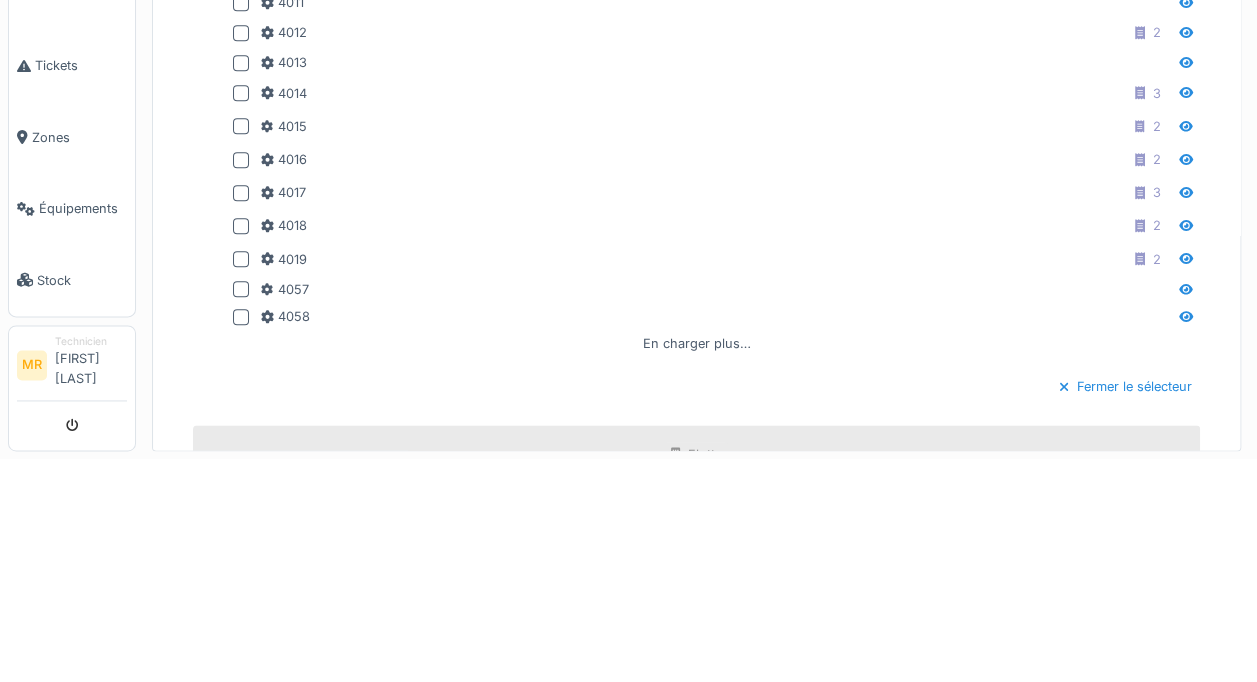 click on "4018 2" at bounding box center [714, 448] 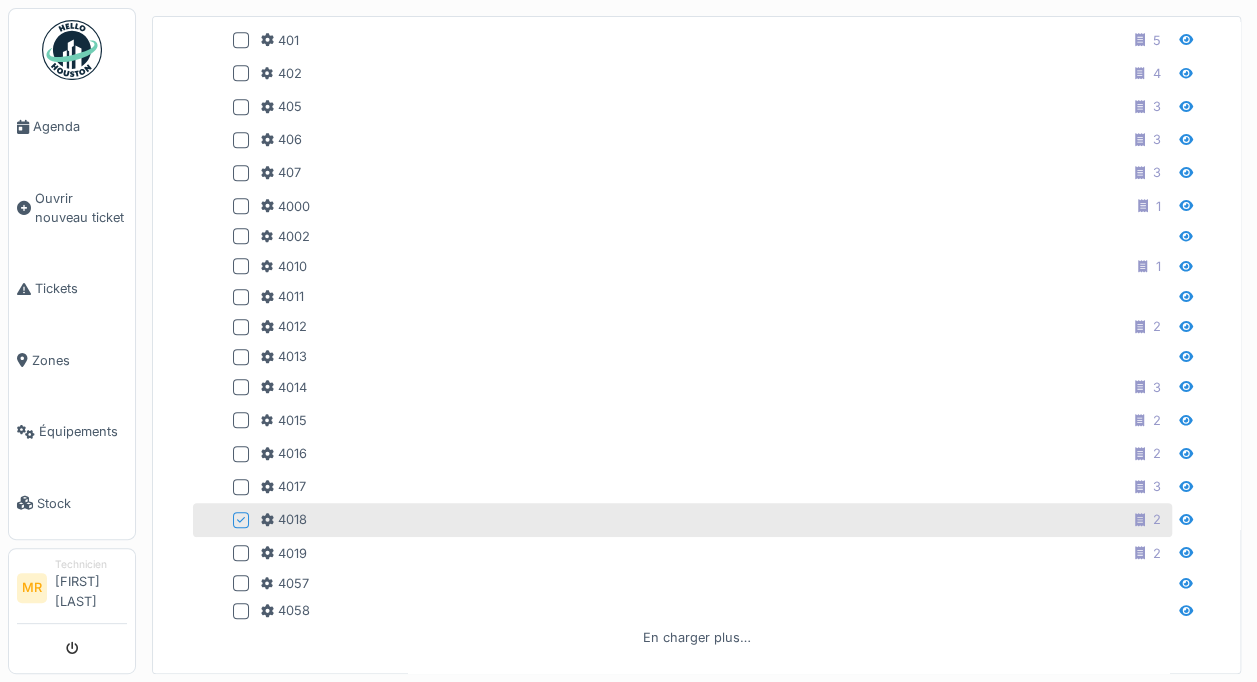 scroll, scrollTop: 768, scrollLeft: 0, axis: vertical 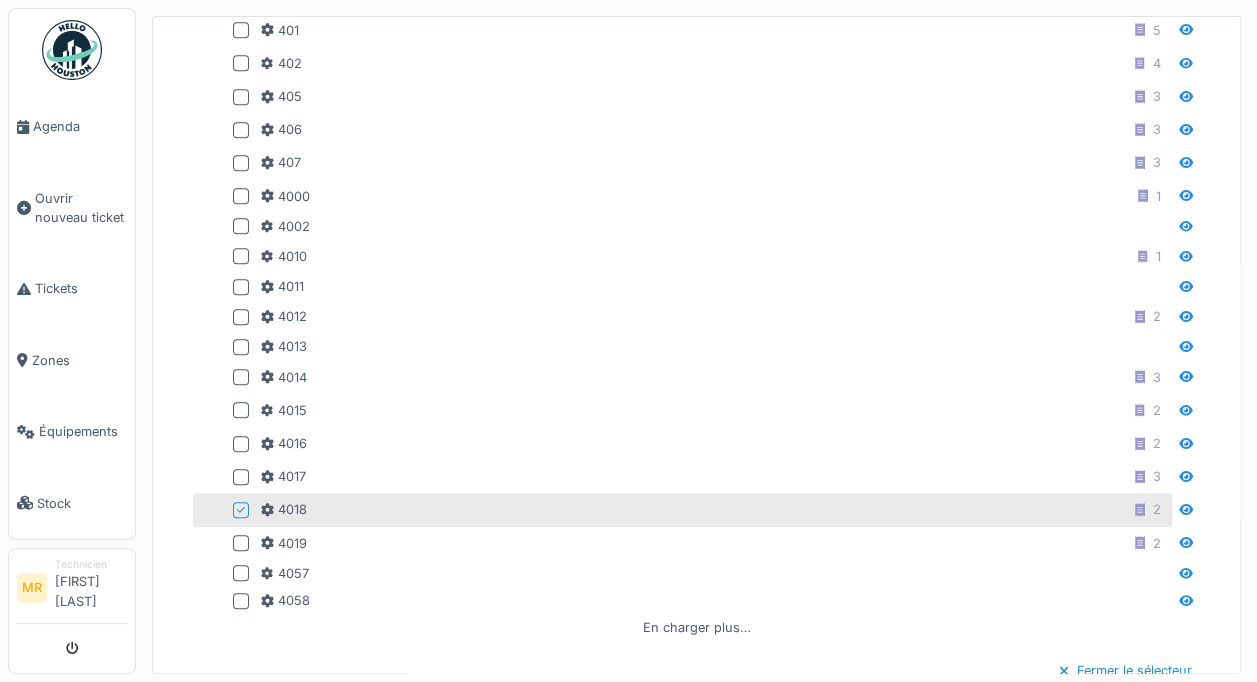 click 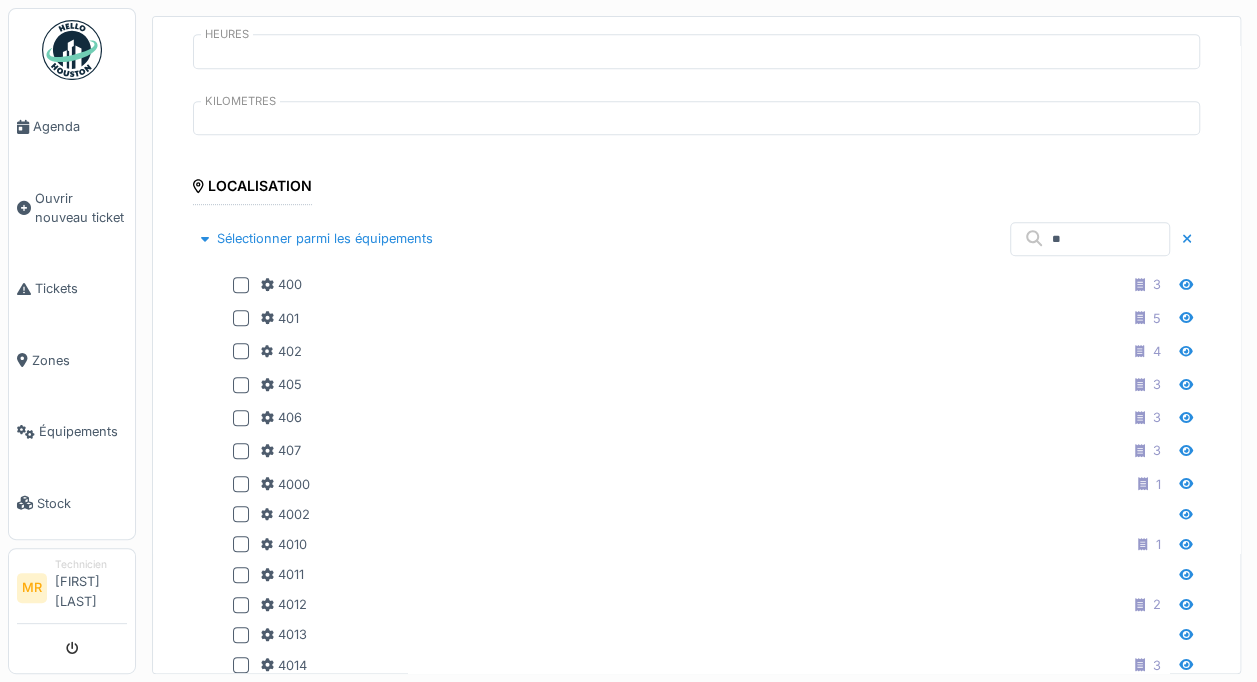 scroll, scrollTop: 468, scrollLeft: 0, axis: vertical 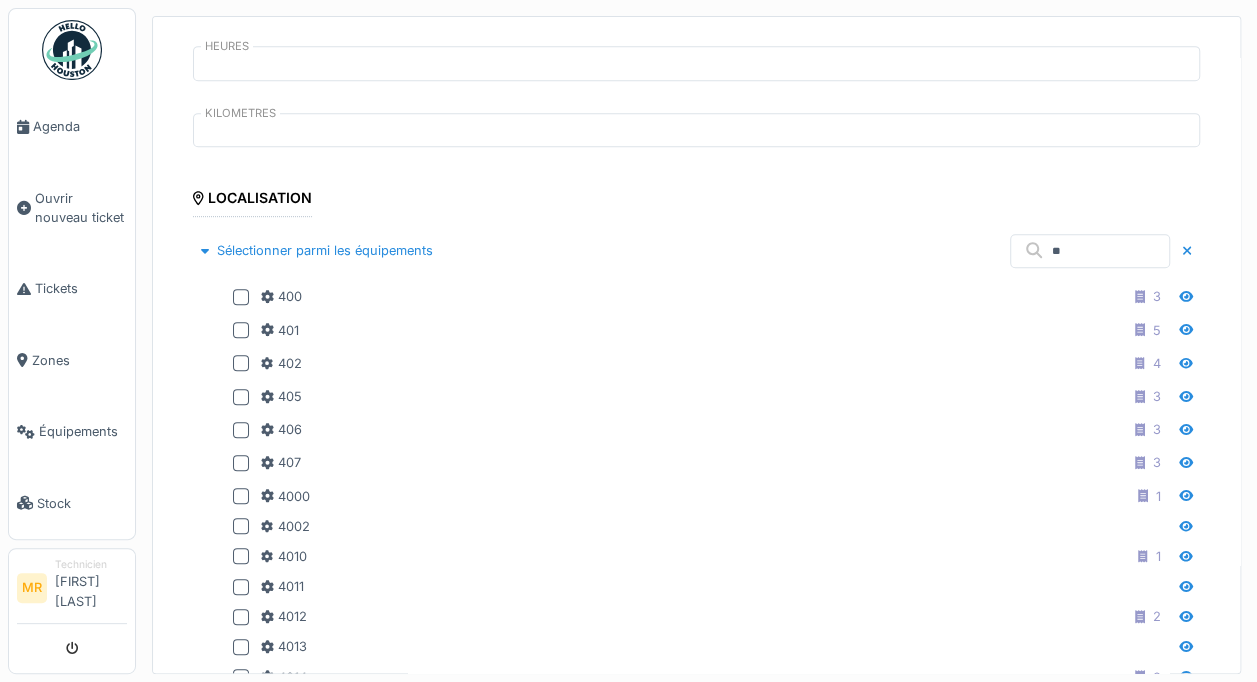 click on "Sélectionner parmi les équipements" at bounding box center [317, 250] 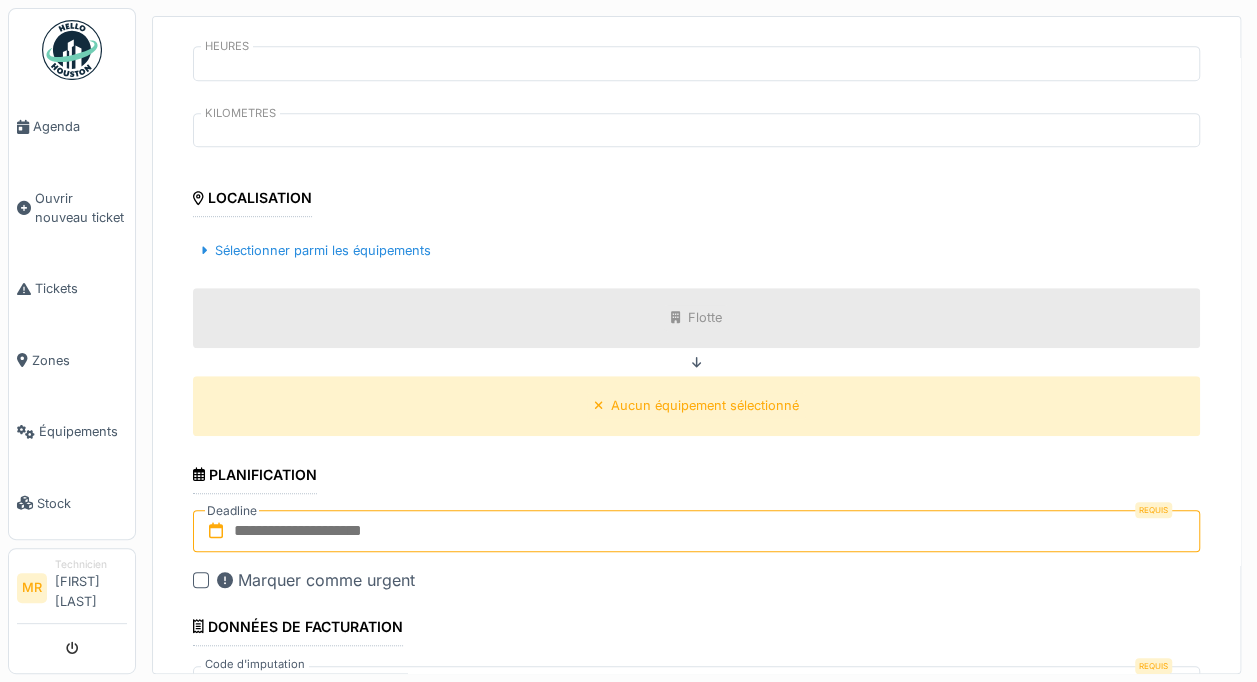 click at bounding box center [696, 531] 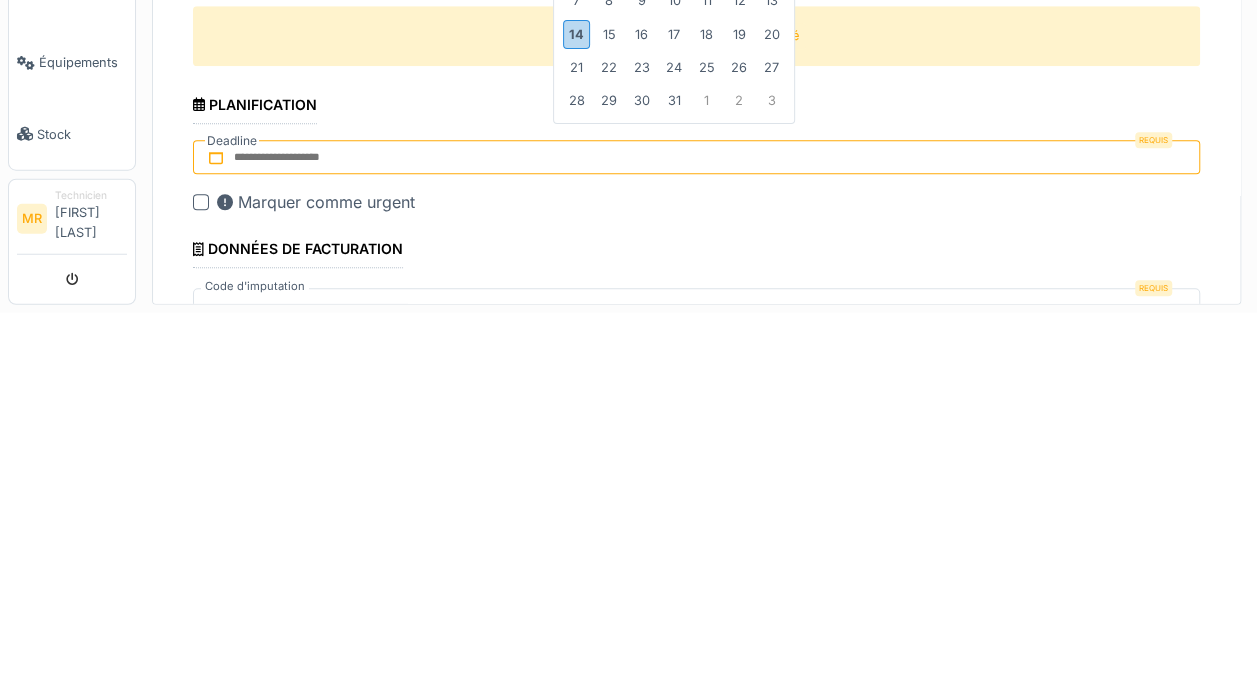 click on "14" at bounding box center [576, 403] 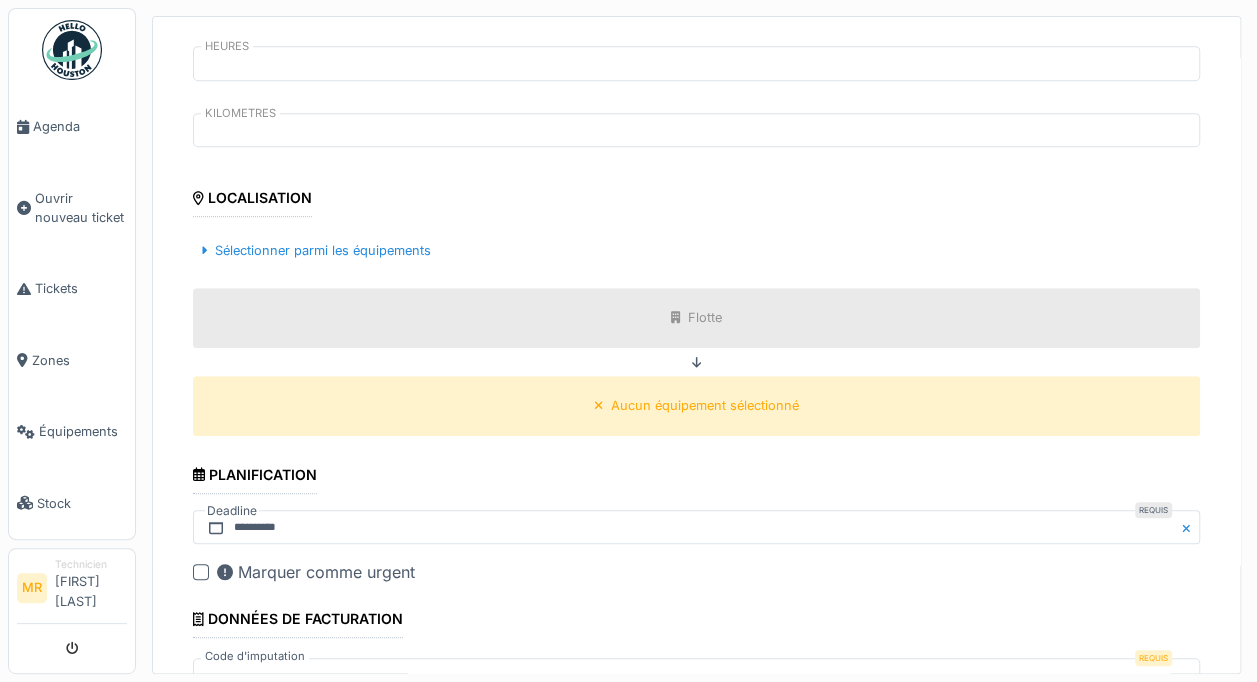 scroll, scrollTop: 7, scrollLeft: 0, axis: vertical 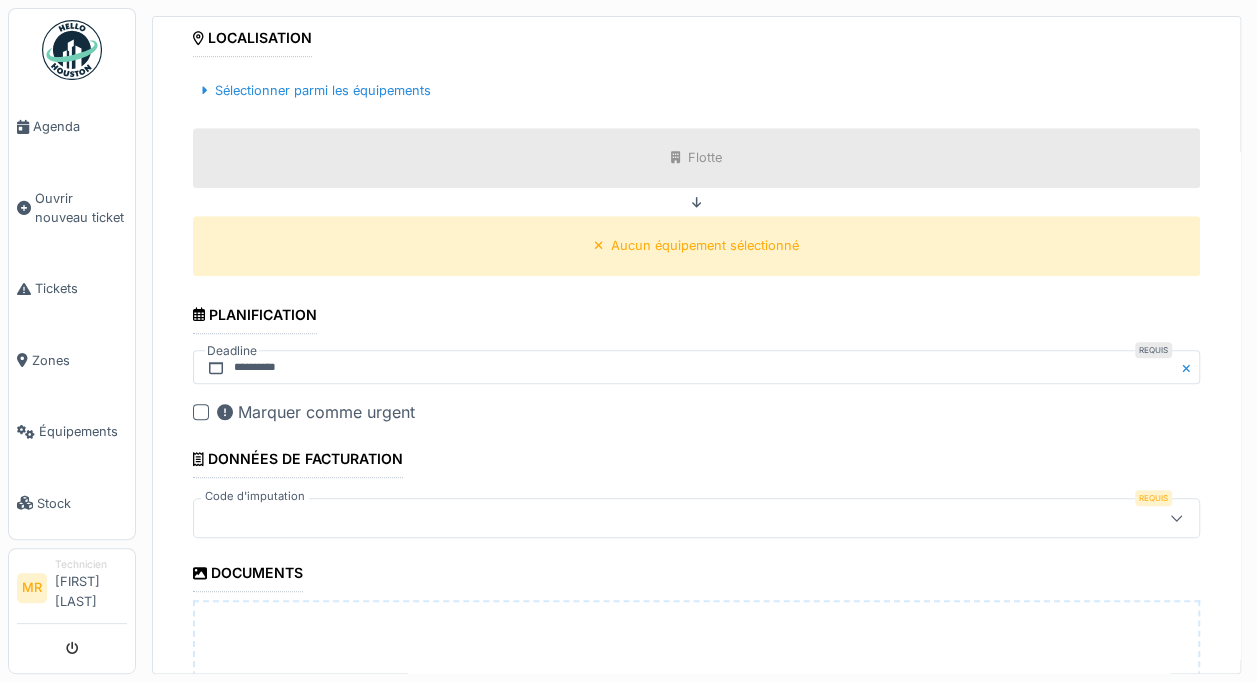 click at bounding box center [696, 518] 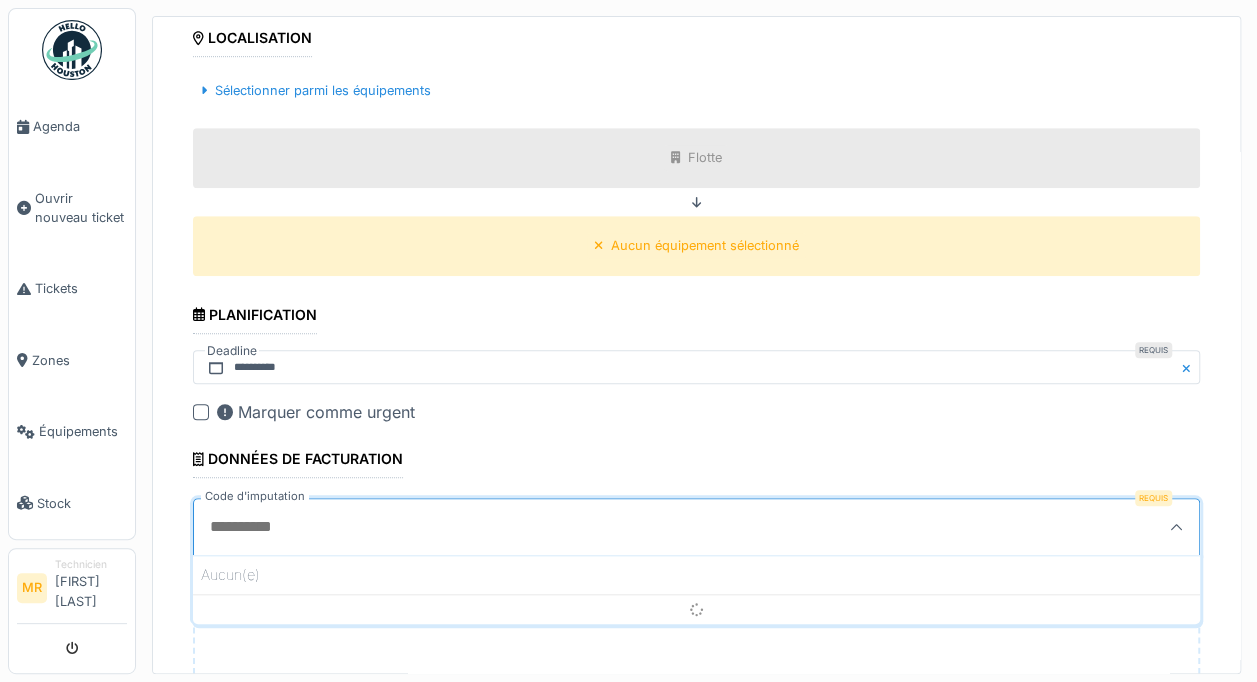 scroll, scrollTop: 4, scrollLeft: 0, axis: vertical 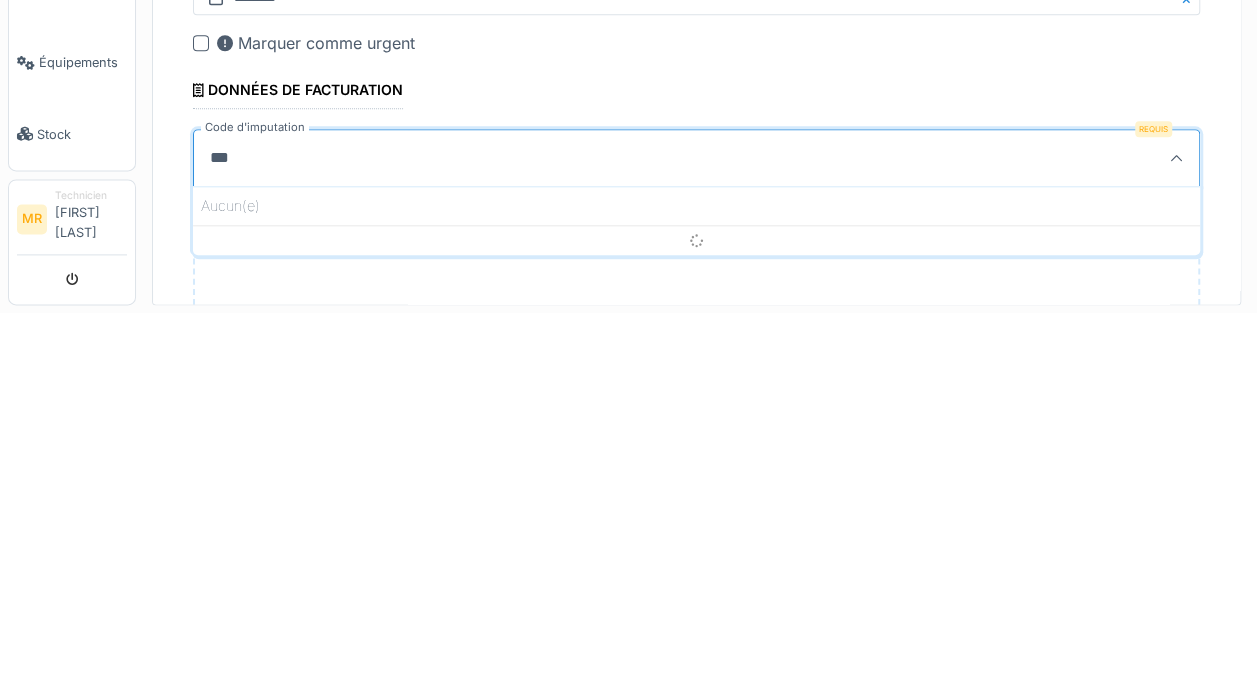 type on "****" 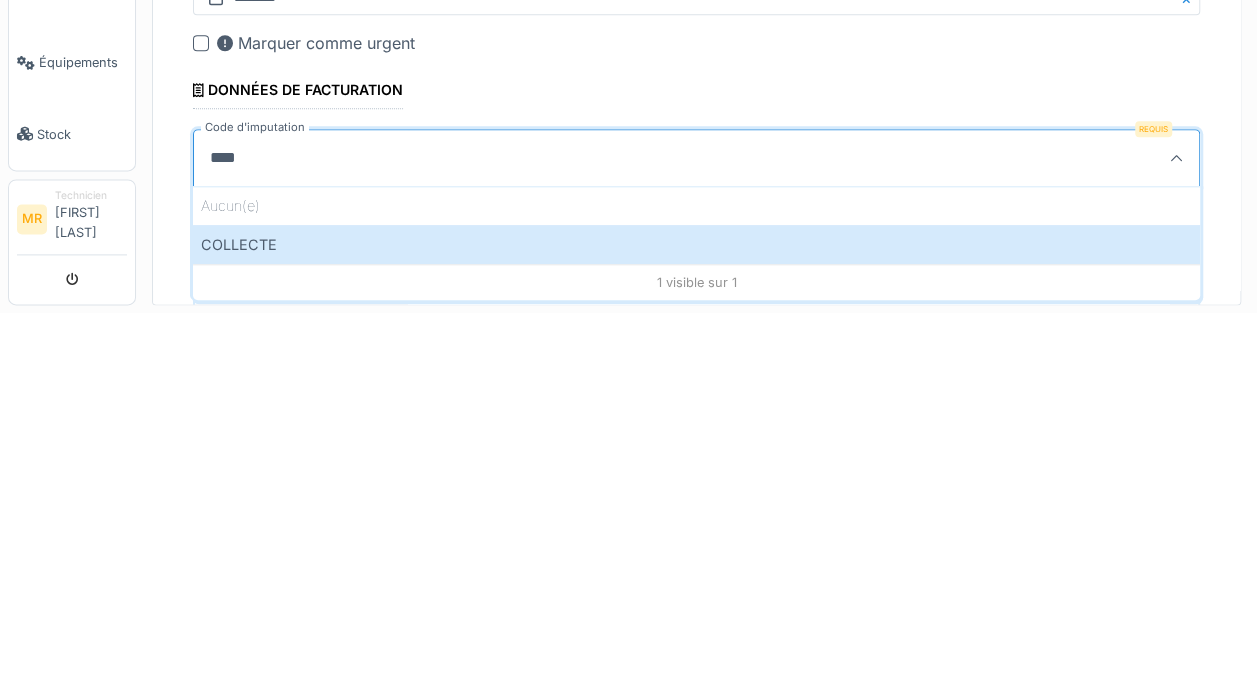 click on "COLLECTE" at bounding box center (696, 613) 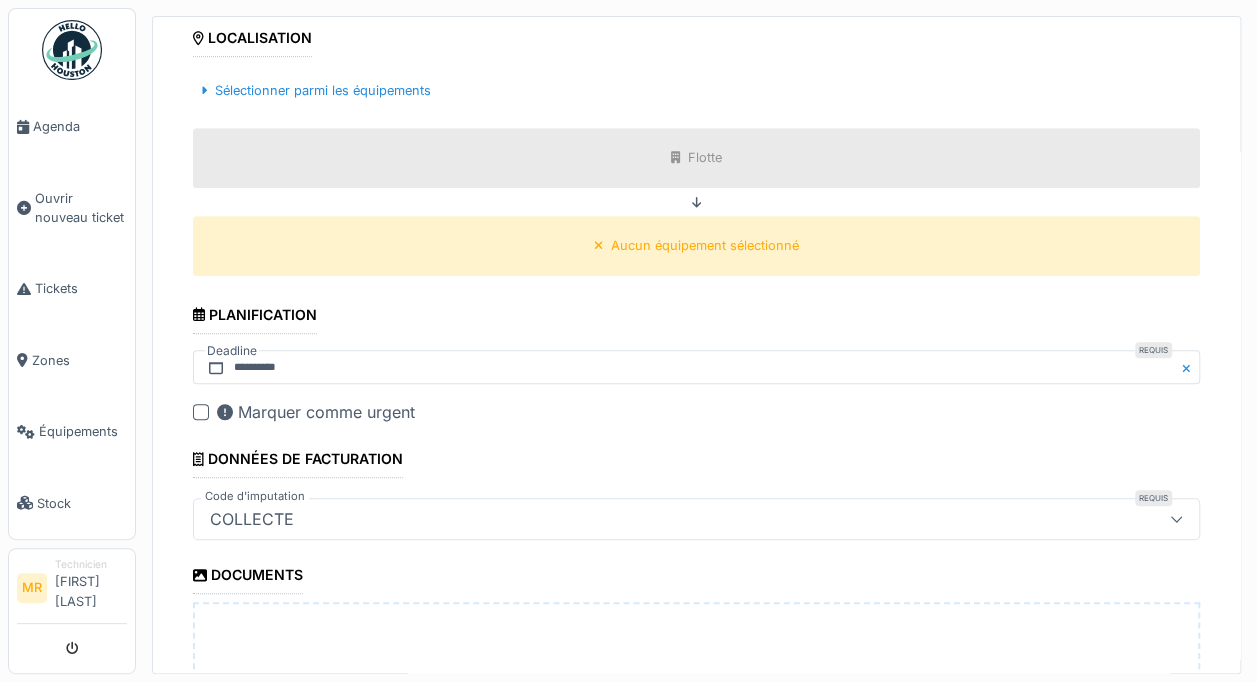 click on "Déposez directement des fichiers ici, ou cliquez pour sélectionner des fichiers" at bounding box center [696, 752] 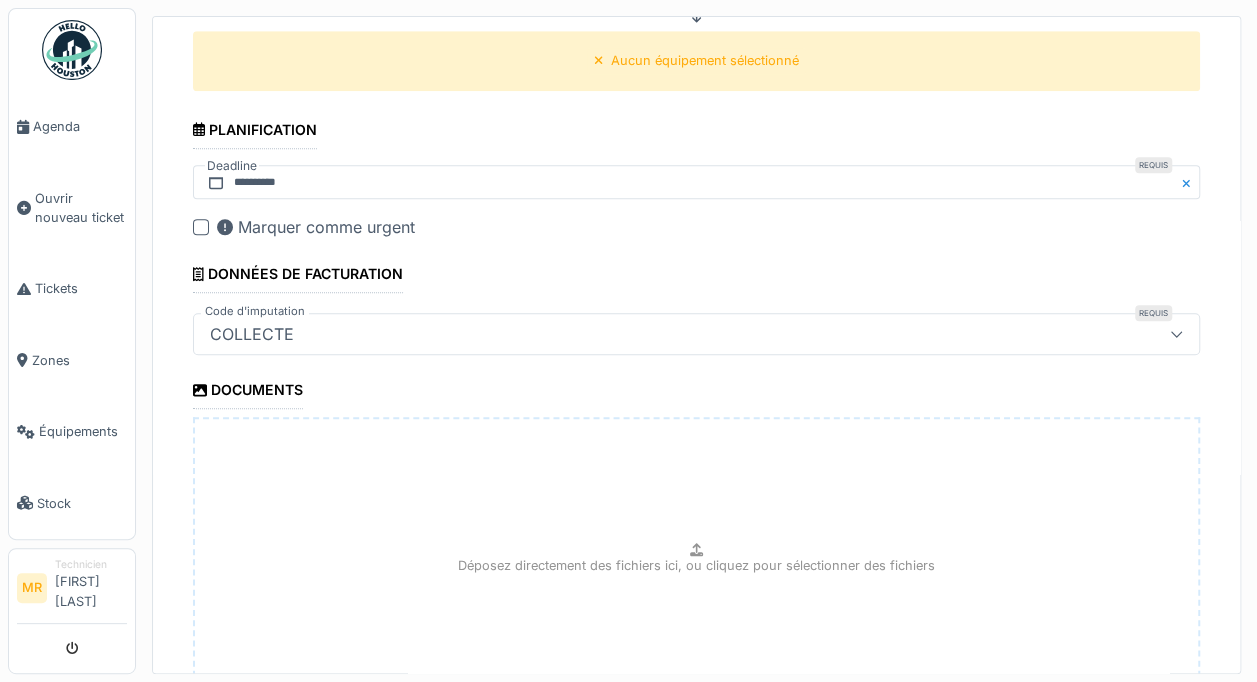 scroll, scrollTop: 849, scrollLeft: 0, axis: vertical 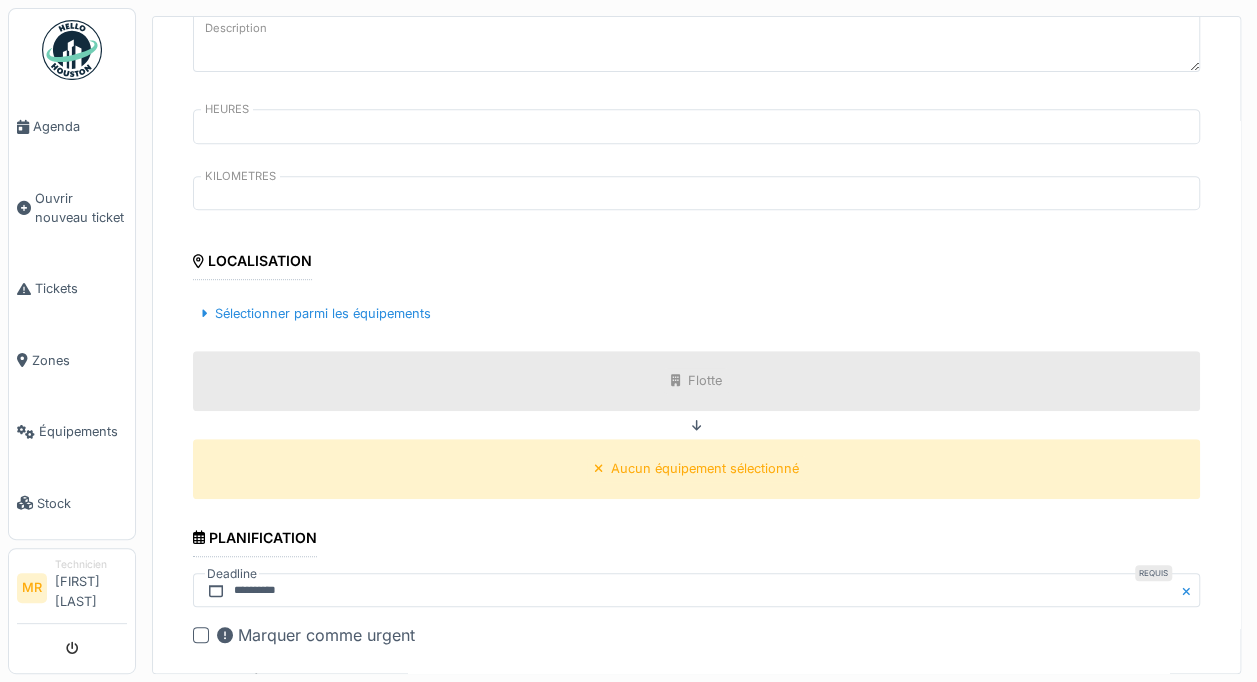 click on "Sélectionner parmi les équipements" at bounding box center [316, 313] 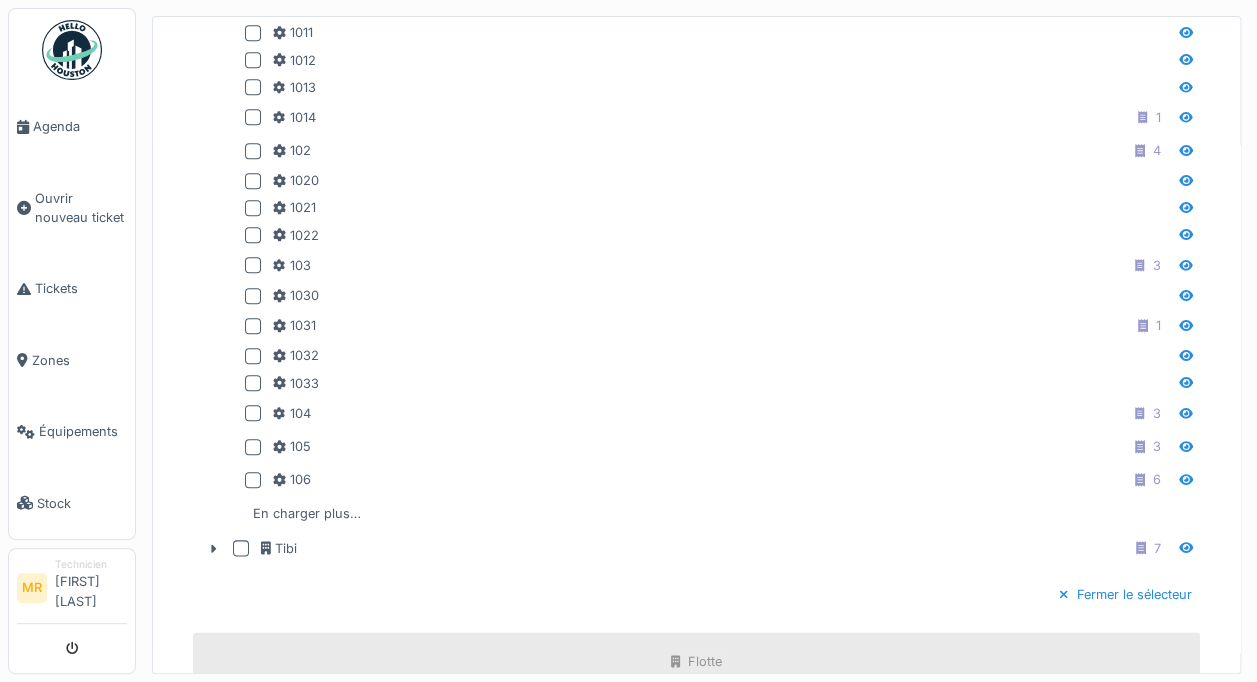 scroll, scrollTop: 897, scrollLeft: 0, axis: vertical 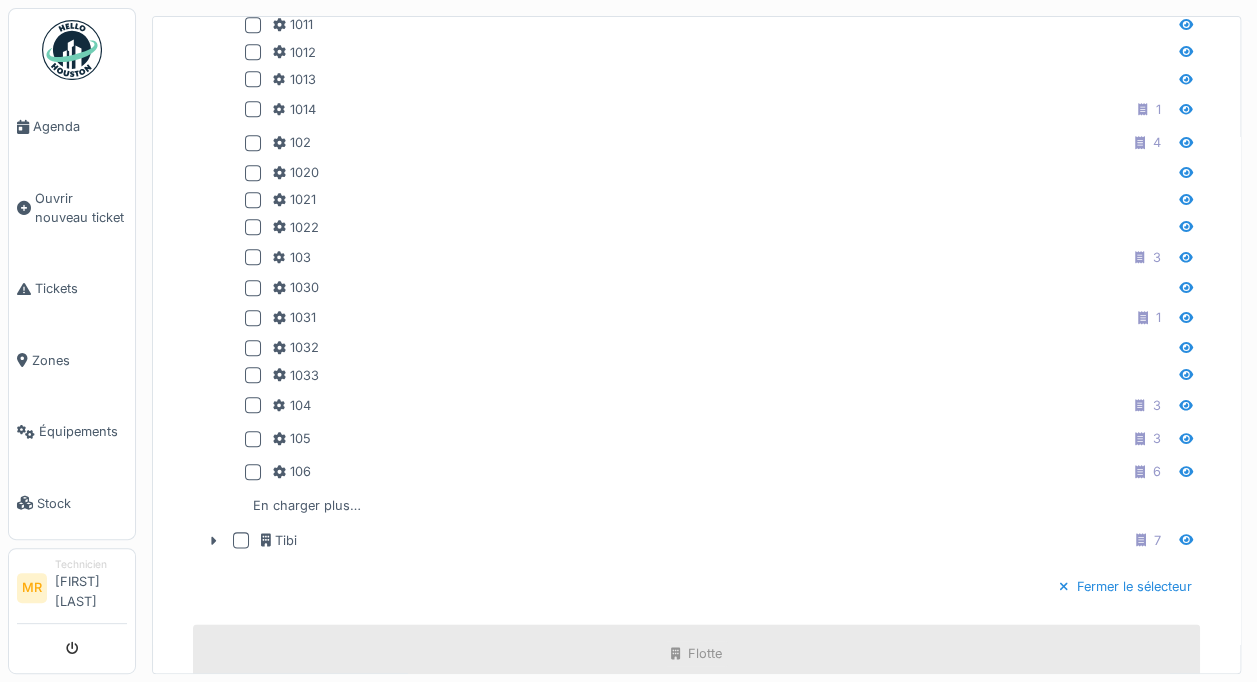 click on "En charger plus…" at bounding box center (307, 505) 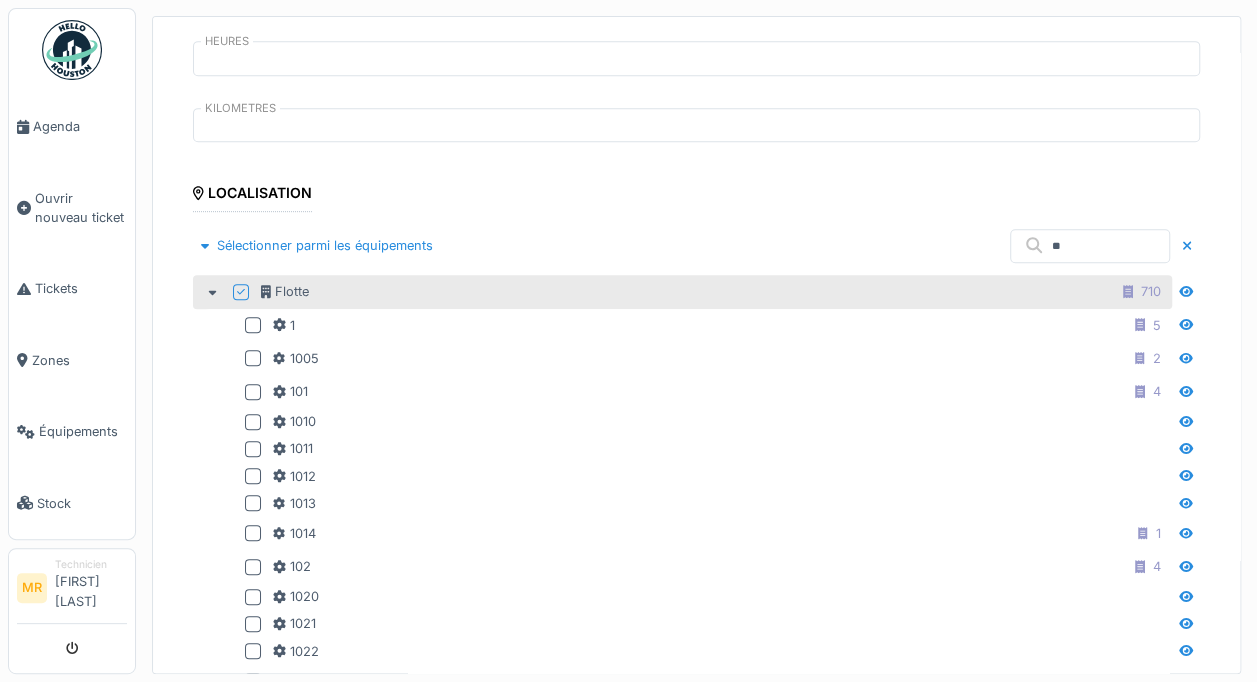 scroll, scrollTop: 471, scrollLeft: 0, axis: vertical 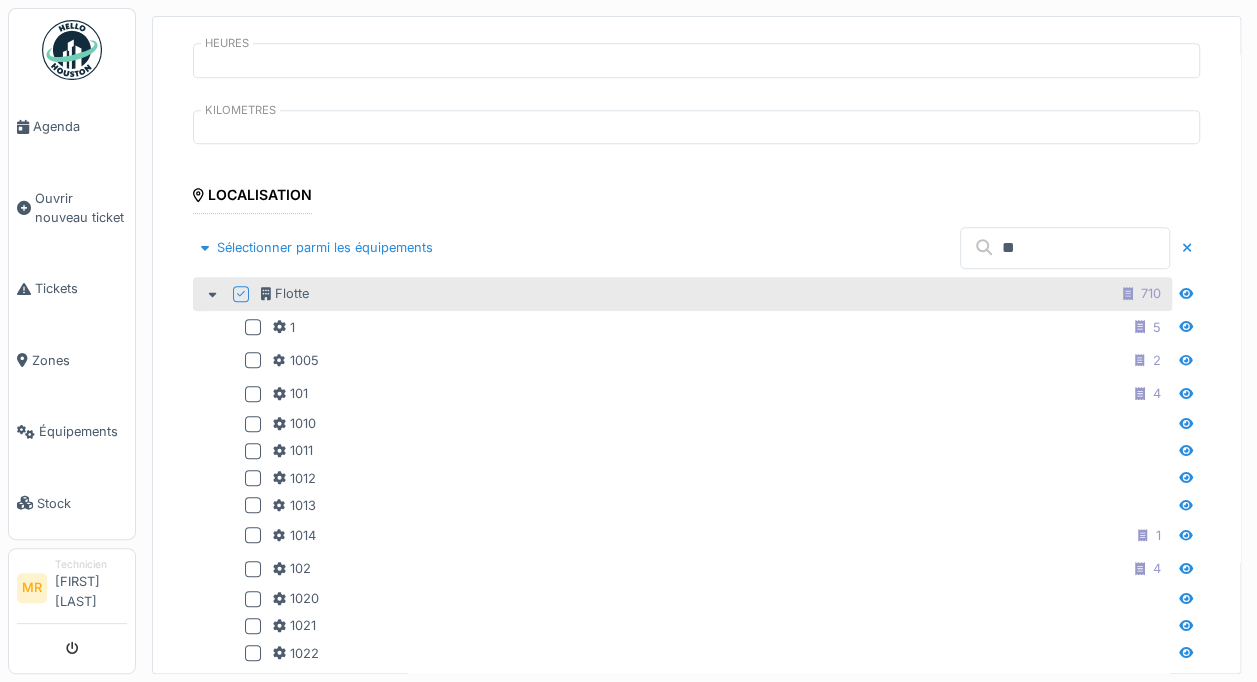 click on "**" at bounding box center [1065, 248] 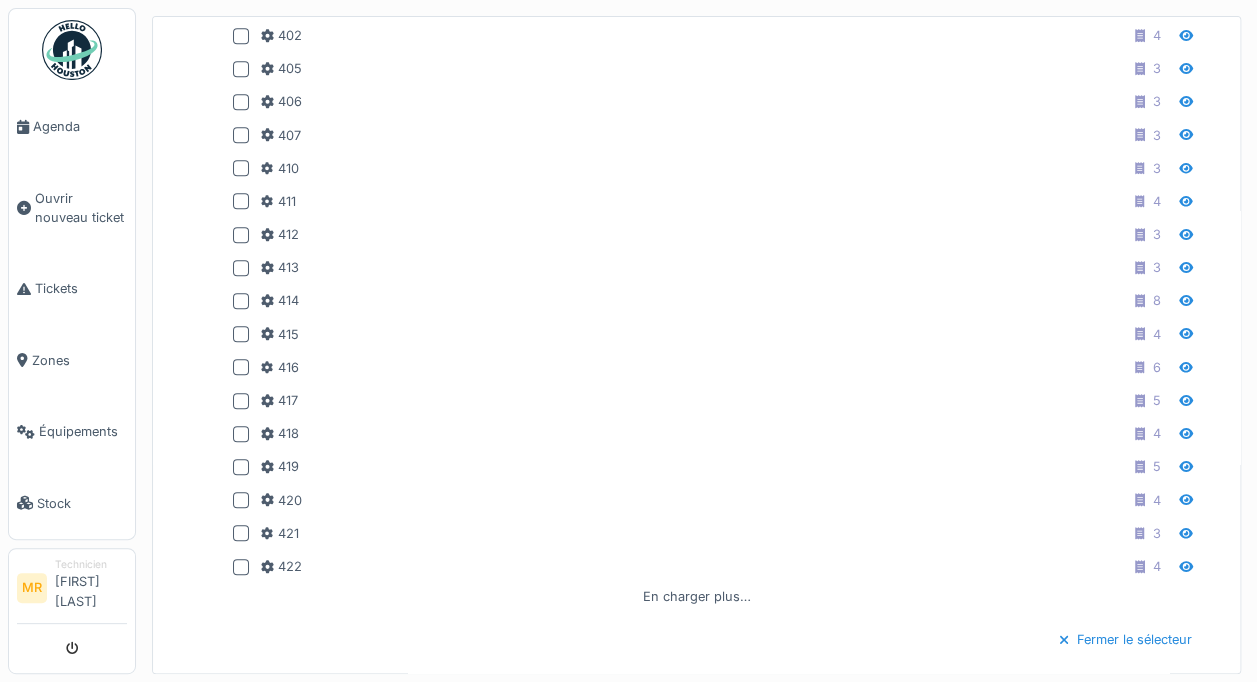 scroll, scrollTop: 874, scrollLeft: 0, axis: vertical 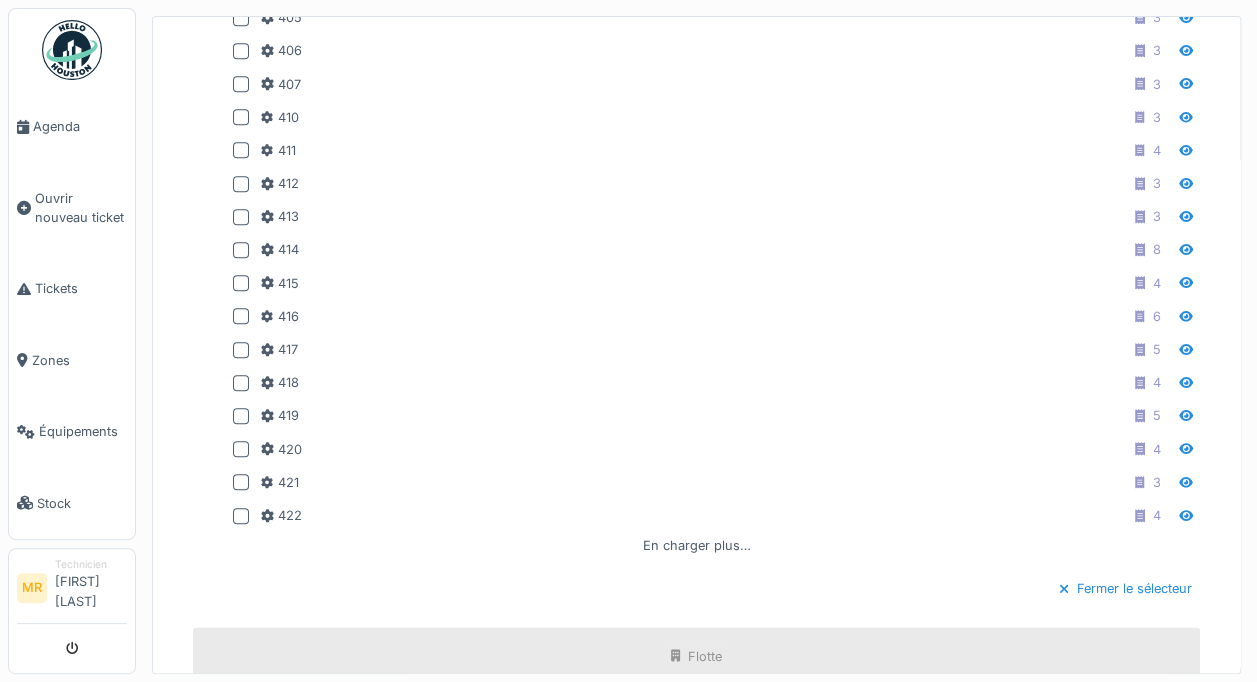 click on "En charger plus…" at bounding box center [697, 545] 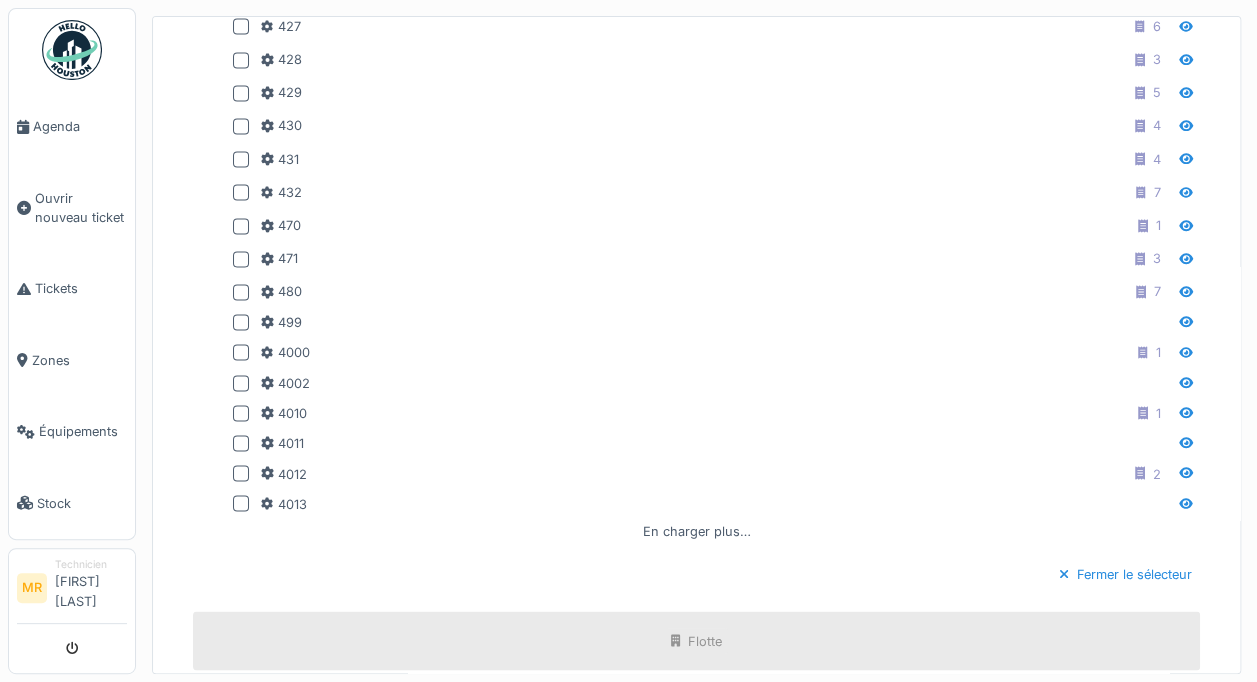scroll, scrollTop: 1550, scrollLeft: 0, axis: vertical 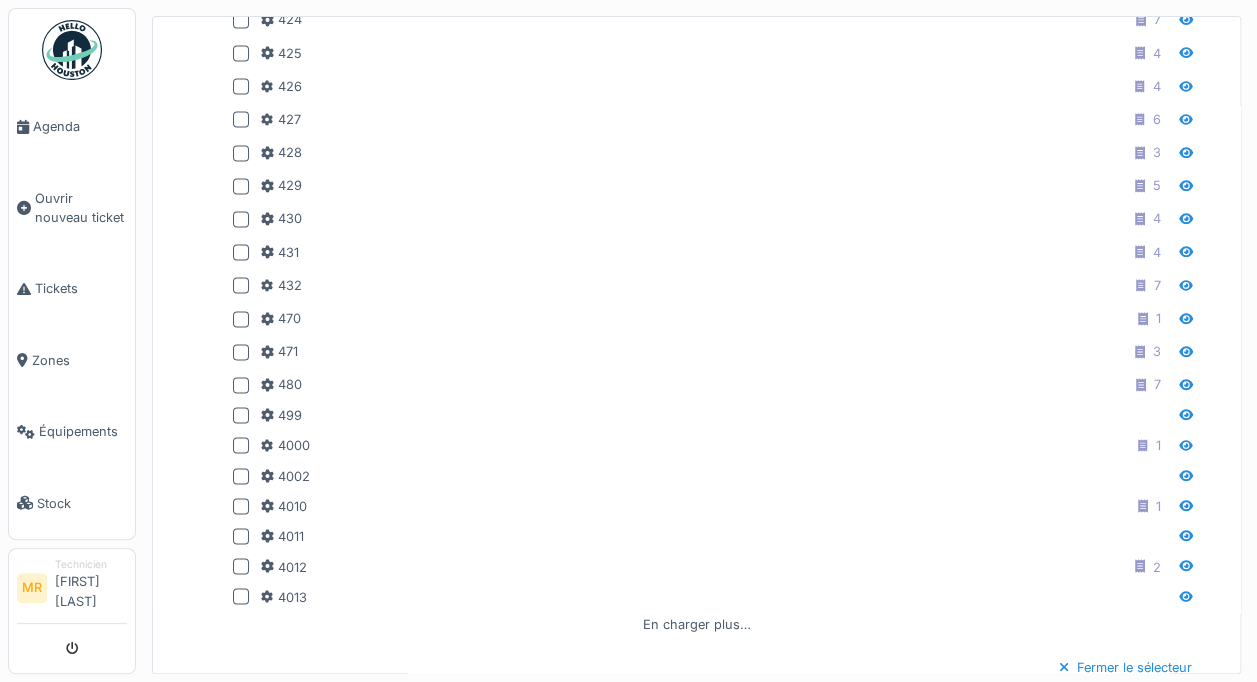 click on "480 7" at bounding box center [714, 384] 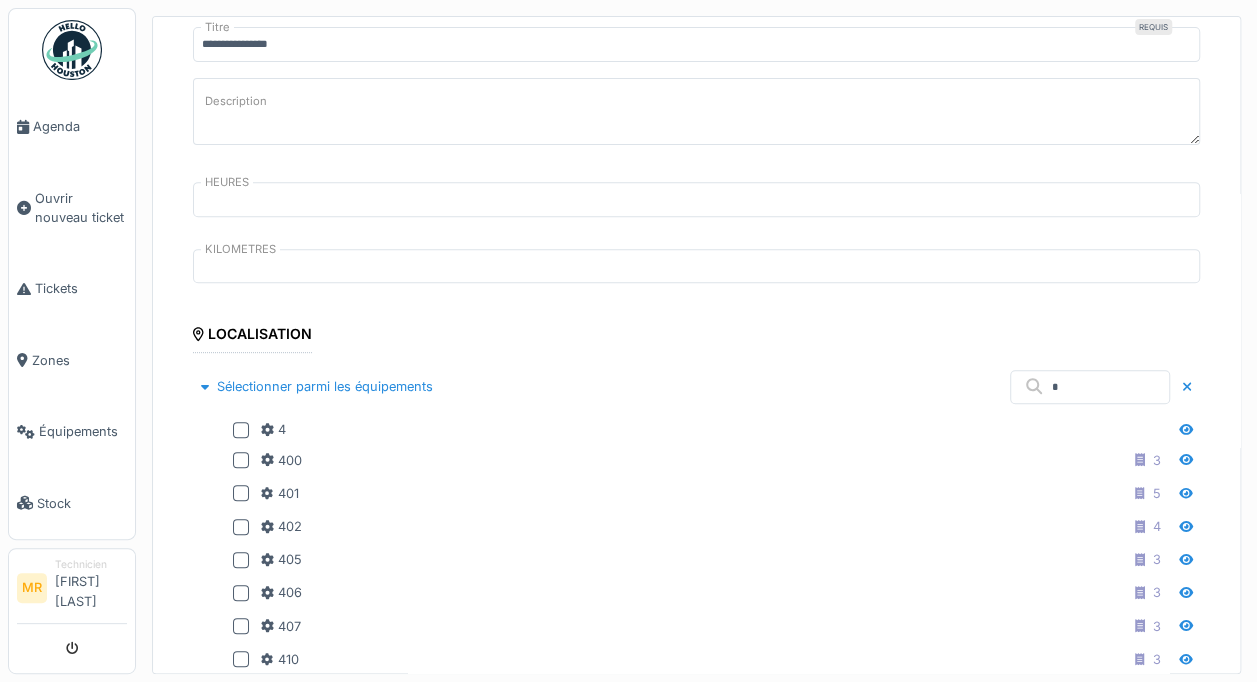 scroll, scrollTop: 331, scrollLeft: 0, axis: vertical 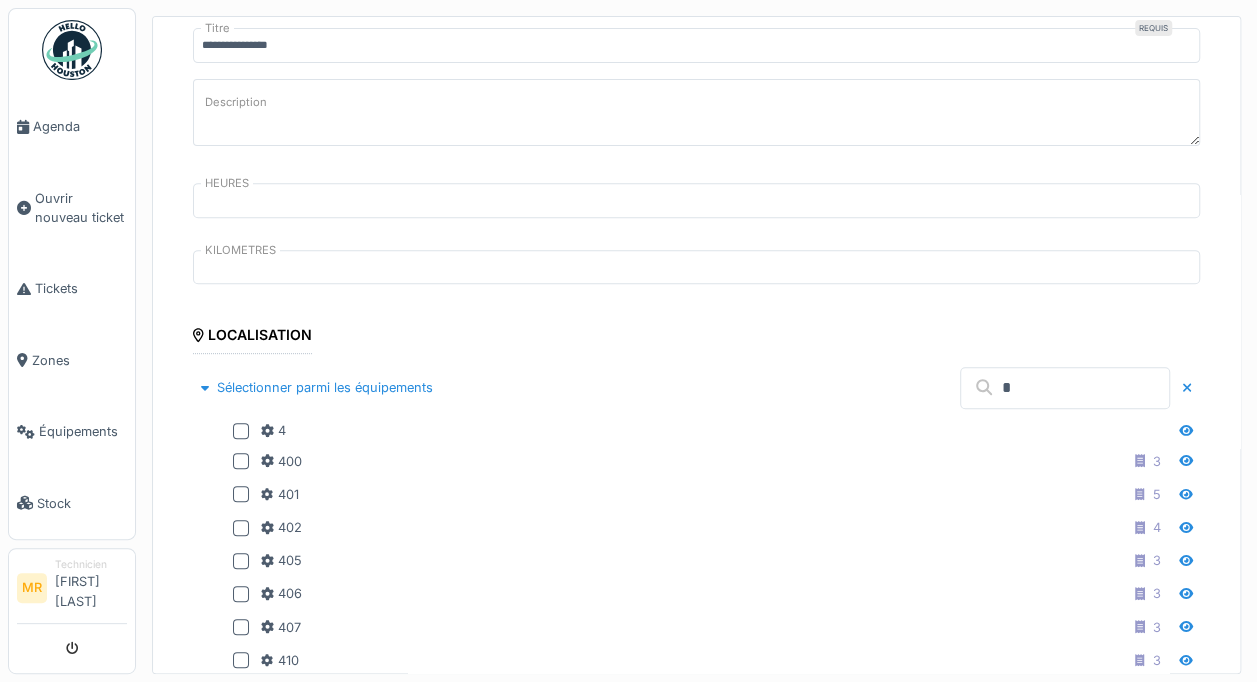 click on "*" at bounding box center (1065, 388) 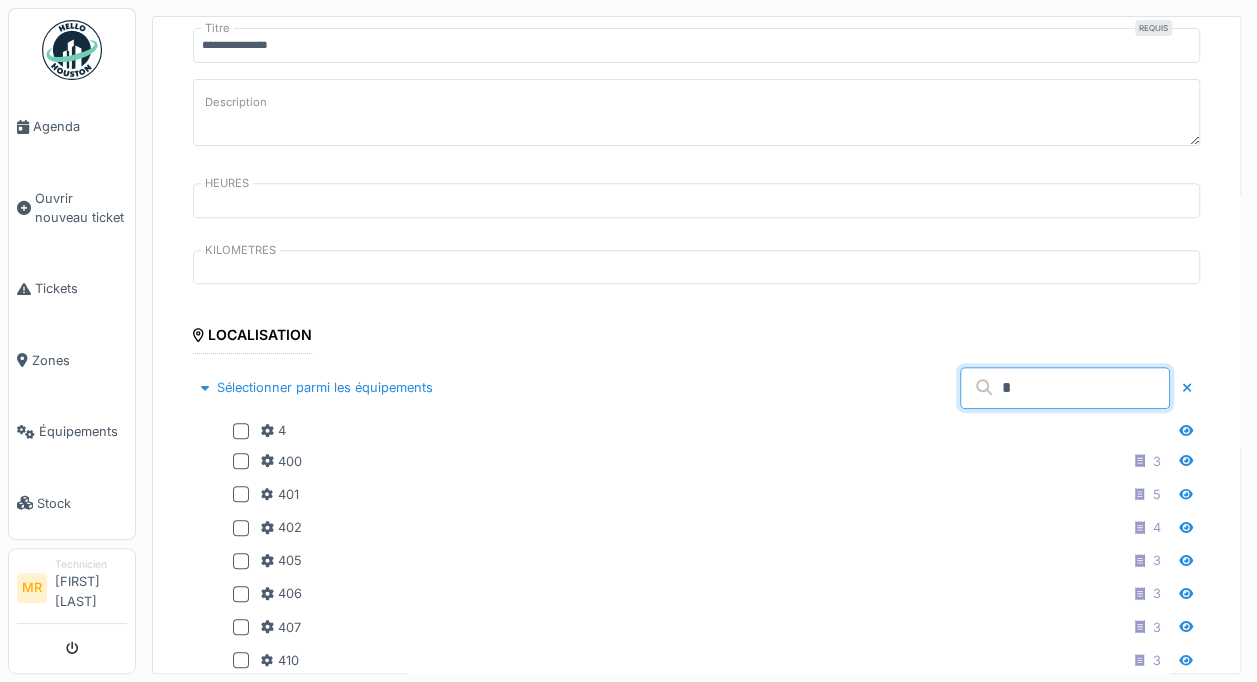 scroll, scrollTop: 4, scrollLeft: 0, axis: vertical 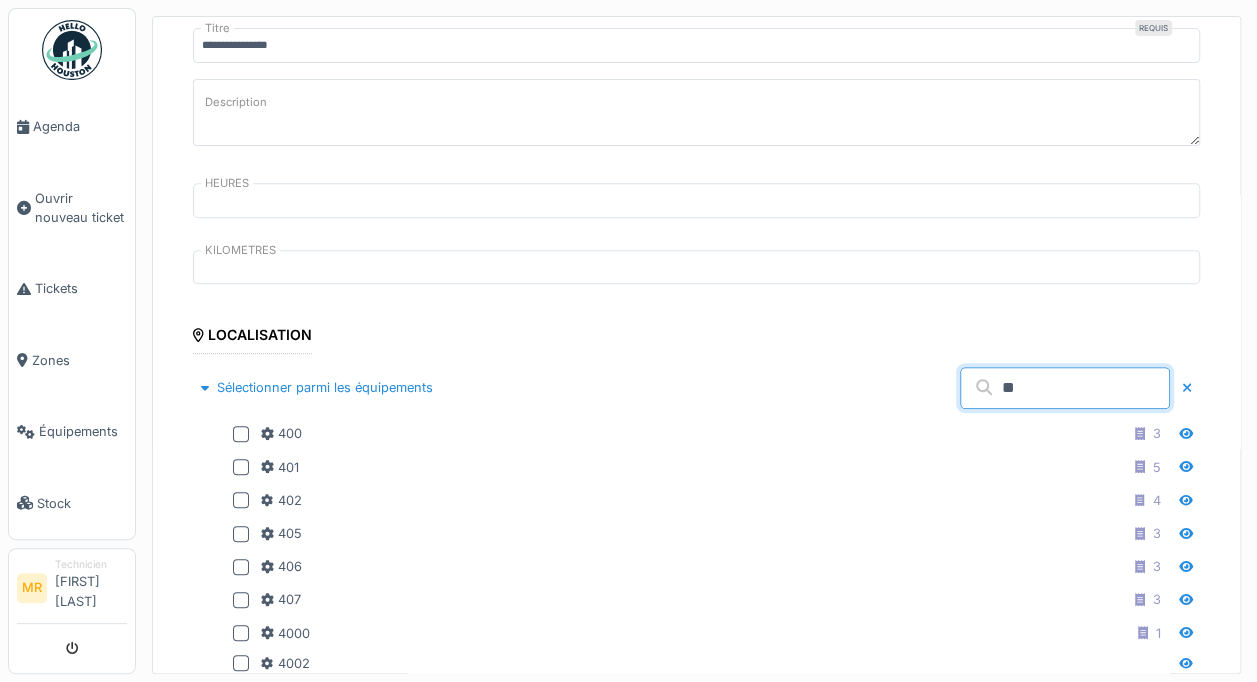 type on "**" 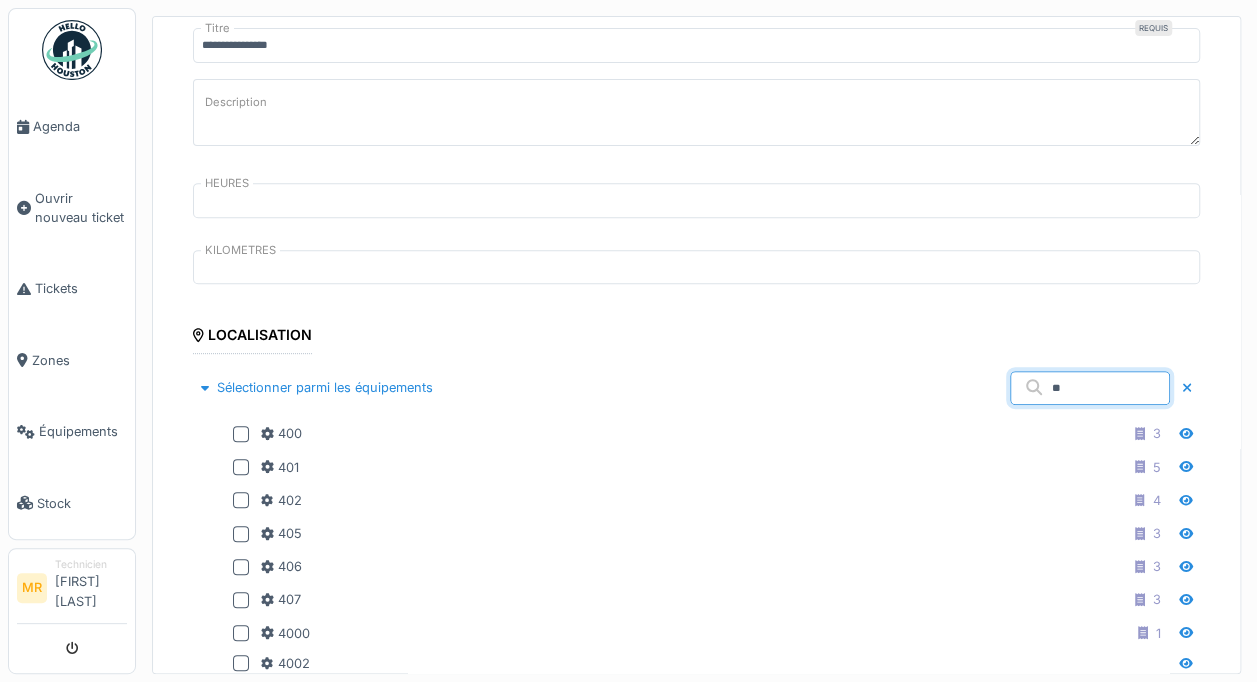 click on "**********" at bounding box center (696, 923) 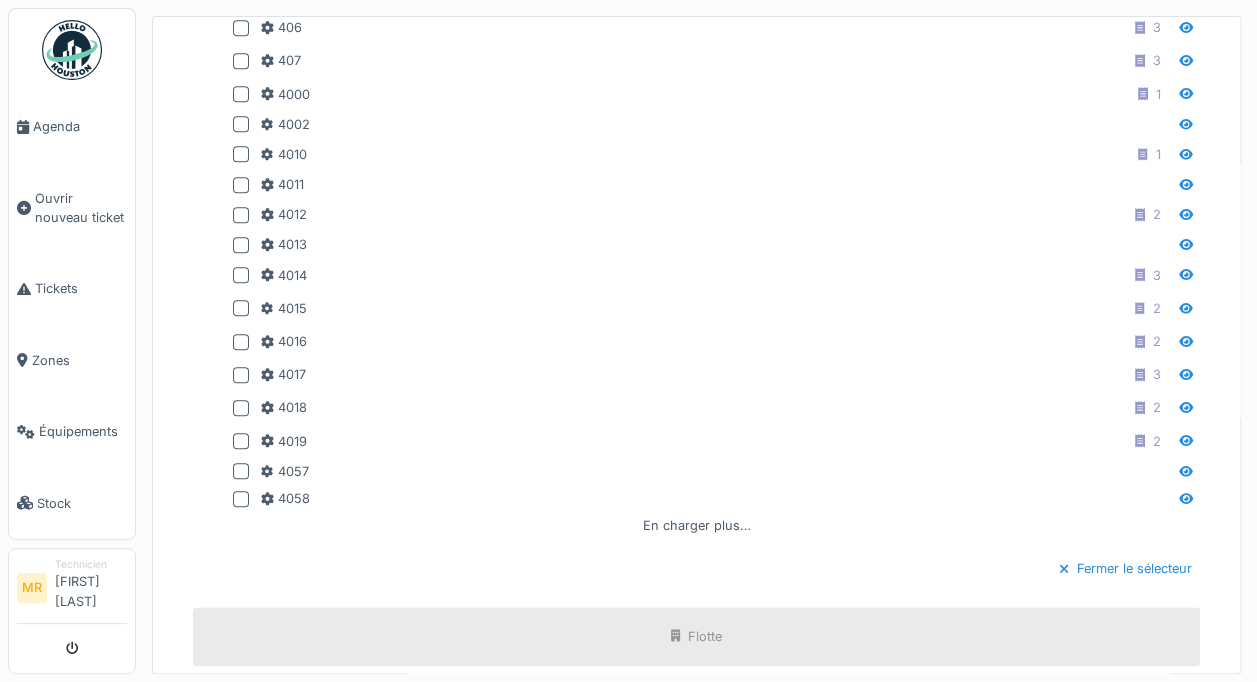 scroll, scrollTop: 874, scrollLeft: 0, axis: vertical 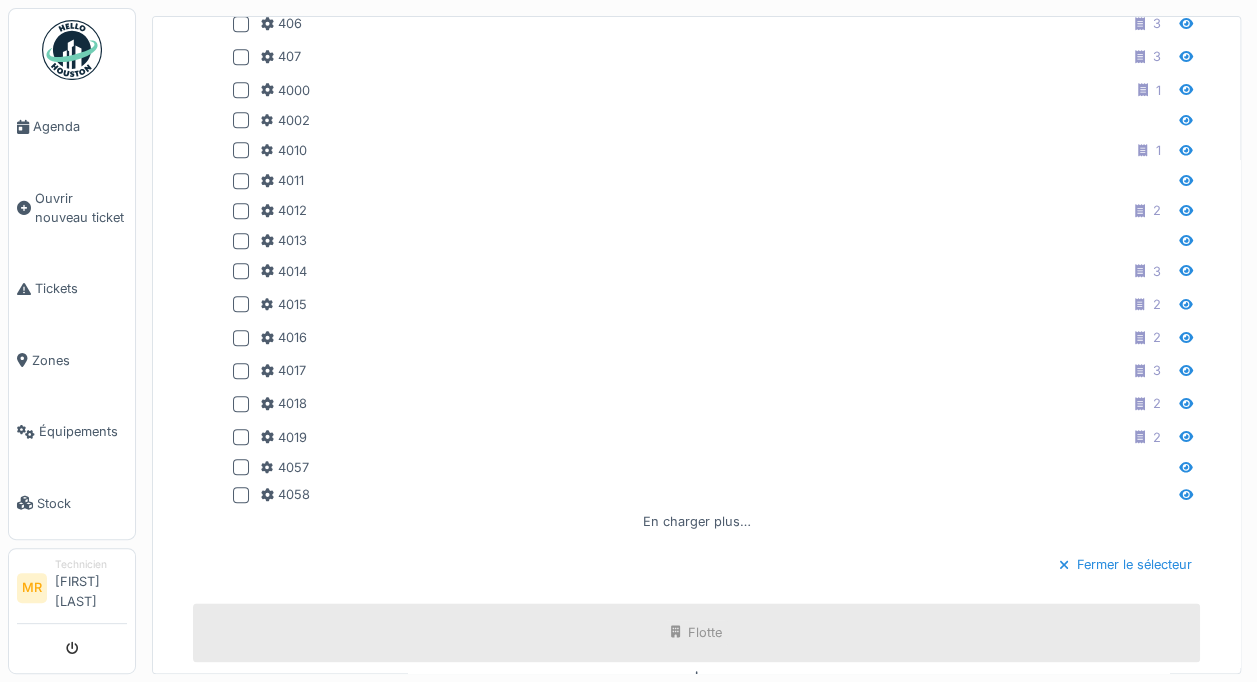 click on "En charger plus…" at bounding box center (697, 521) 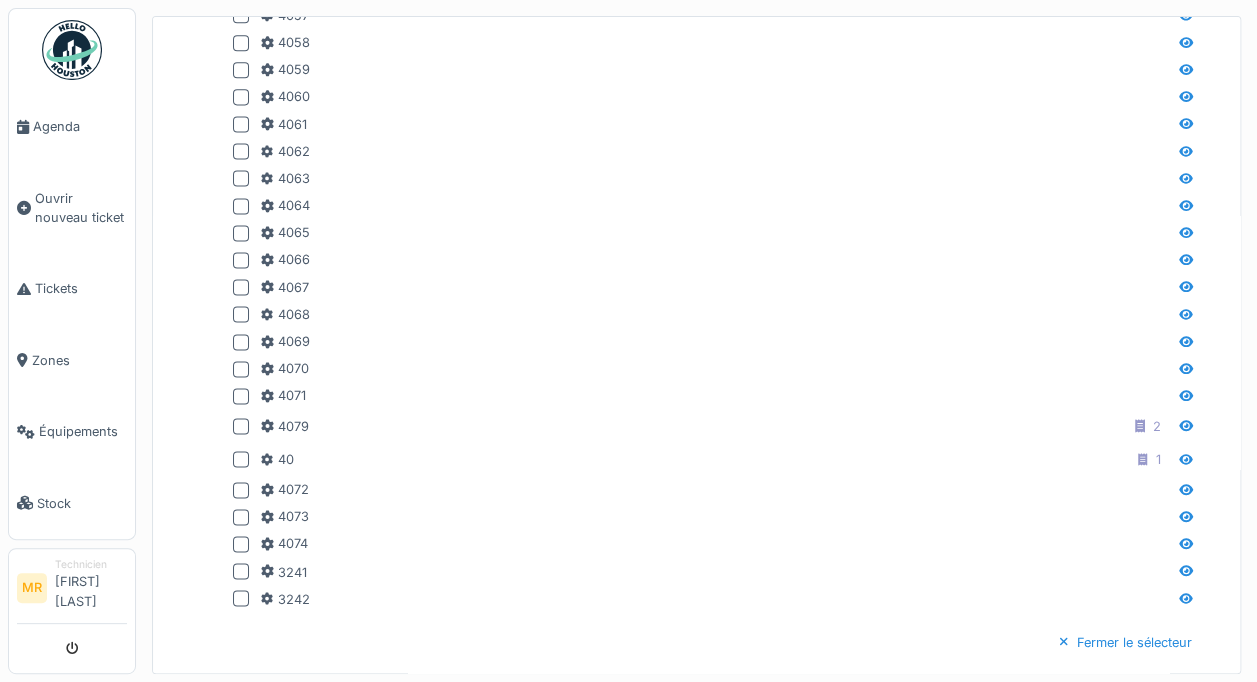 scroll, scrollTop: 1350, scrollLeft: 0, axis: vertical 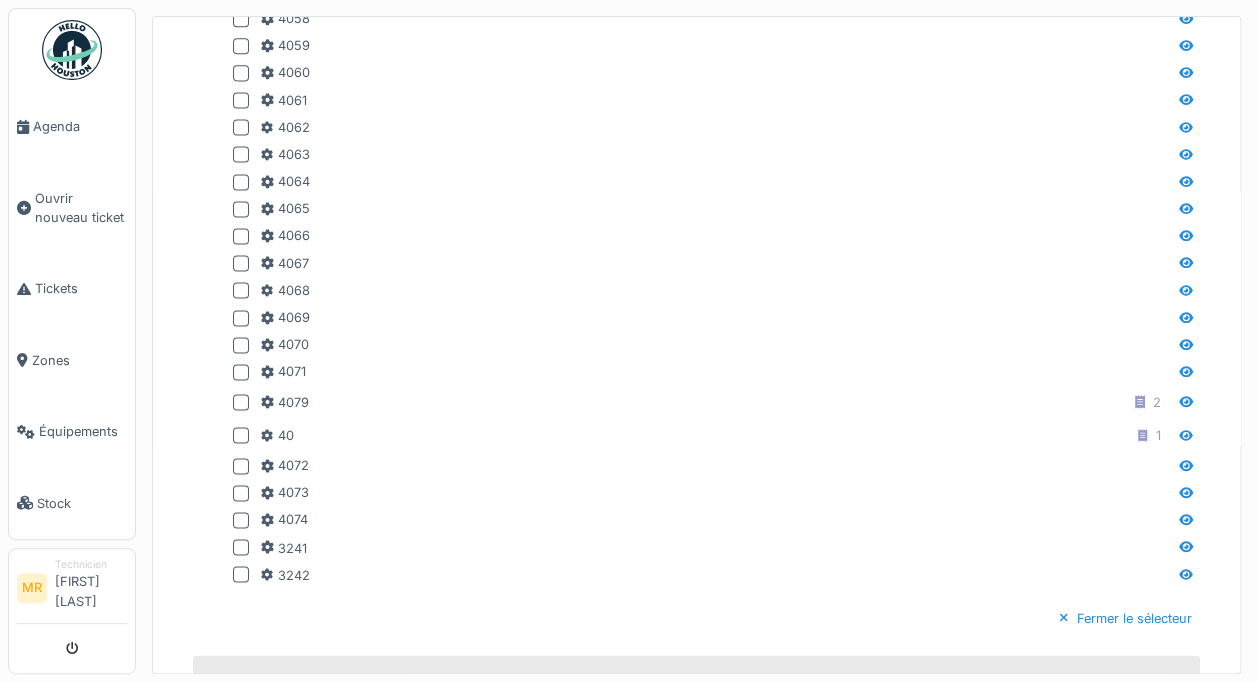 click at bounding box center (241, 435) 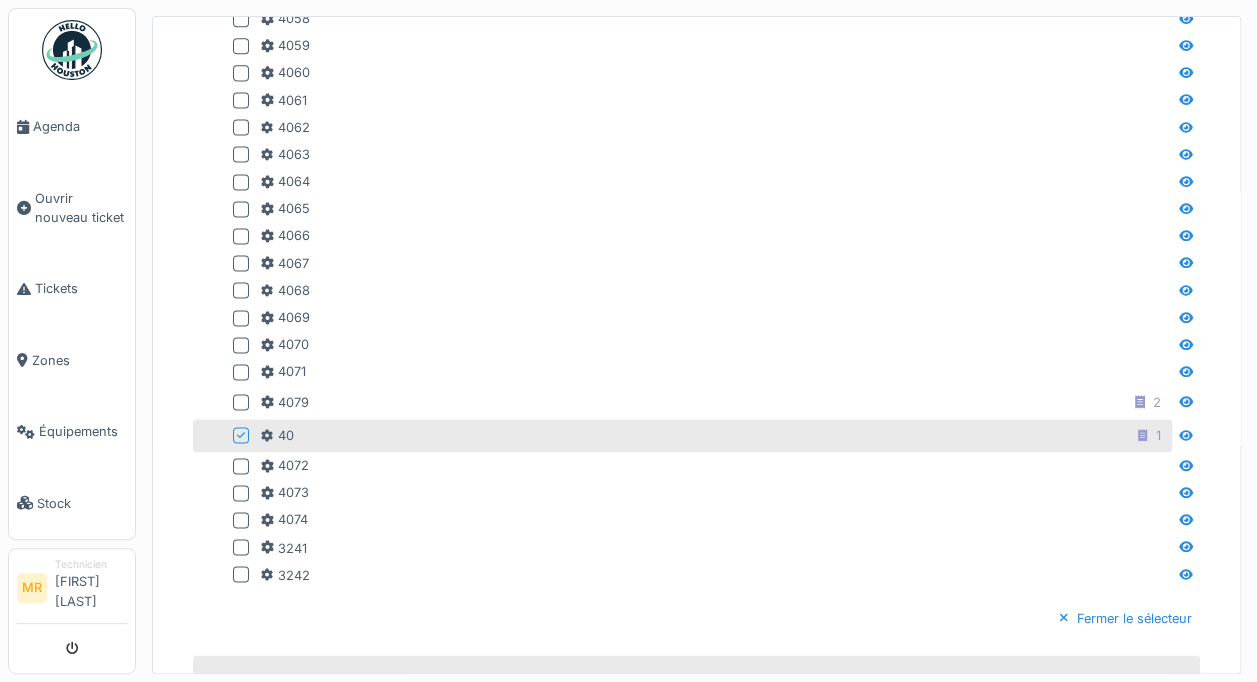 click on "Fermer le sélecteur" at bounding box center [1125, 617] 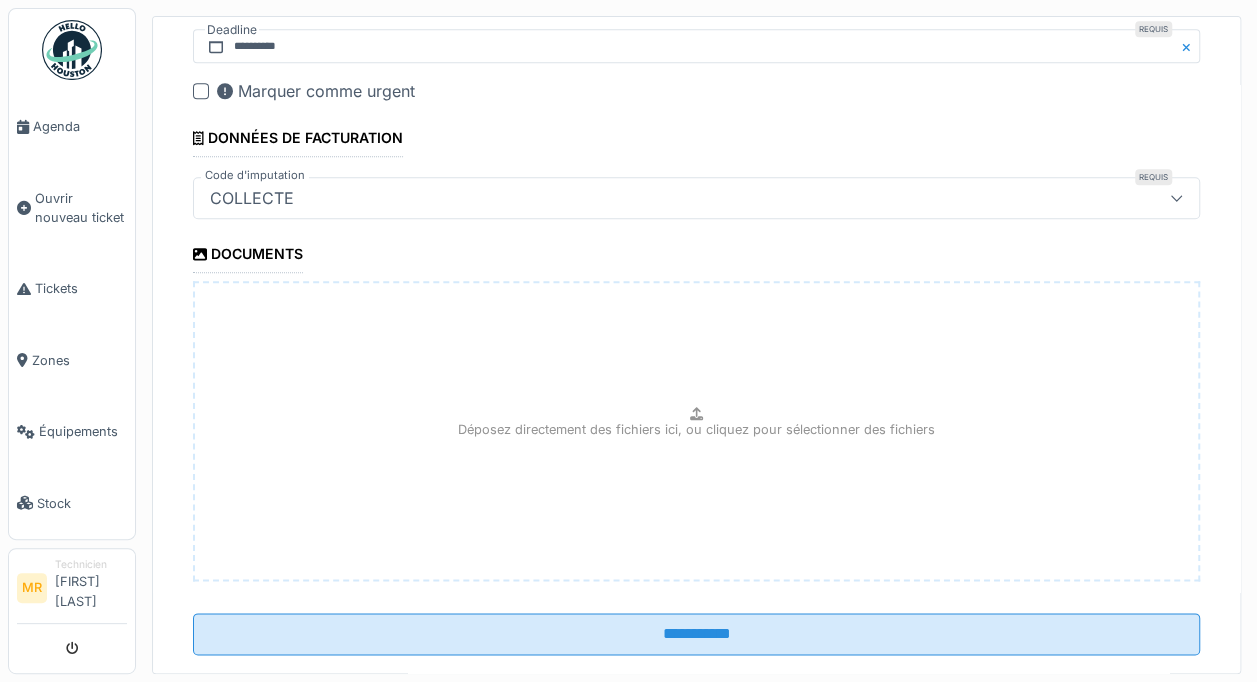 scroll, scrollTop: 984, scrollLeft: 0, axis: vertical 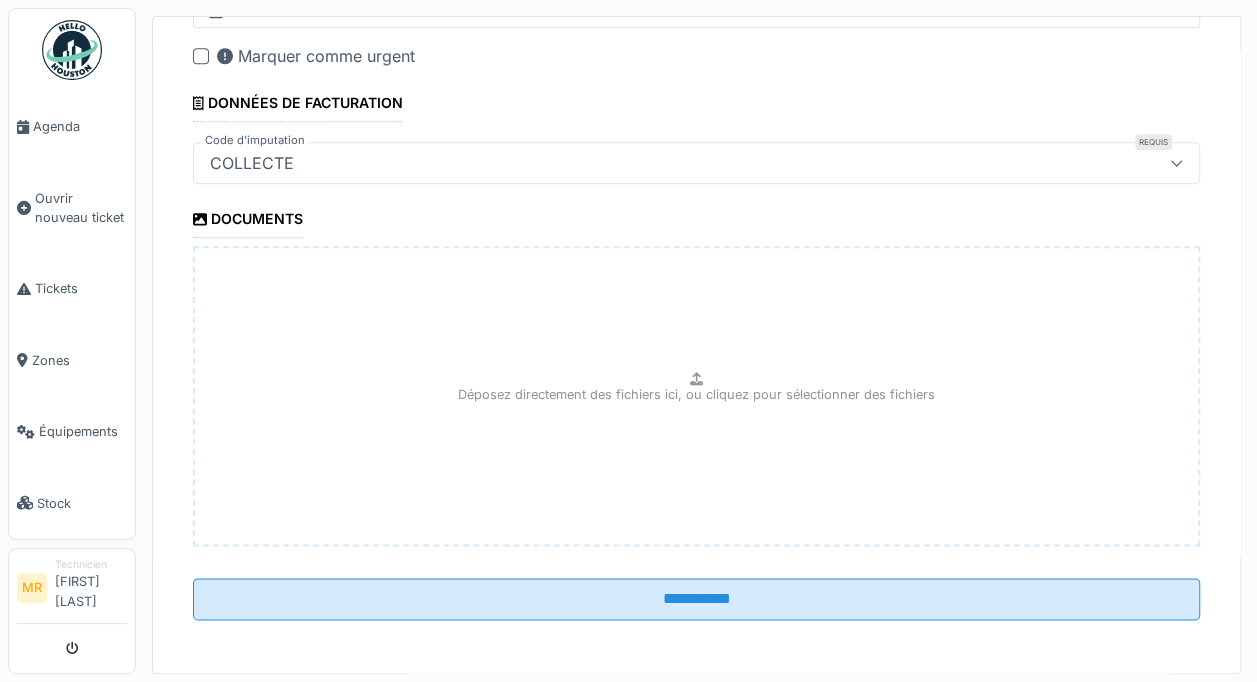 click on "**********" at bounding box center [696, 599] 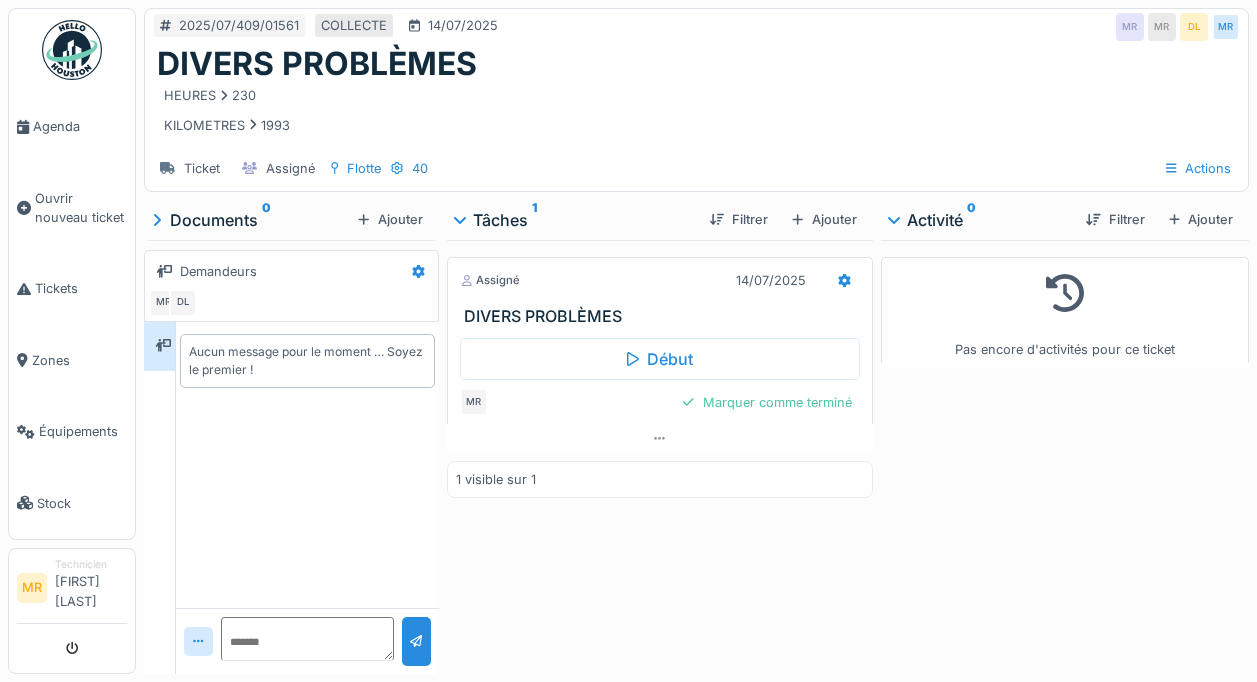 scroll, scrollTop: 0, scrollLeft: 0, axis: both 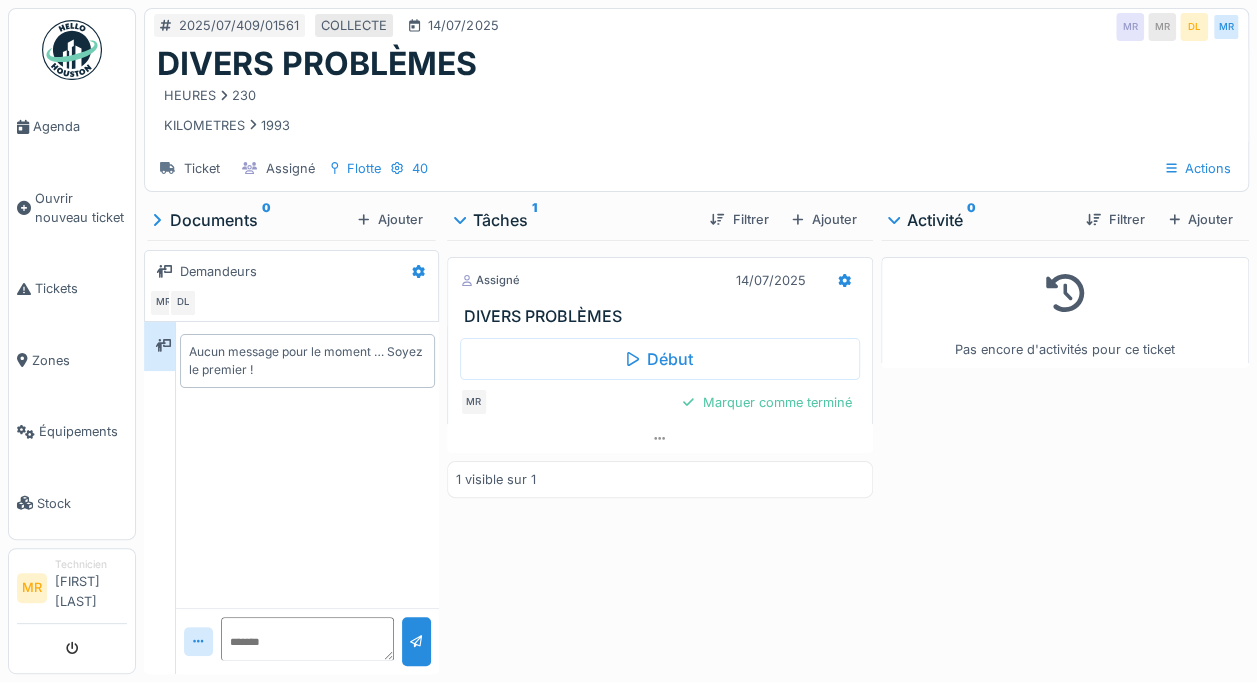 click on "Début" at bounding box center [660, 359] 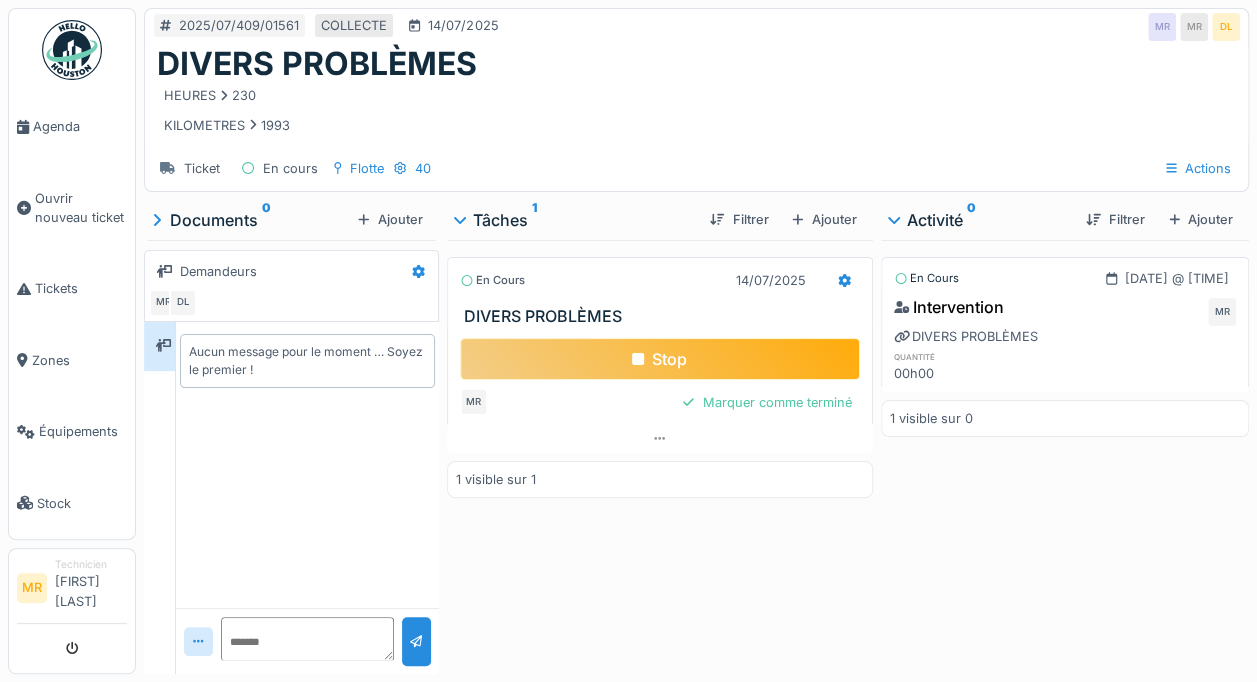 click on "Documents 0" at bounding box center (251, 220) 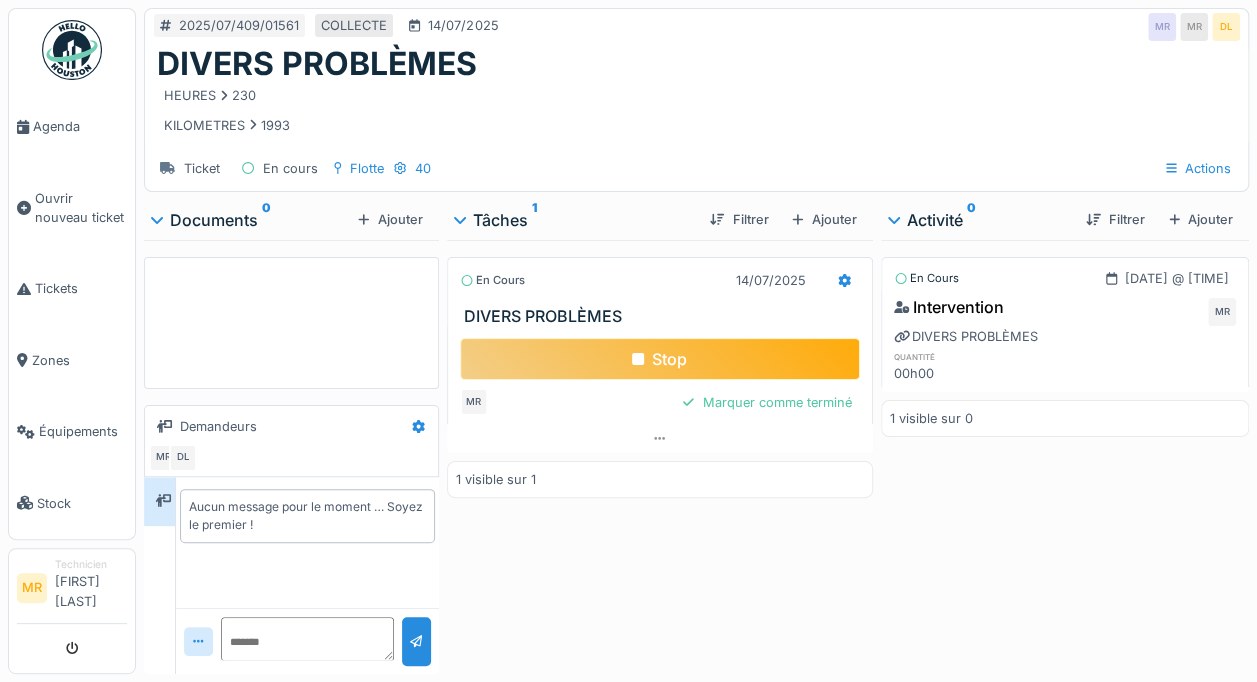 click at bounding box center [157, 220] 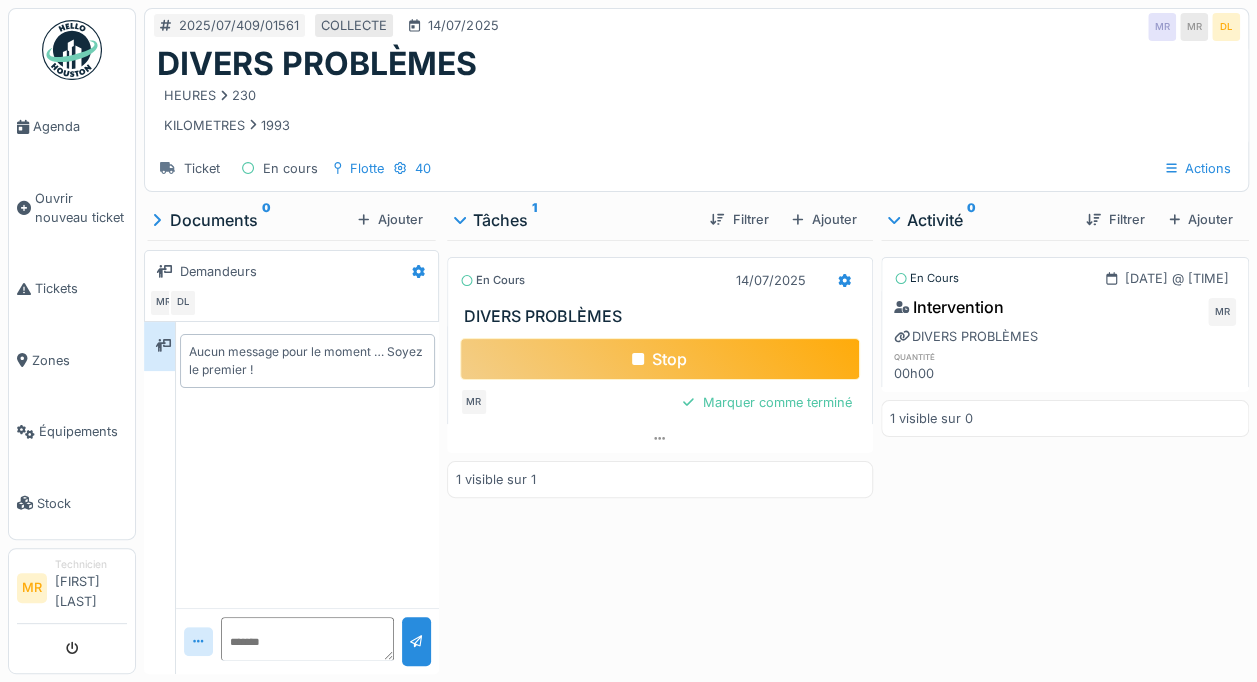 click on "Actions" at bounding box center [1198, 168] 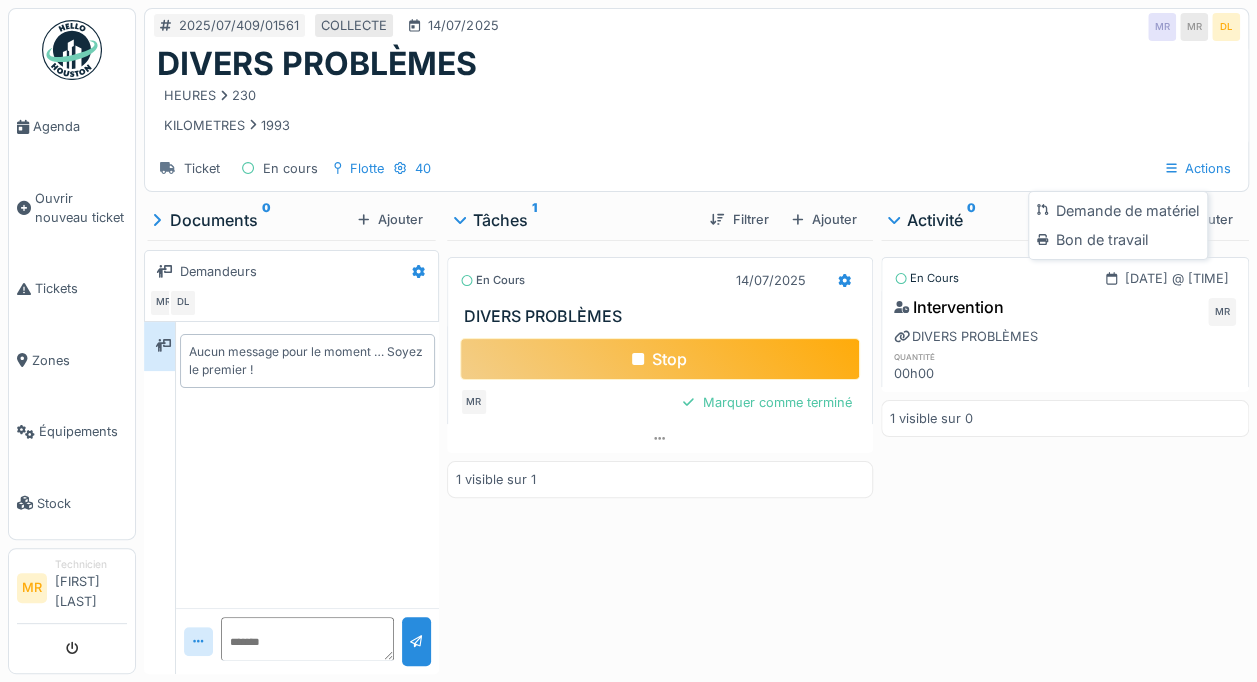 click on "Ticket En cours Flotte 40   Actions" at bounding box center [696, 168] 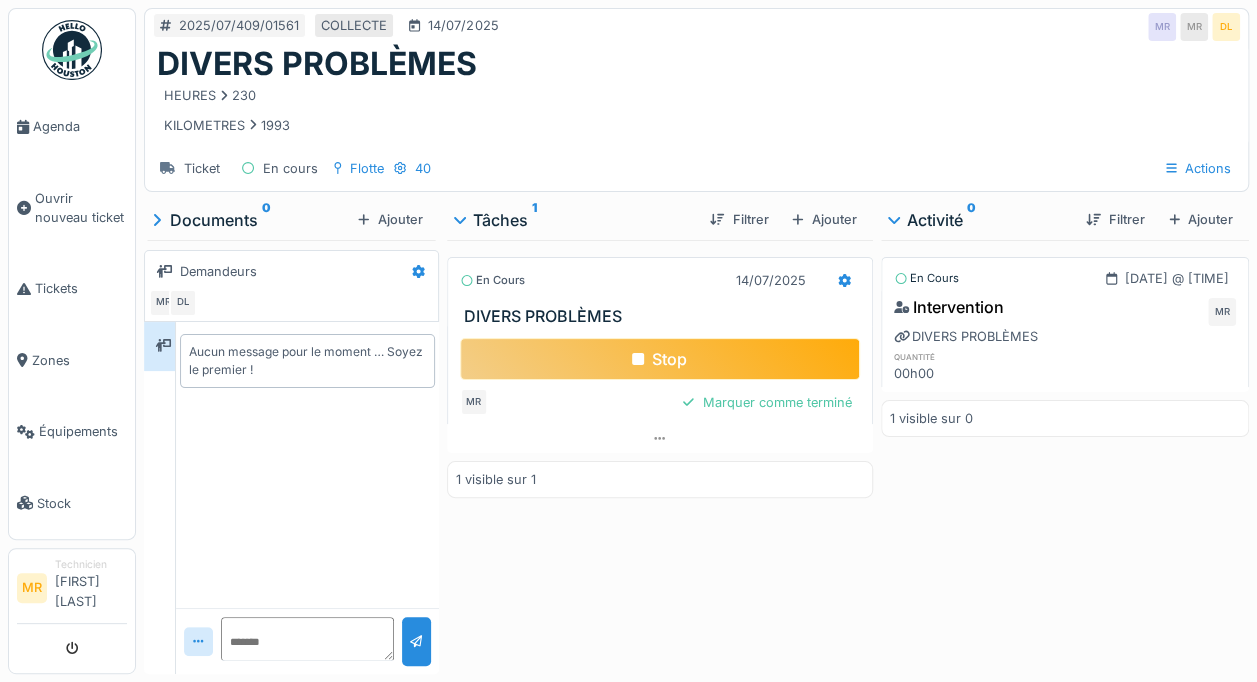 click on "Stop" at bounding box center [660, 359] 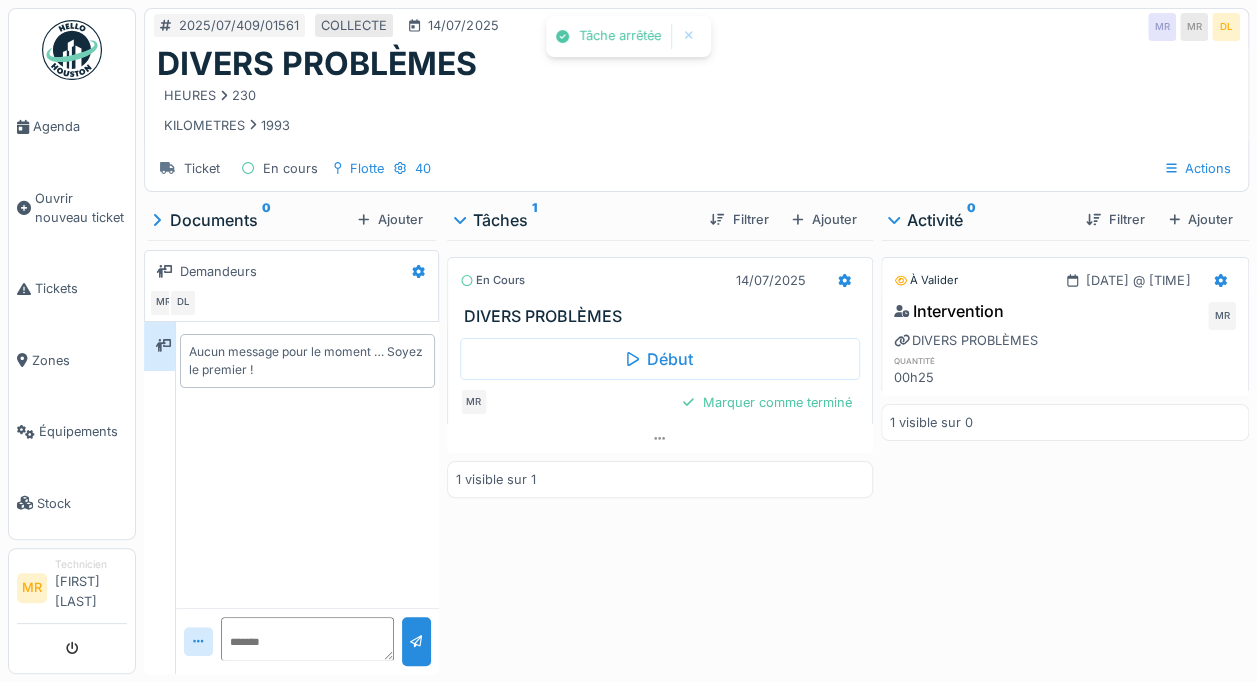 click at bounding box center (844, 280) 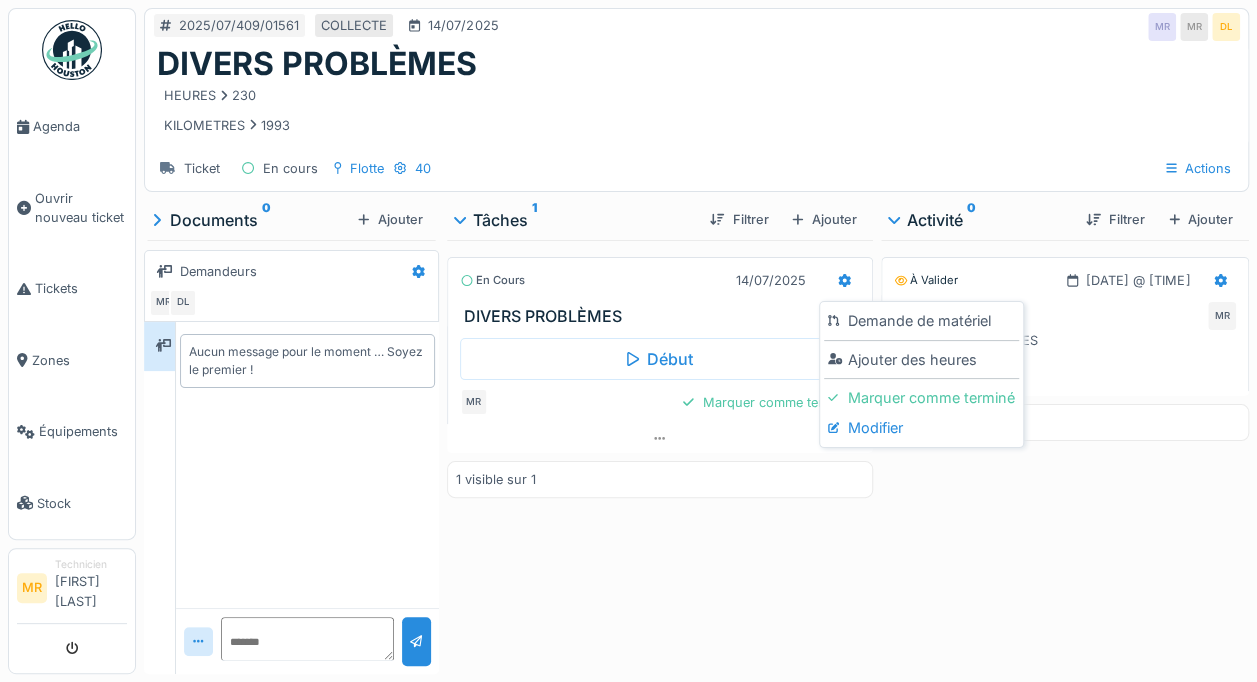 click on "Modifier" at bounding box center (921, 428) 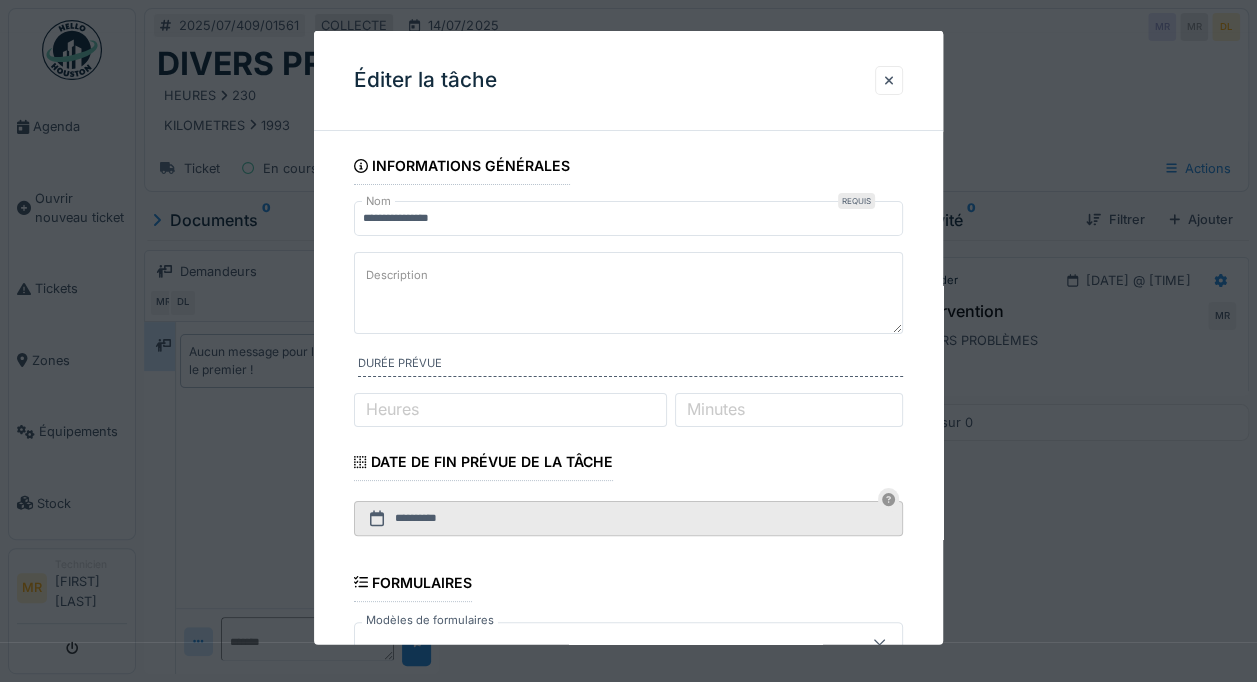 click on "Description" at bounding box center [628, 292] 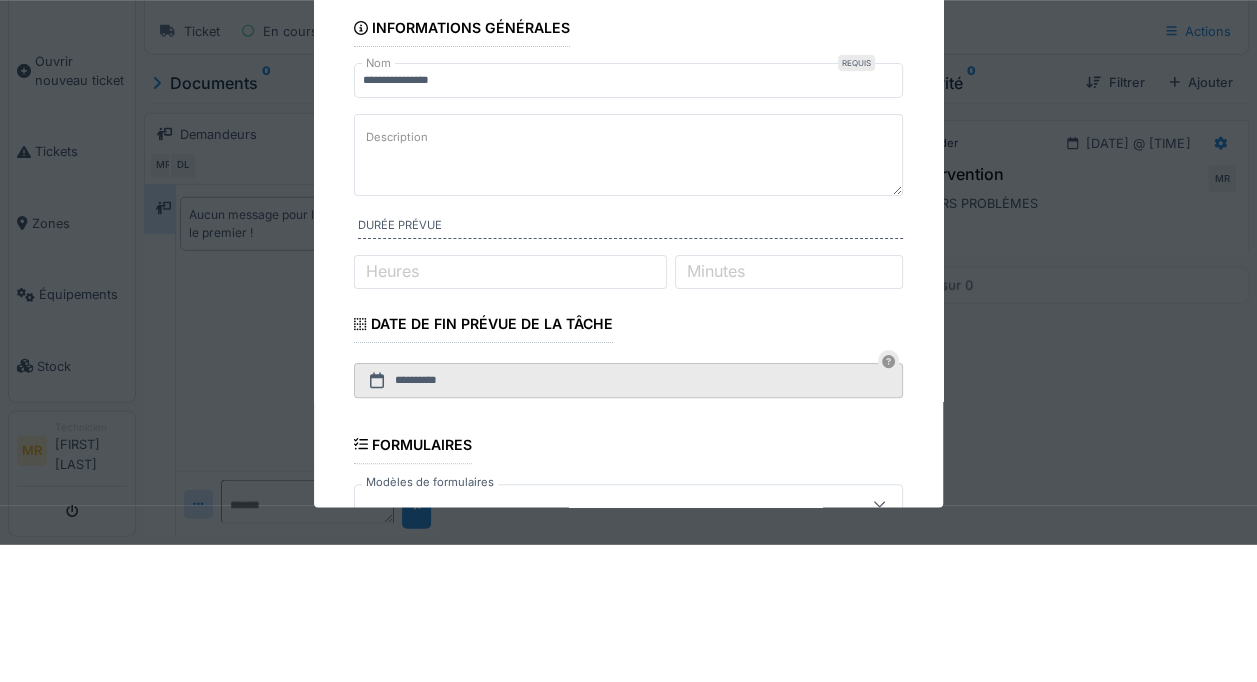 type on "*" 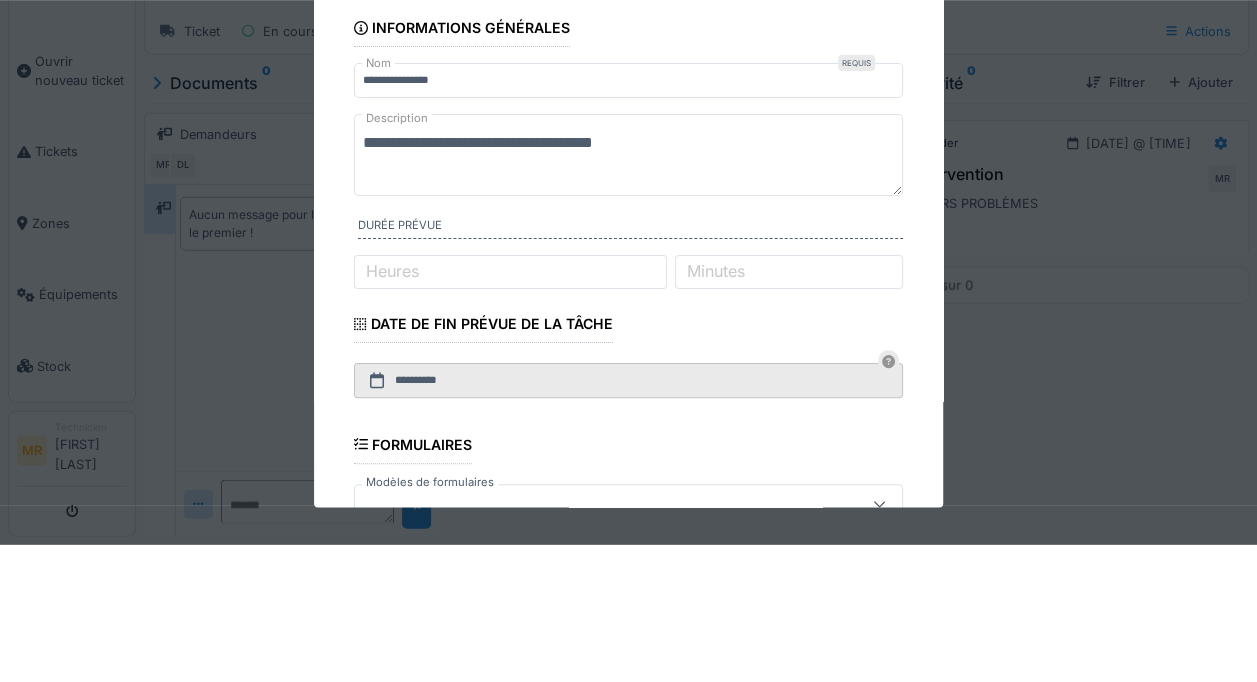 click on "**********" at bounding box center [628, 292] 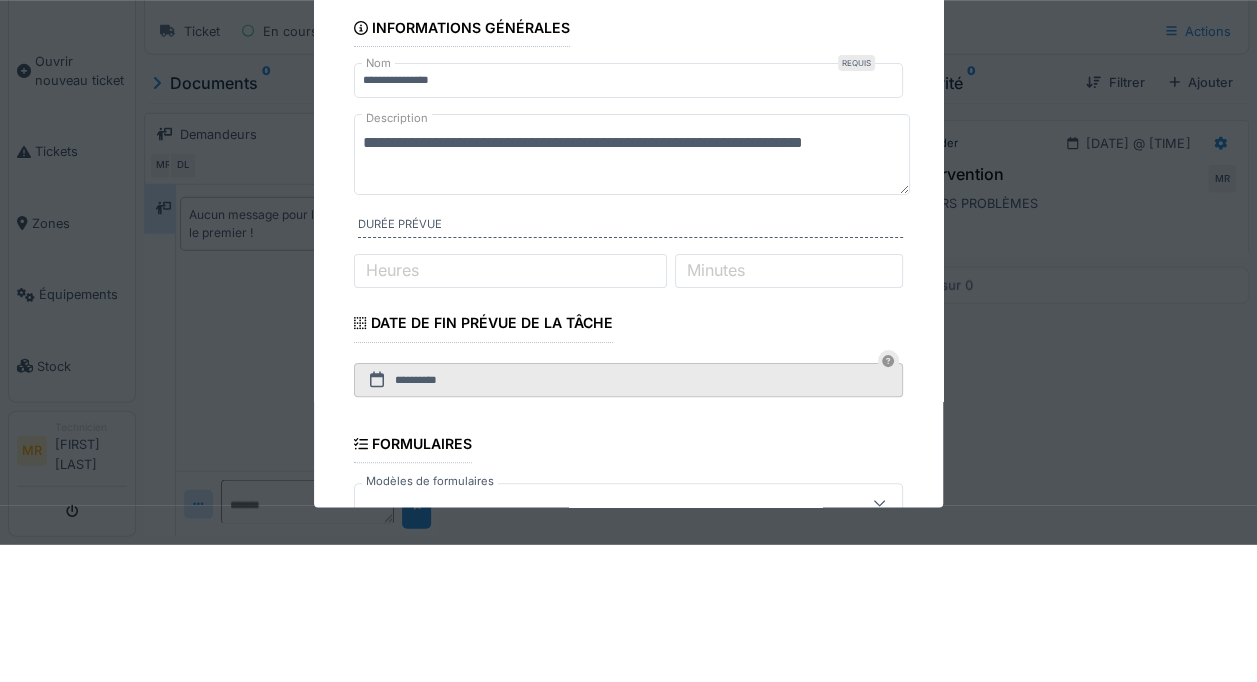 scroll, scrollTop: 6, scrollLeft: 0, axis: vertical 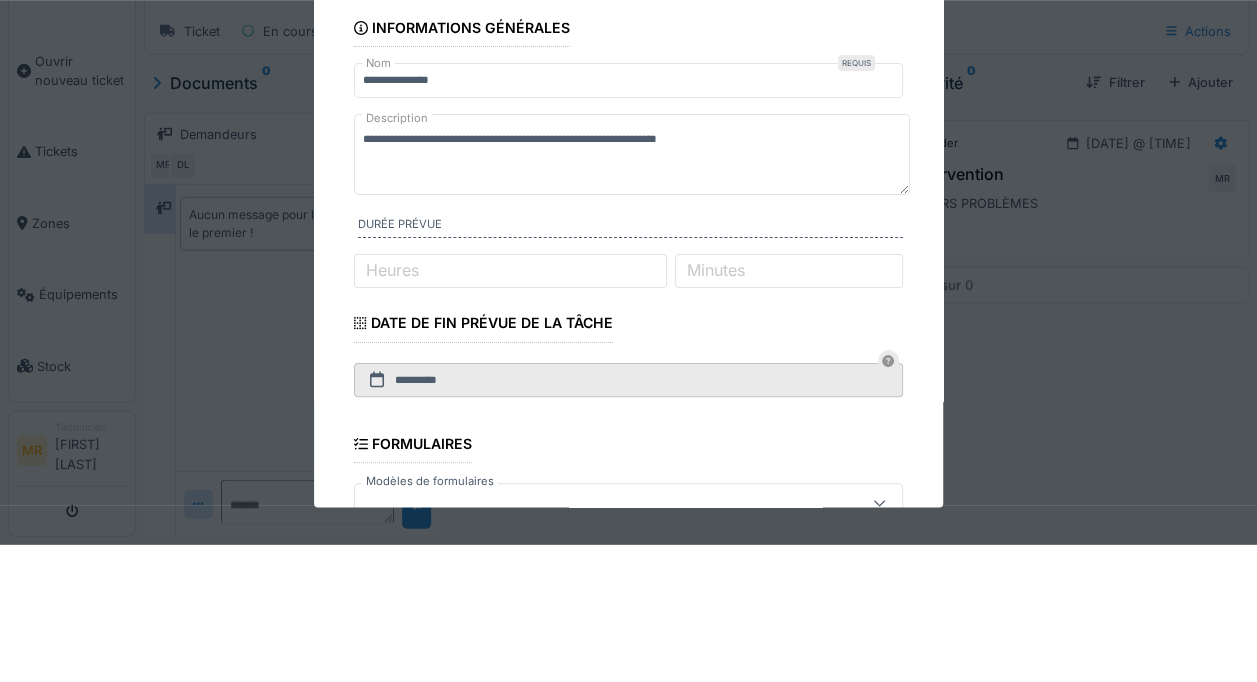 click on "**********" at bounding box center (628, 529) 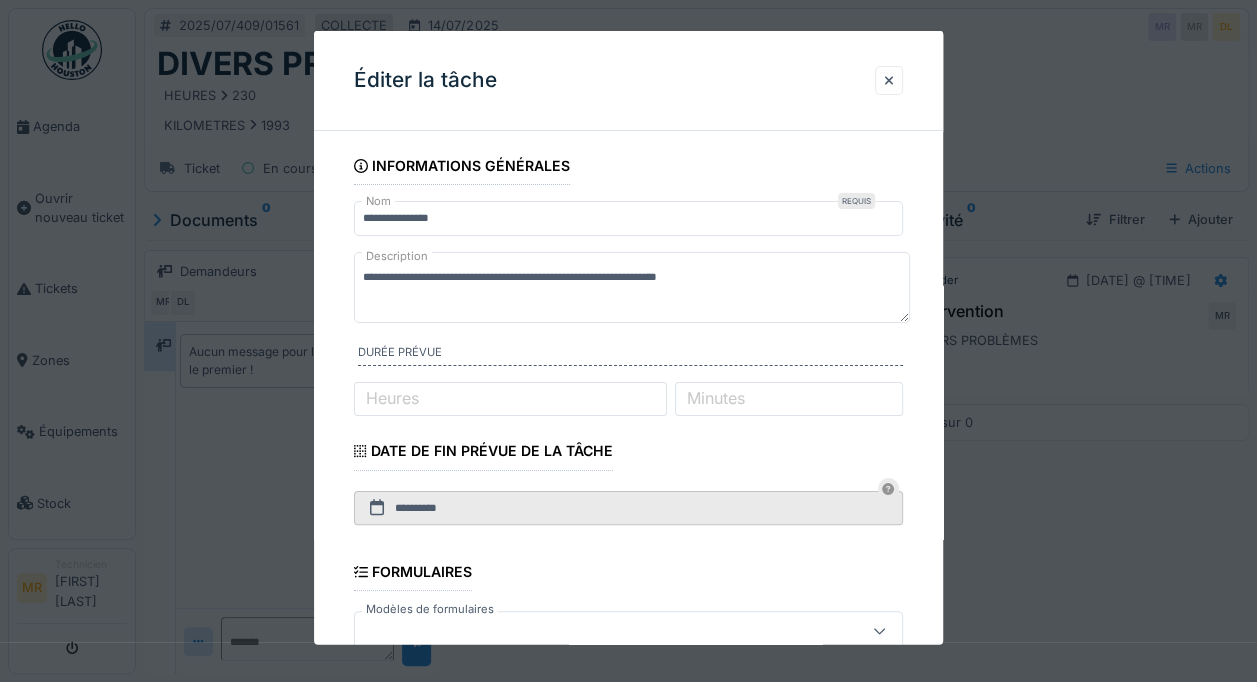 scroll, scrollTop: 0, scrollLeft: 0, axis: both 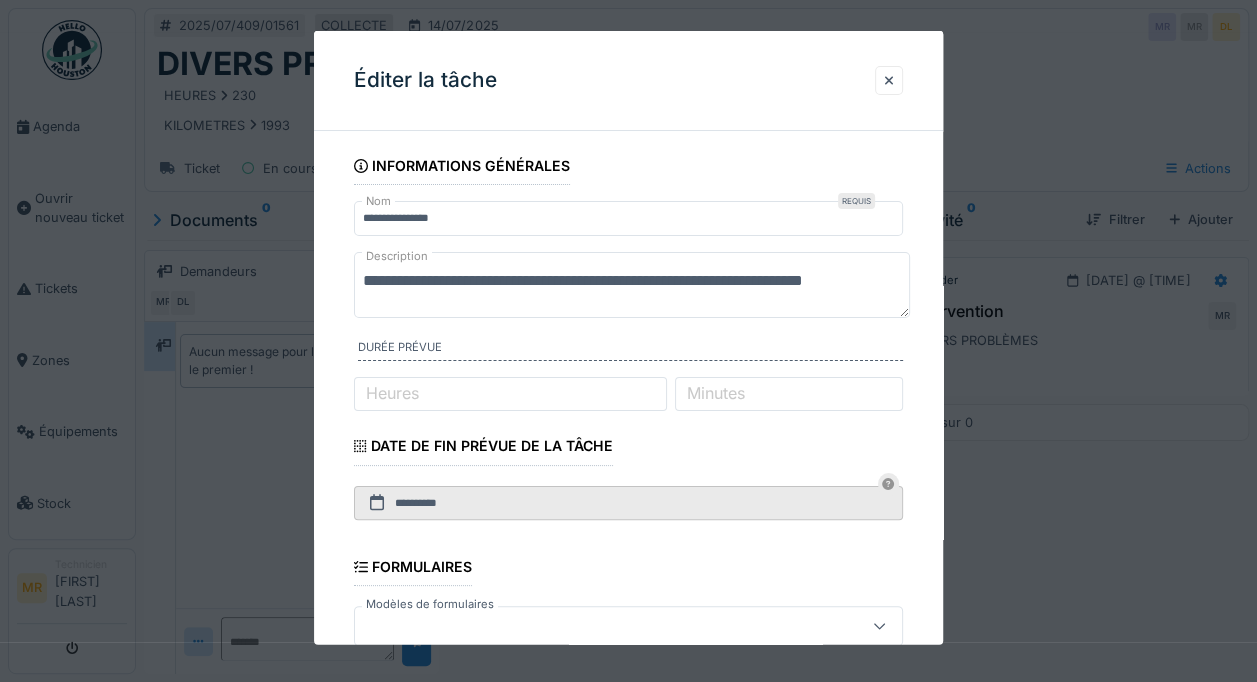 click on "**********" at bounding box center [632, 284] 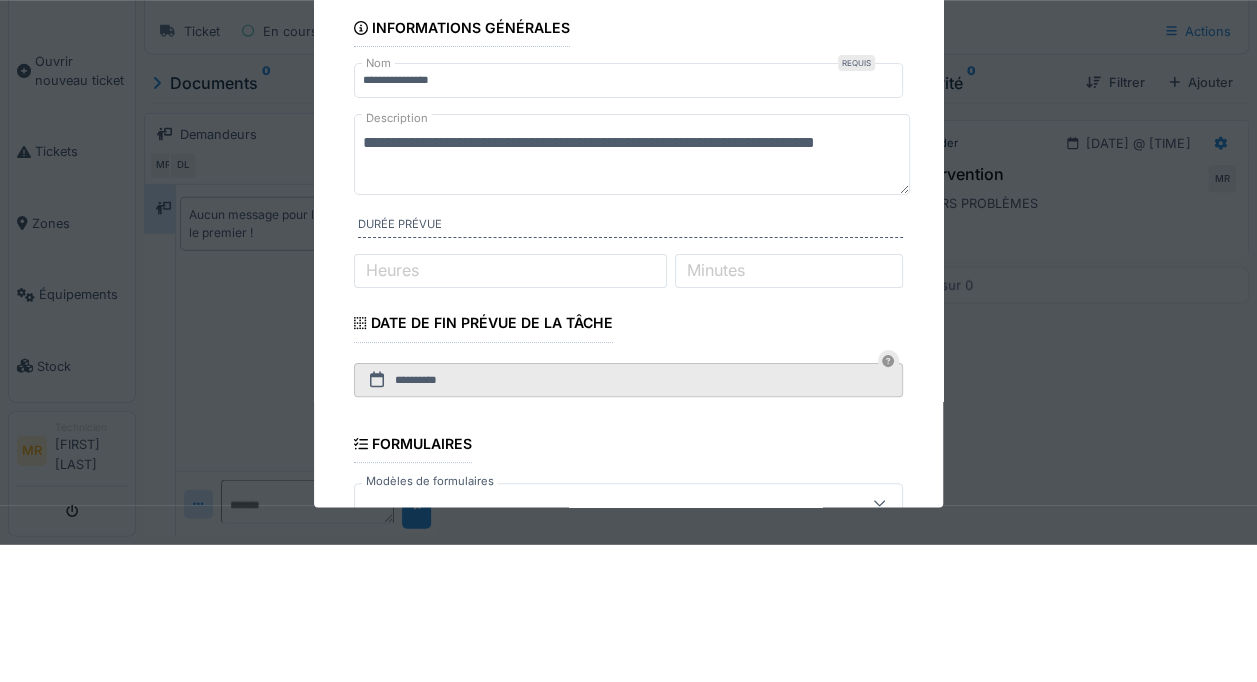 click on "**********" at bounding box center (632, 291) 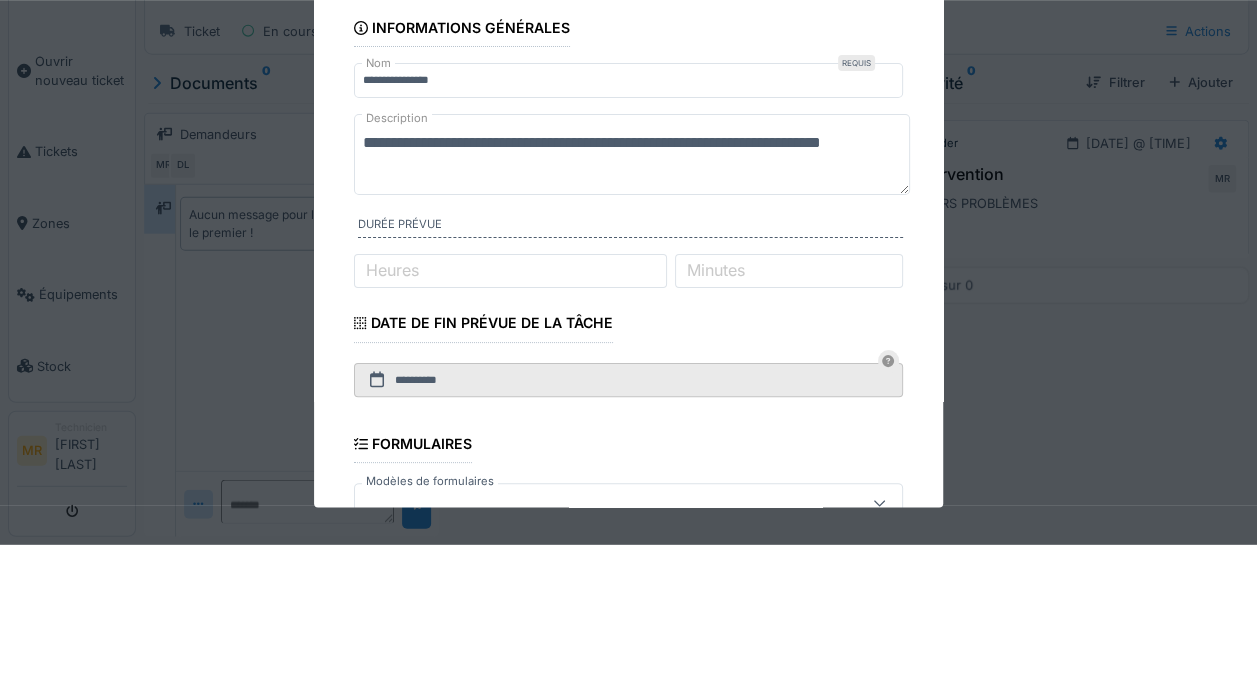 scroll, scrollTop: 6, scrollLeft: 0, axis: vertical 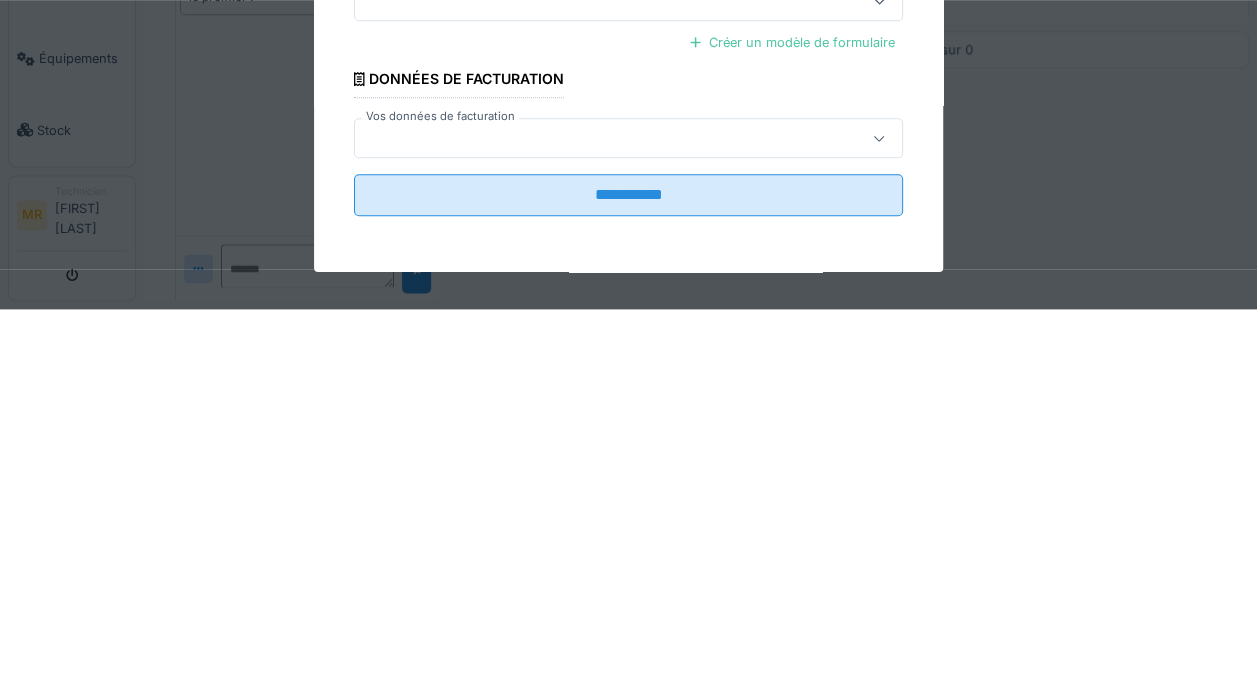 type on "**********" 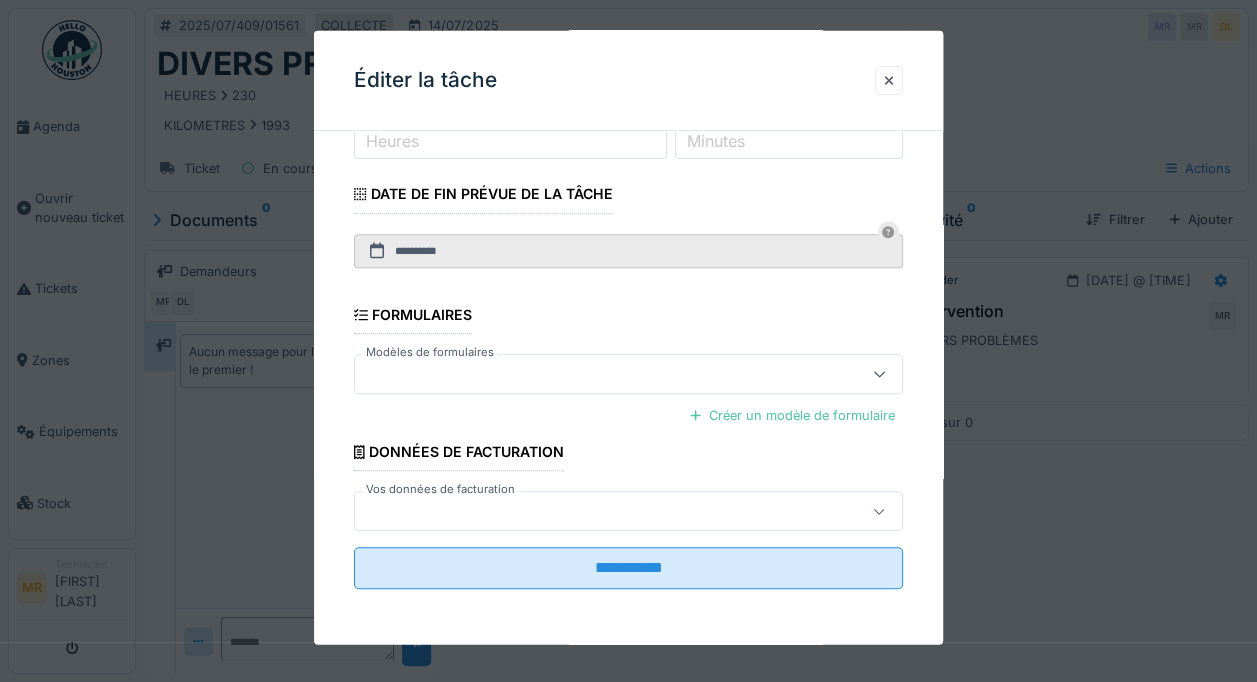 scroll, scrollTop: 0, scrollLeft: 0, axis: both 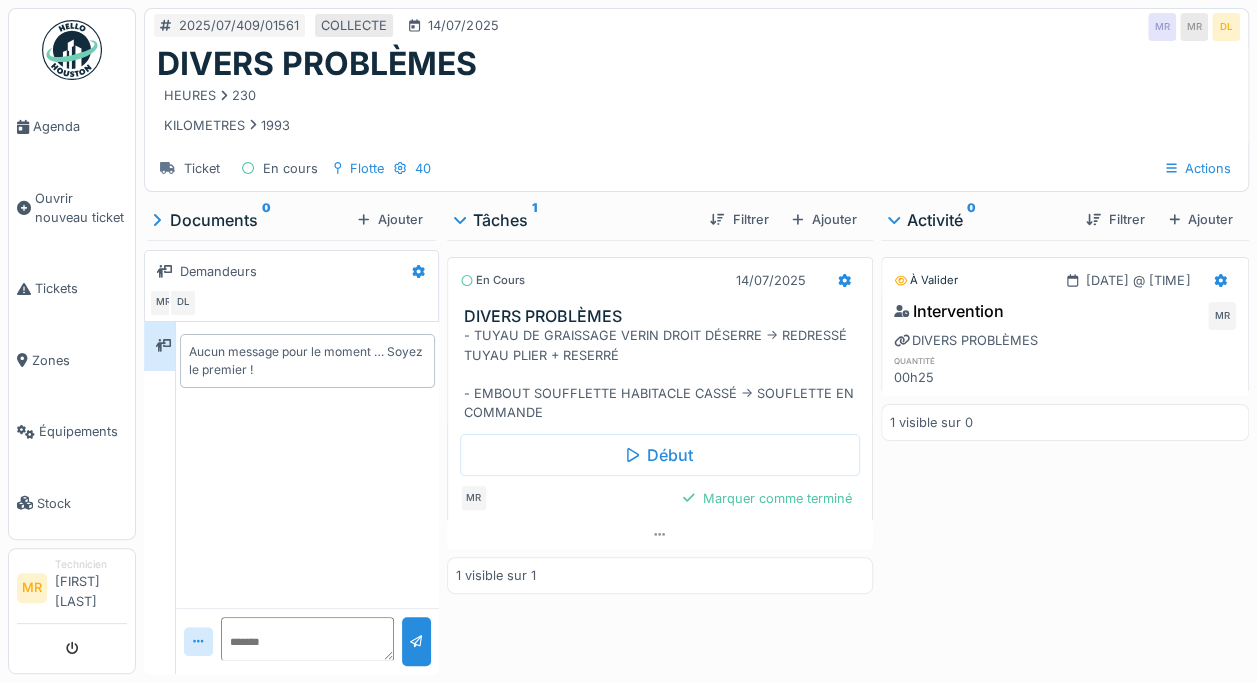 click on "Tickets" at bounding box center (81, 288) 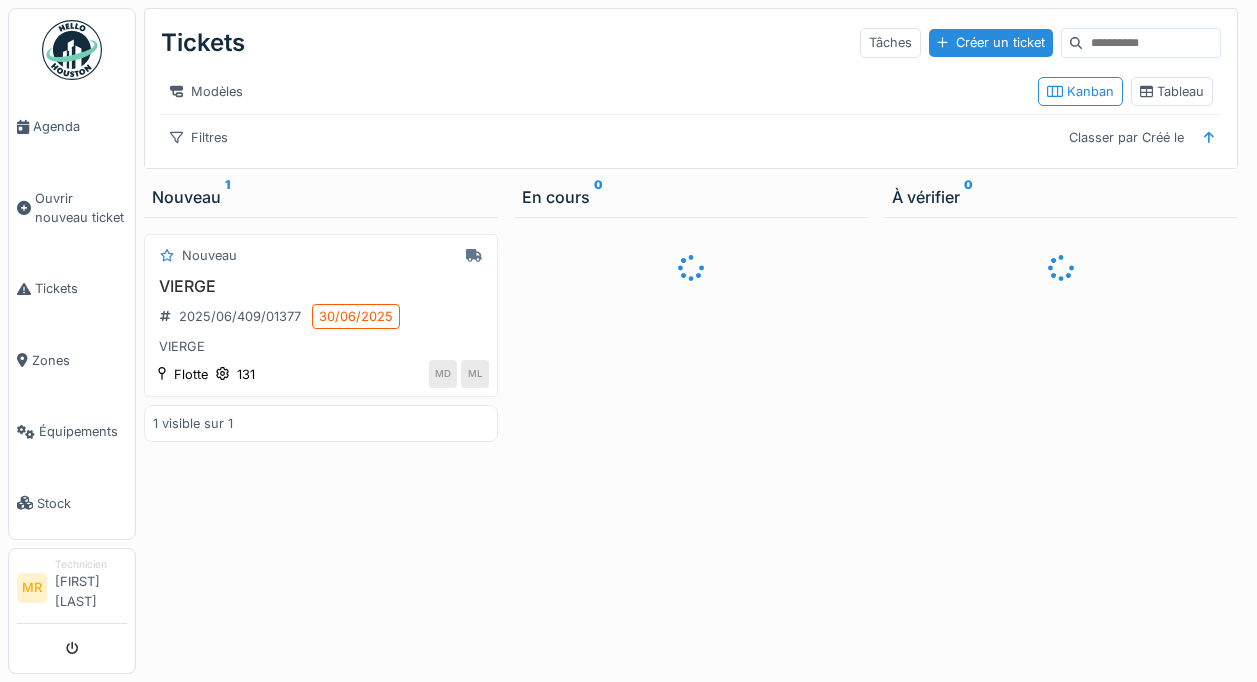scroll, scrollTop: 0, scrollLeft: 0, axis: both 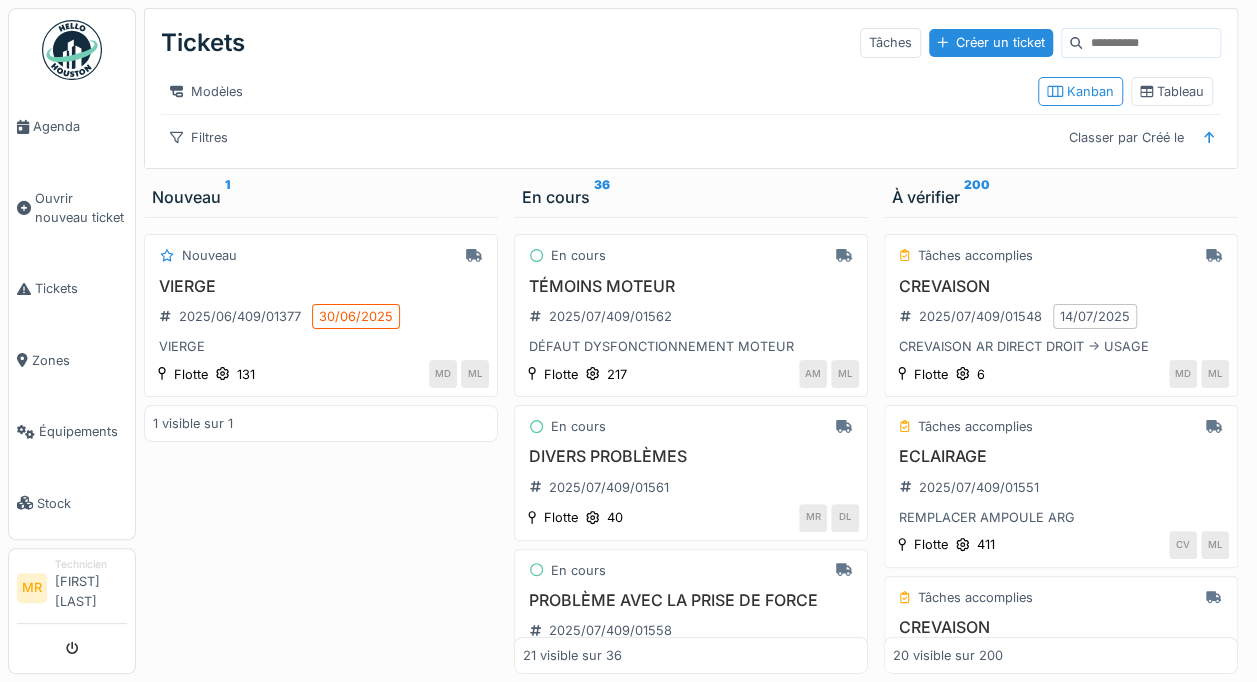 click on "Ouvrir nouveau ticket" at bounding box center [81, 208] 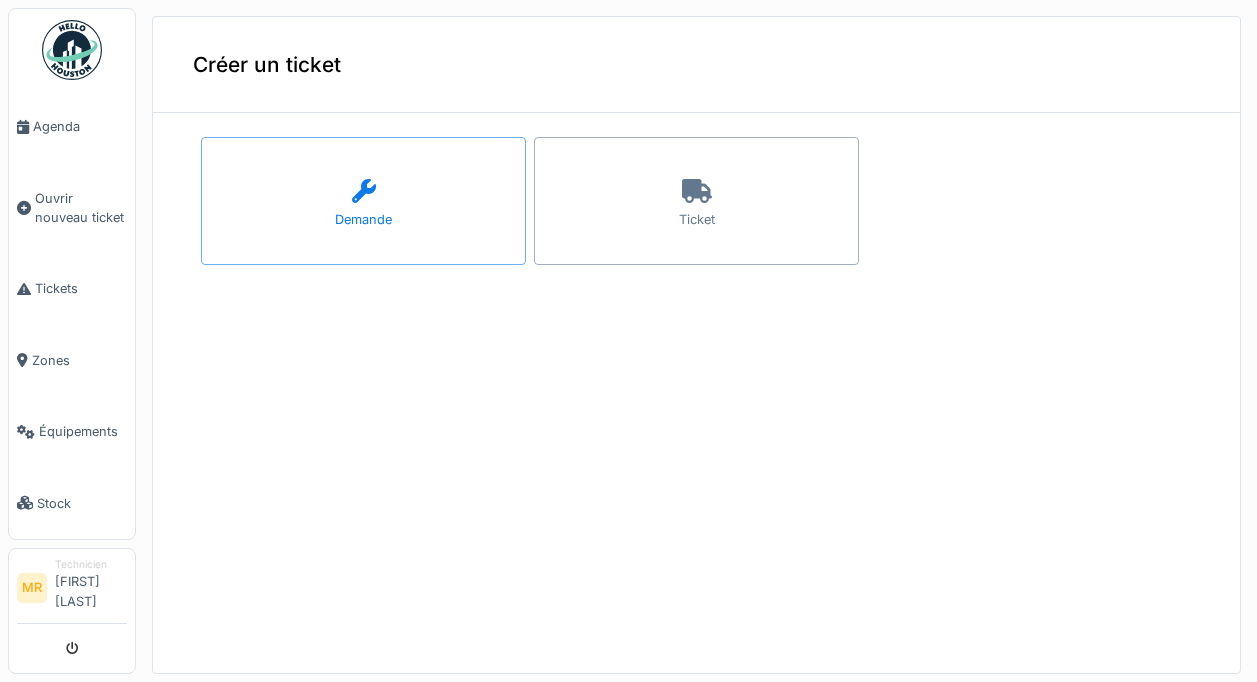 scroll, scrollTop: 0, scrollLeft: 0, axis: both 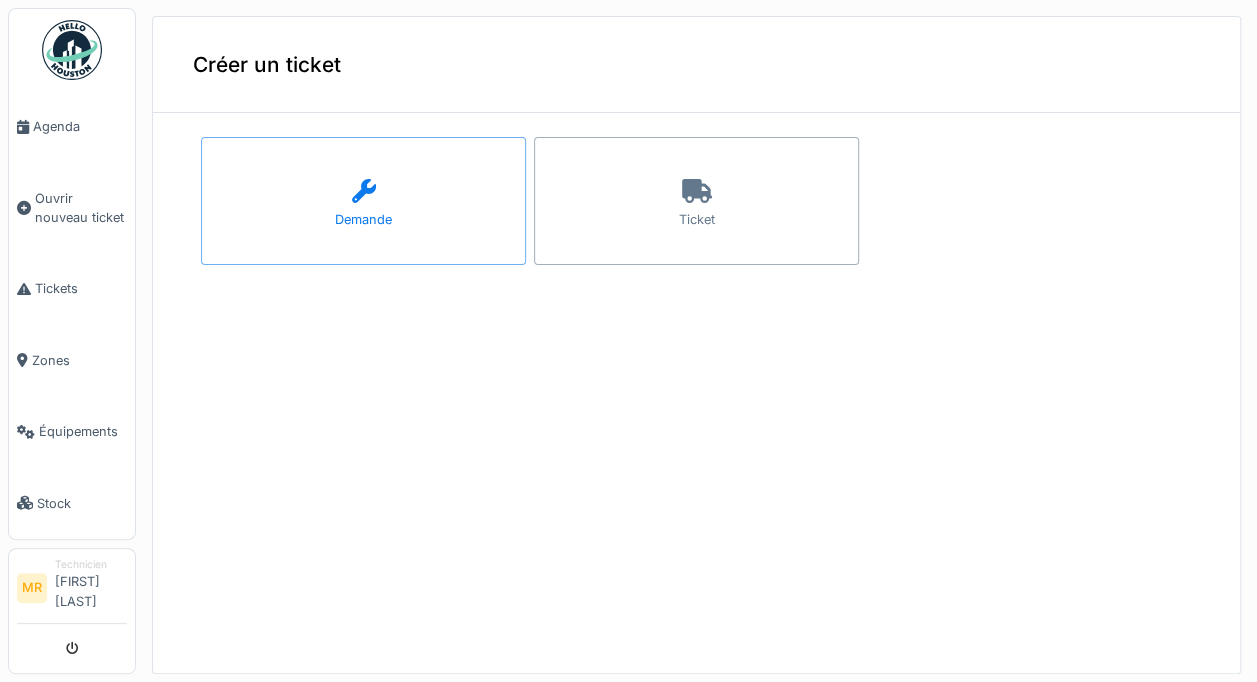 click 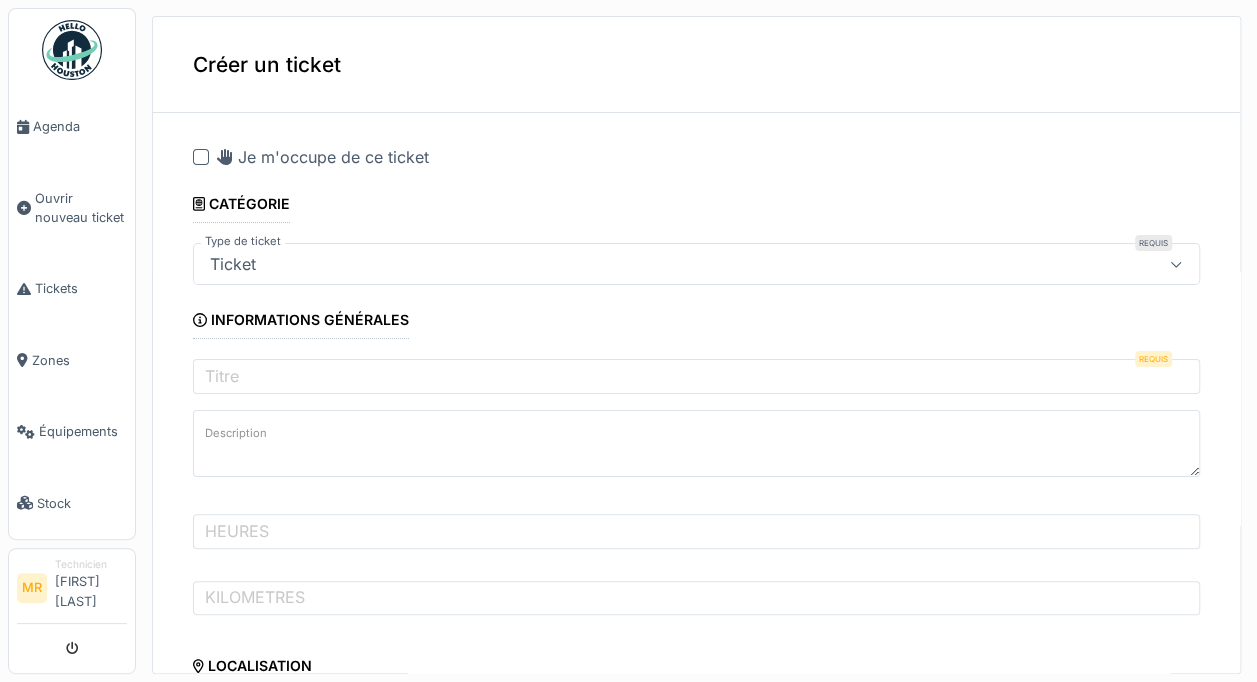 click on "Je m'occupe de ce ticket" at bounding box center [323, 157] 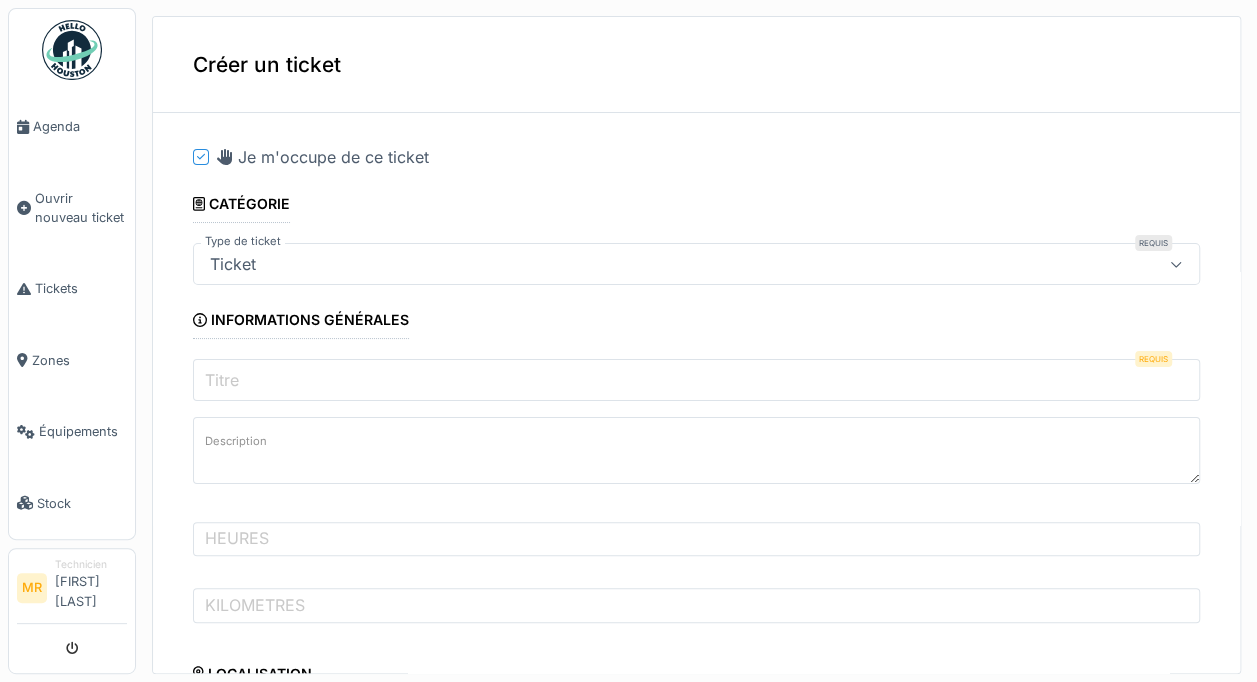 click on "Titre" at bounding box center [696, 380] 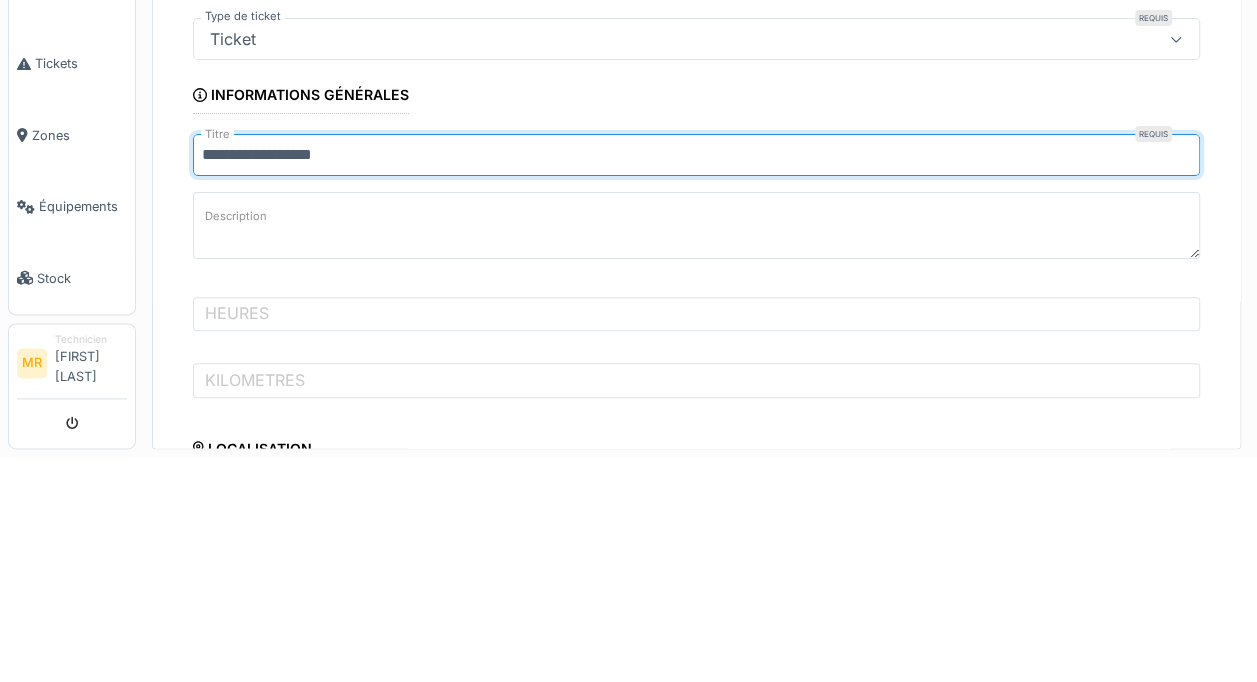 type on "**********" 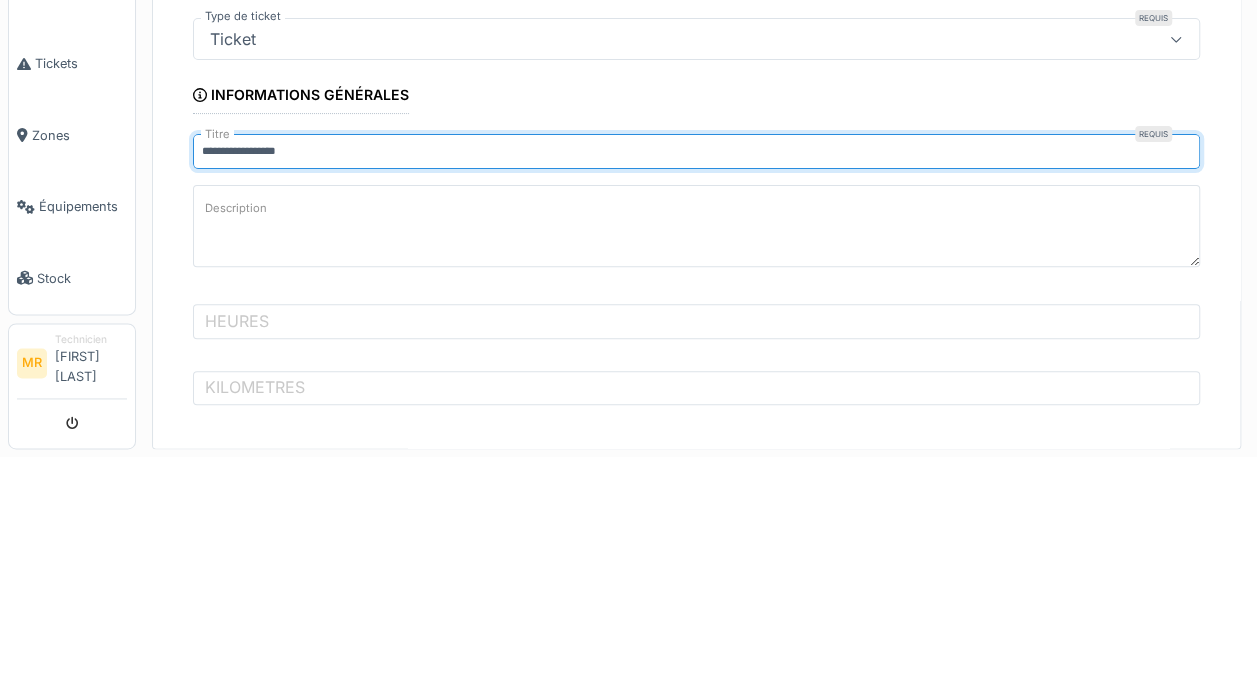 click on "Description" at bounding box center [696, 451] 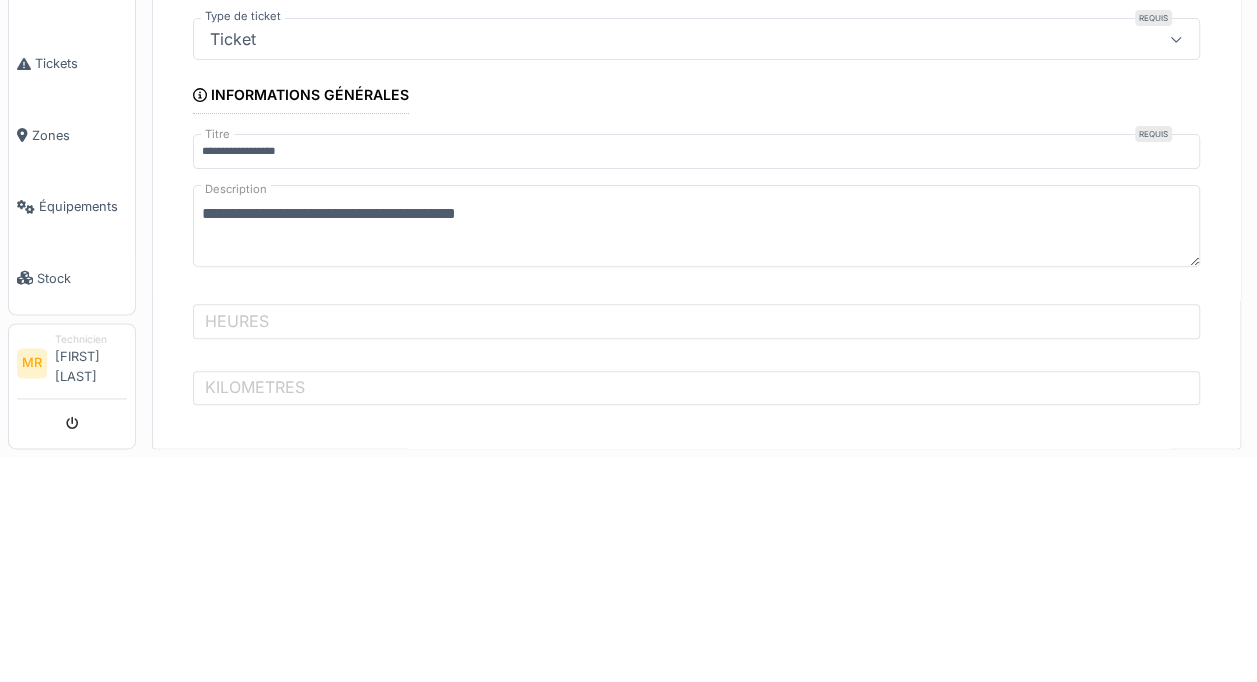 click on "**********" at bounding box center (696, 451) 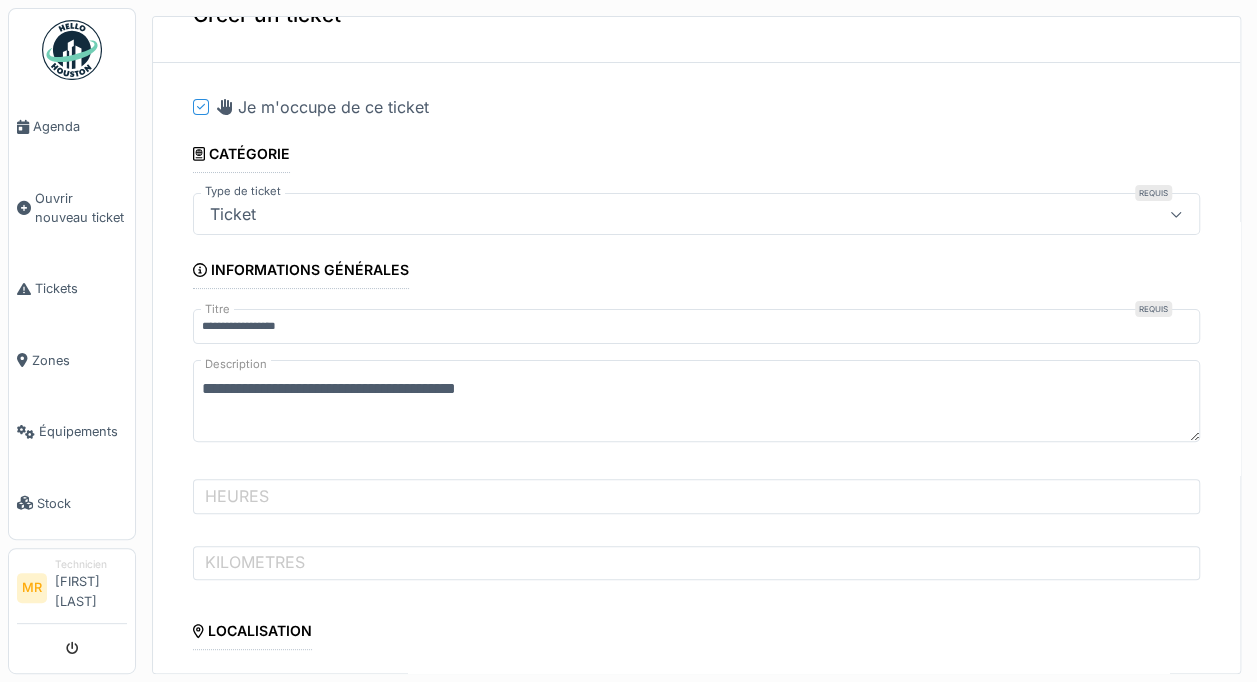 scroll, scrollTop: 94, scrollLeft: 0, axis: vertical 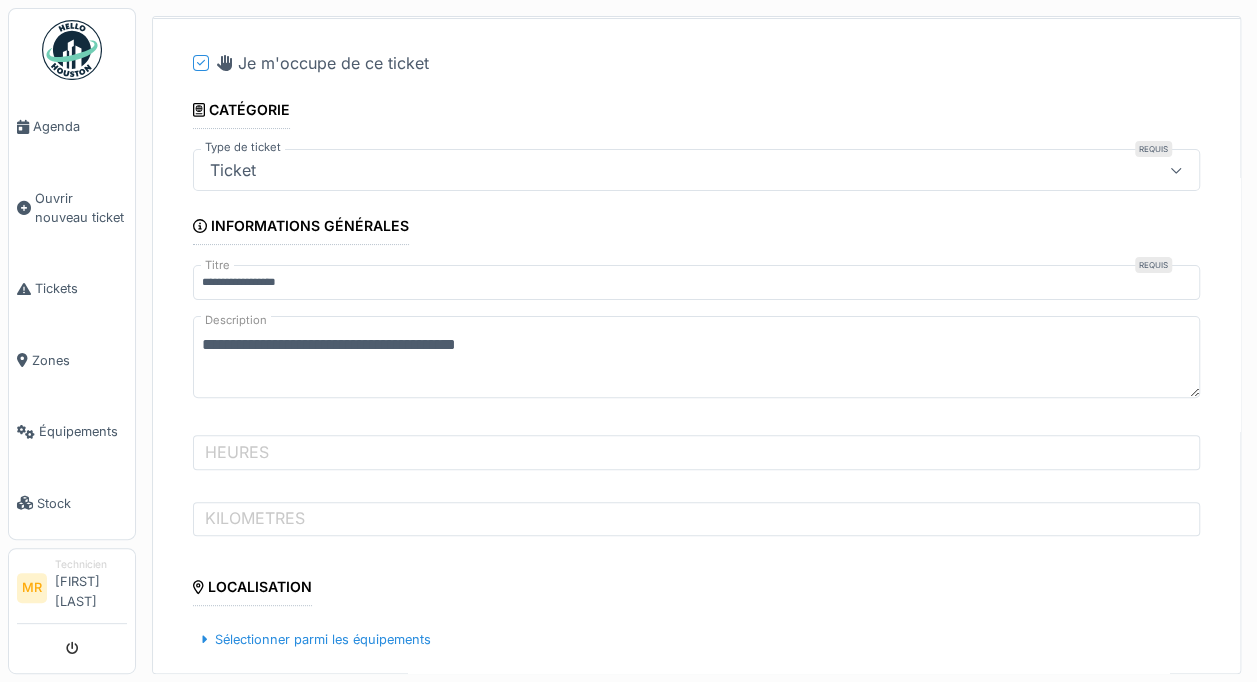 type on "**********" 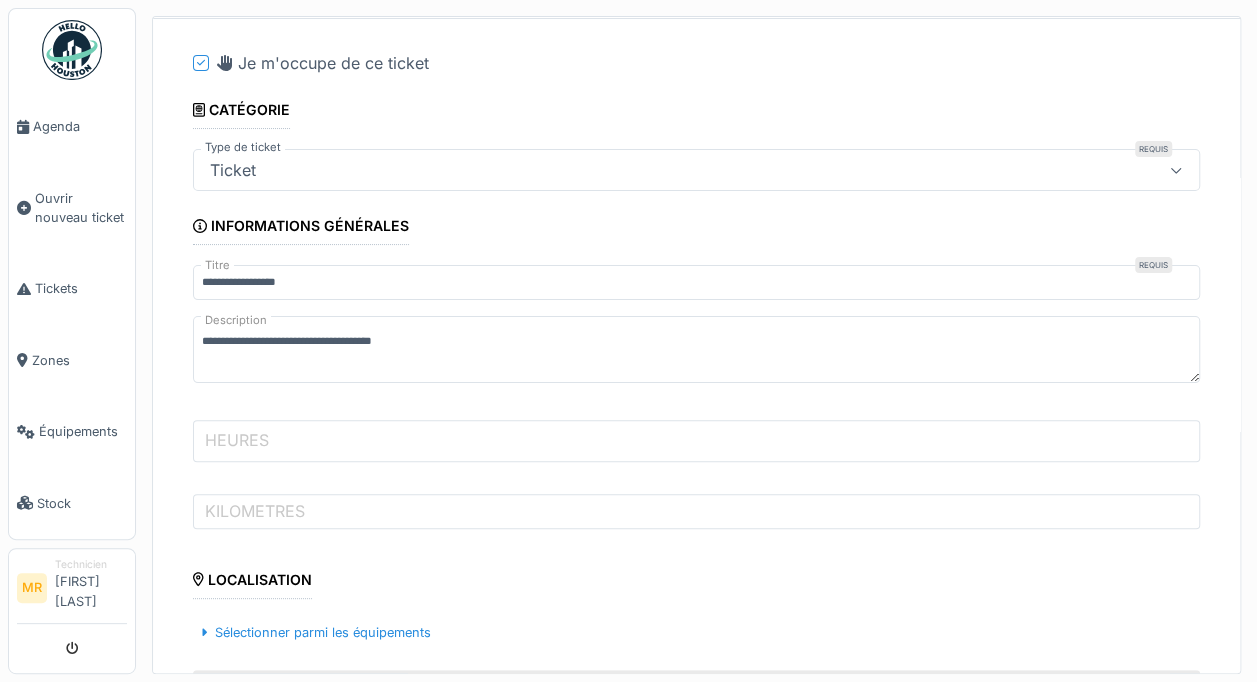 click on "HEURES" at bounding box center [696, 441] 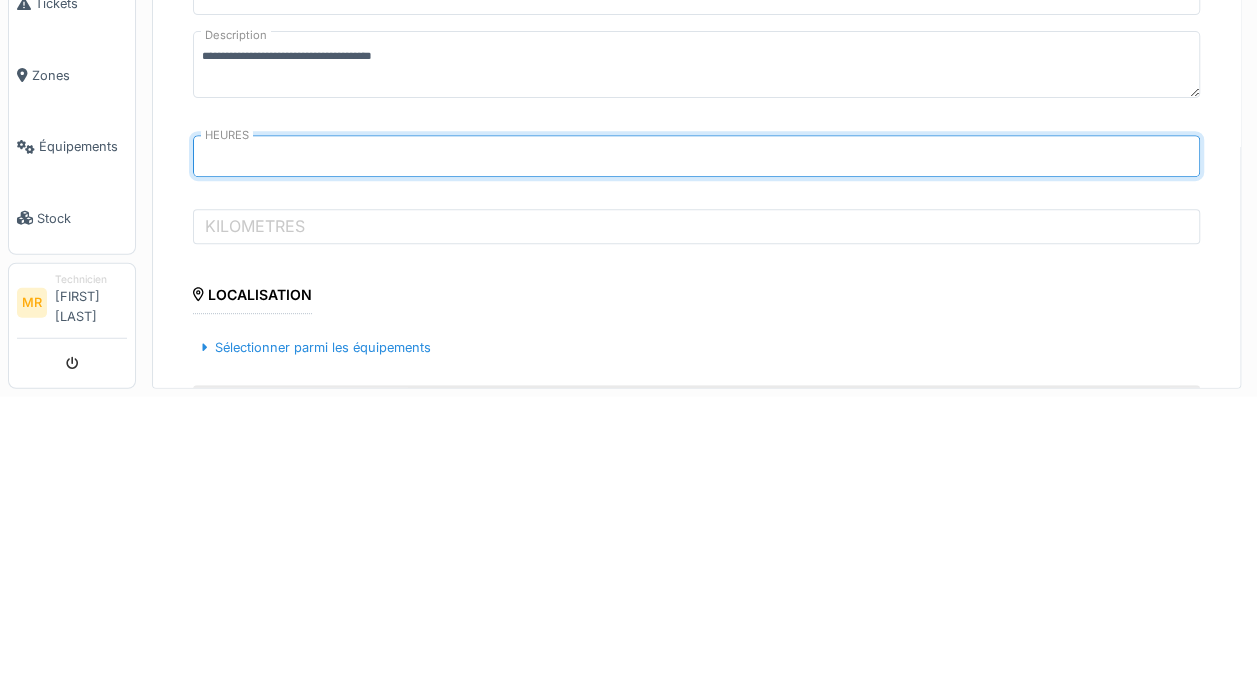 type on "****" 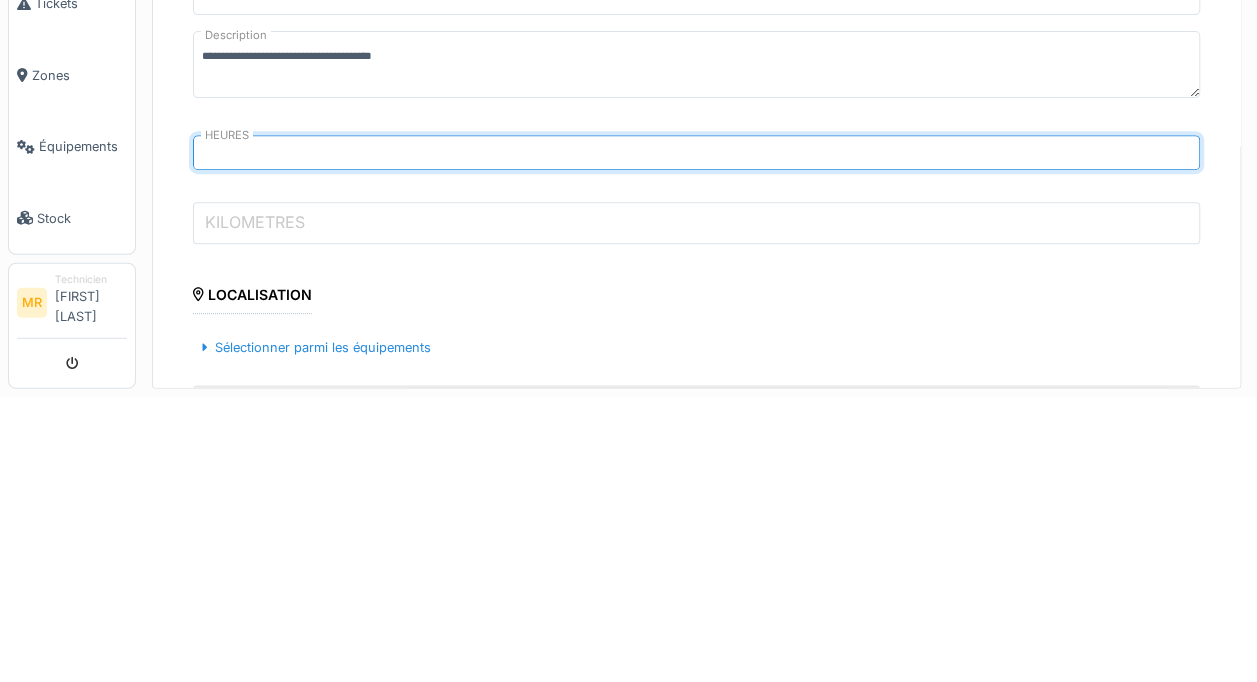 click on "KILOMETRES" at bounding box center [696, 508] 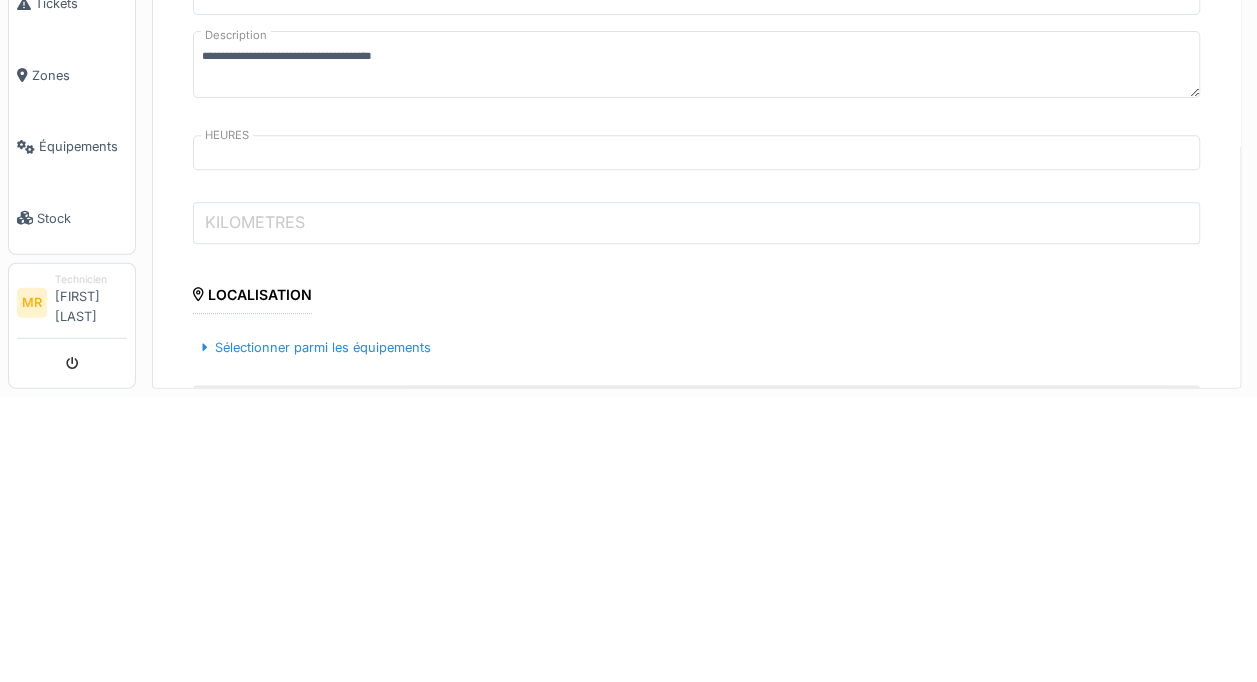 type on "*" 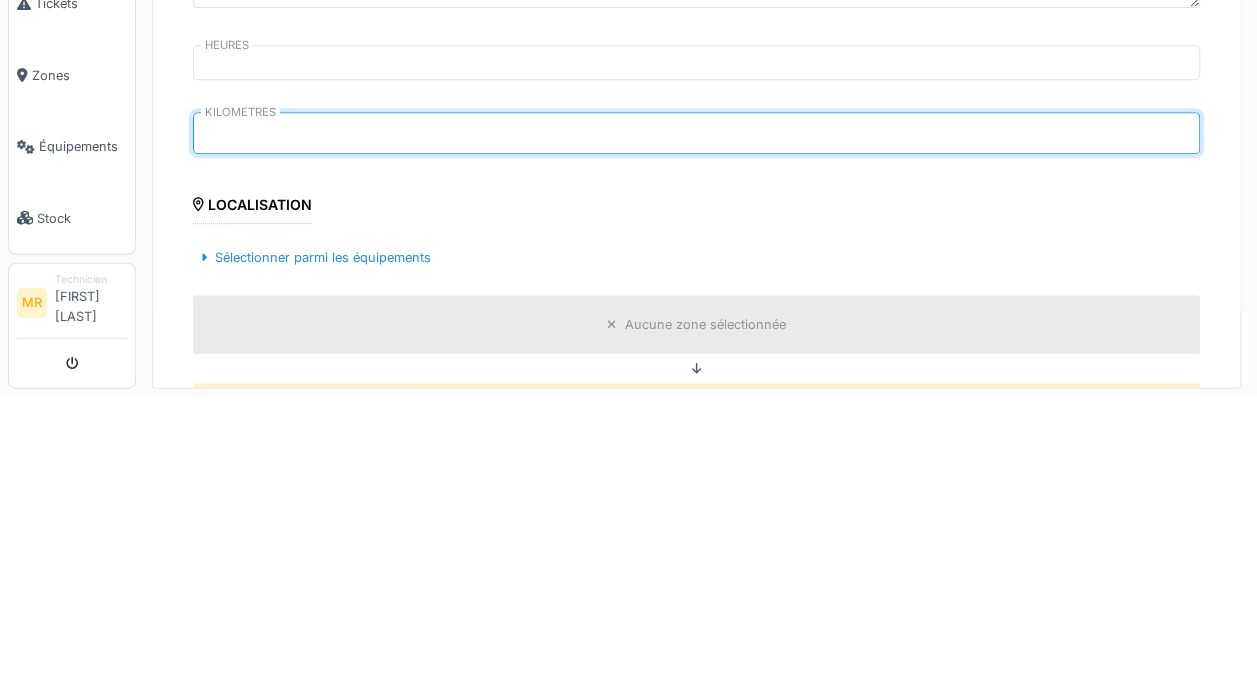 scroll, scrollTop: 202, scrollLeft: 0, axis: vertical 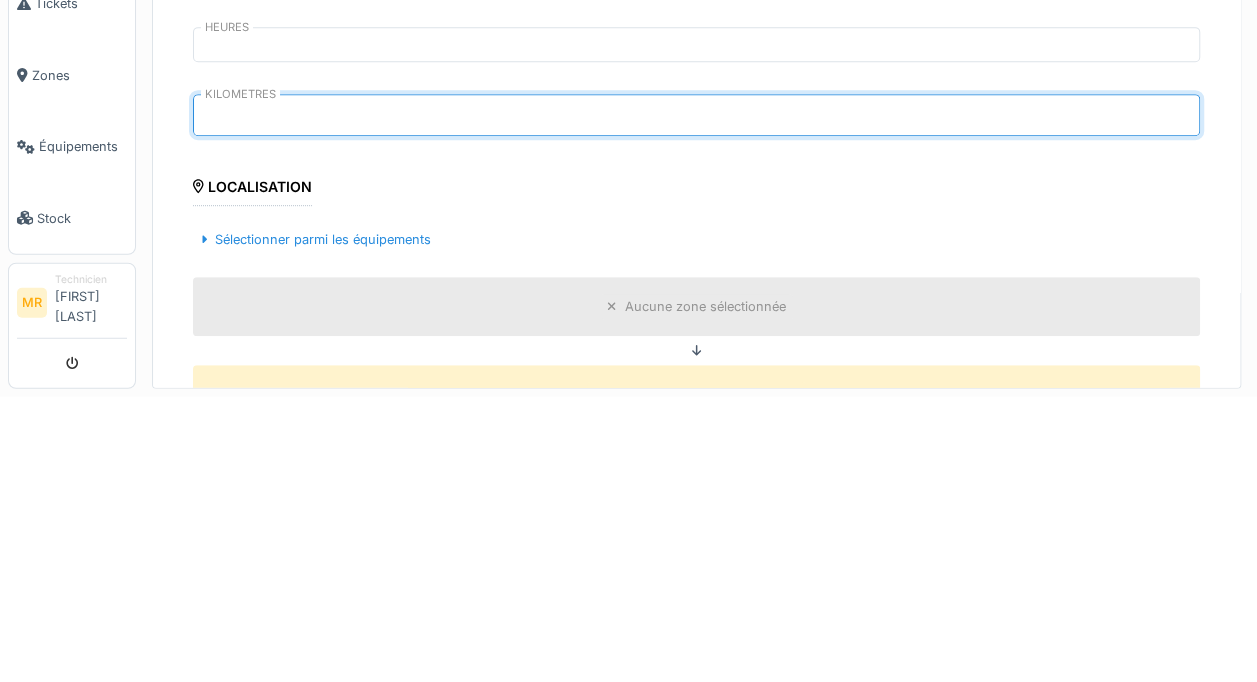 type on "*****" 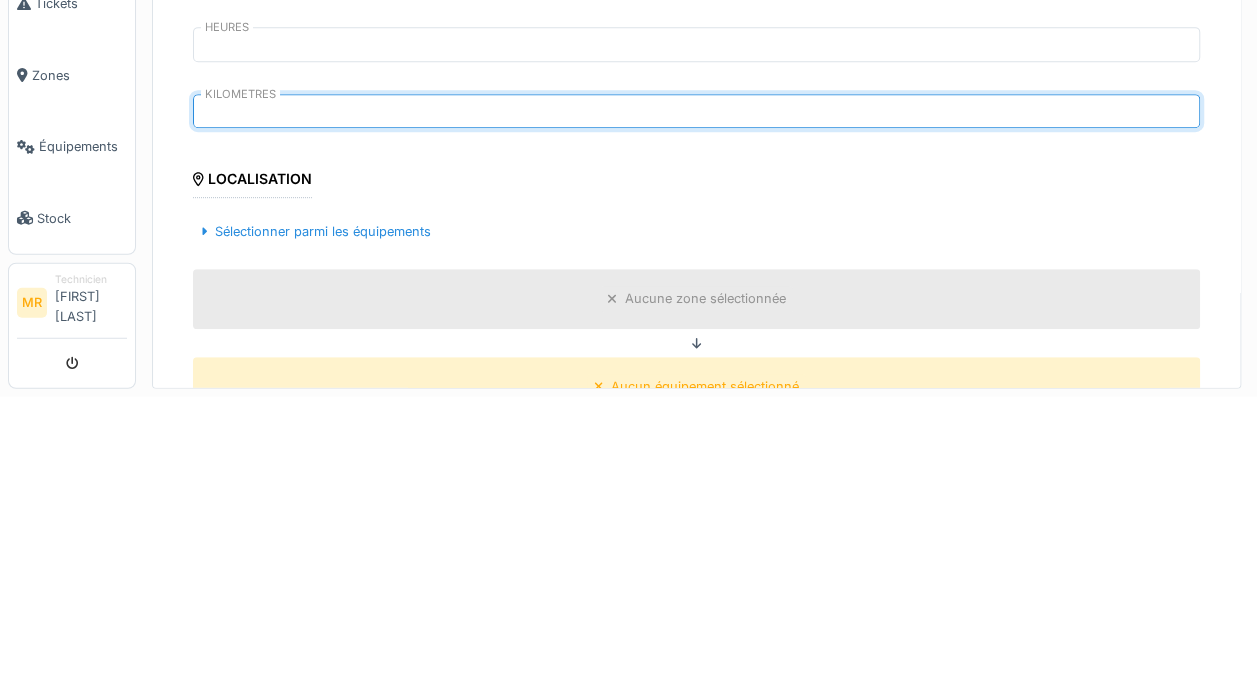 click on "Sélectionner parmi les équipements" at bounding box center [316, 516] 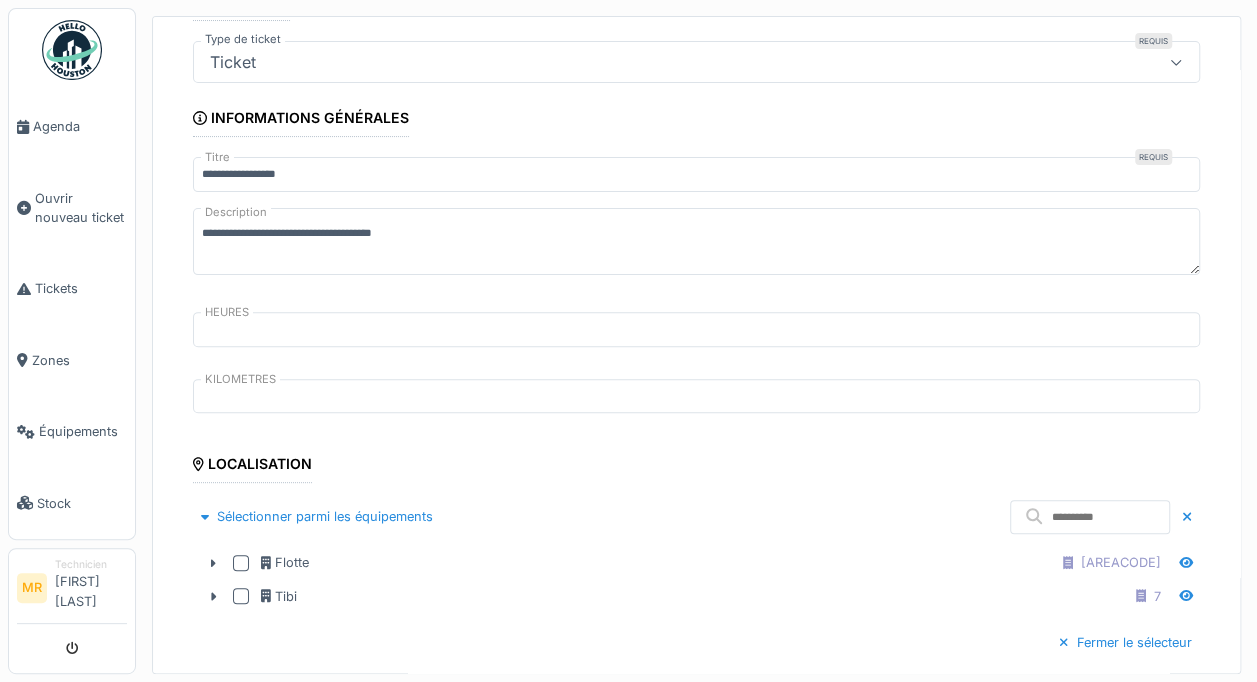 click at bounding box center (241, 563) 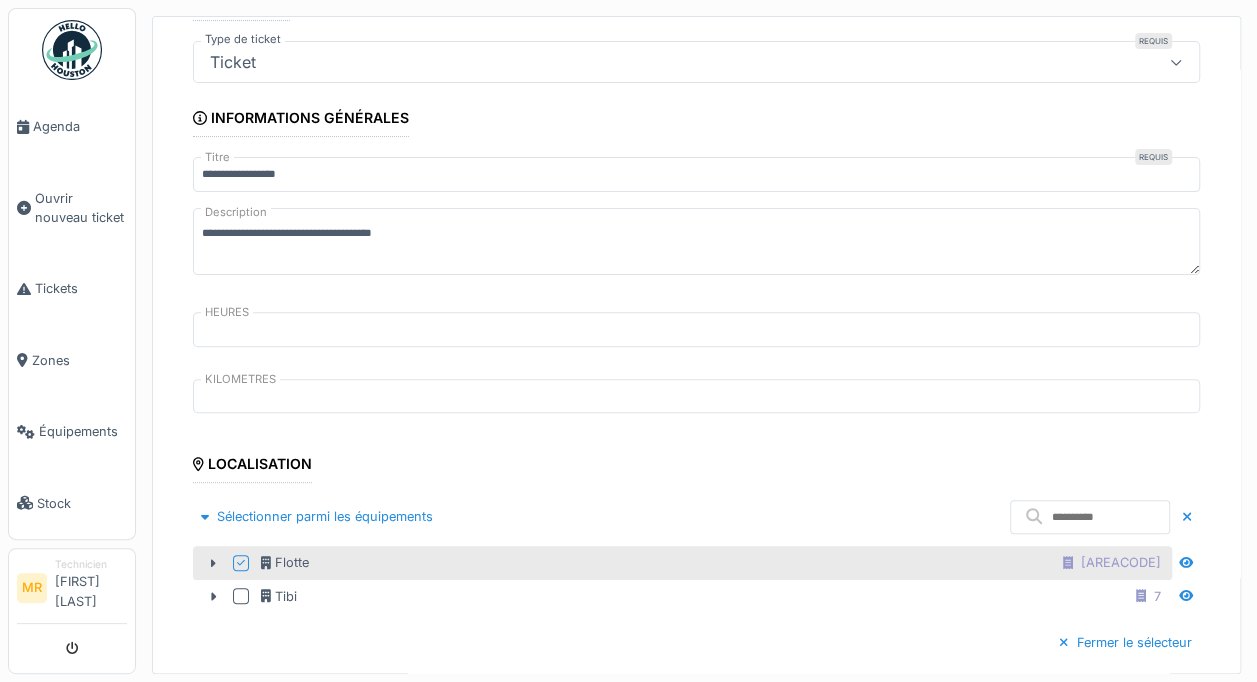 click 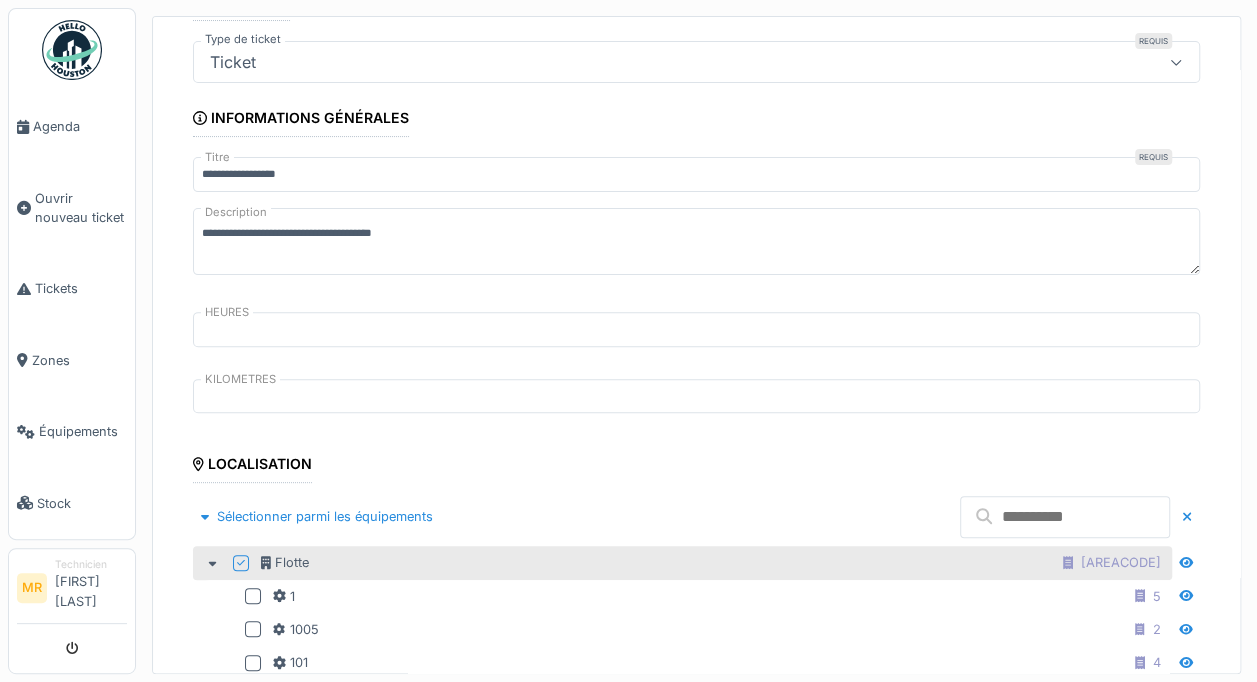 click at bounding box center (1065, 517) 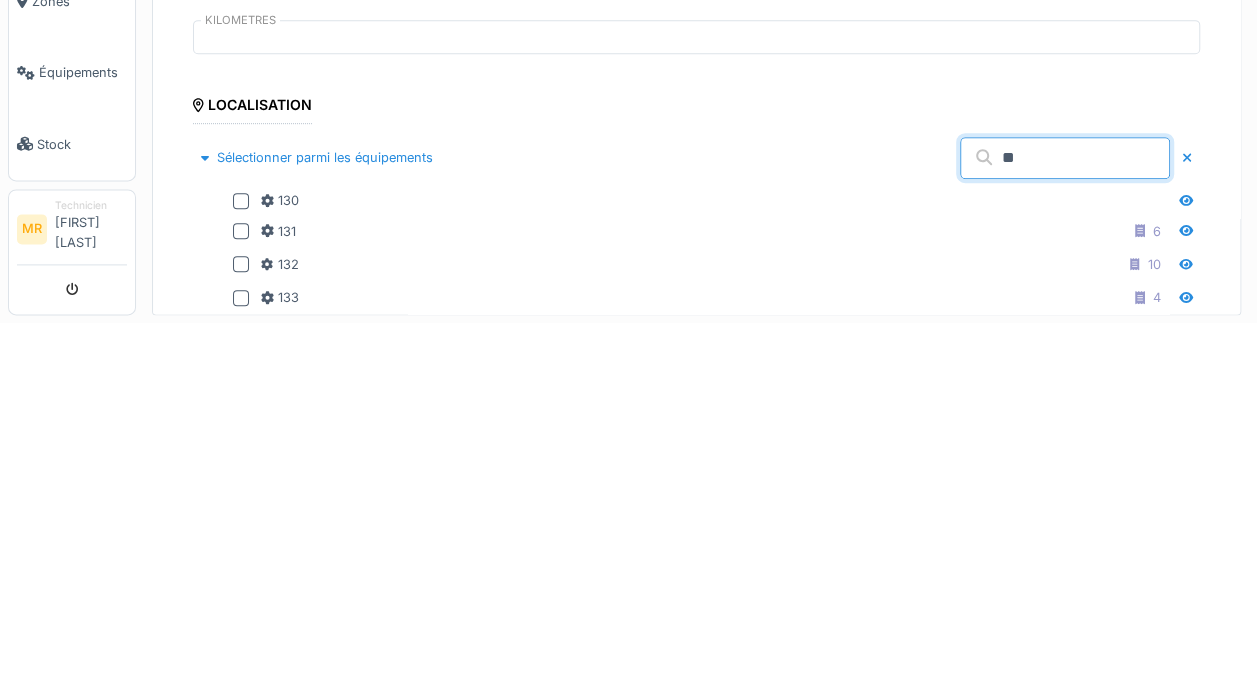 type on "**" 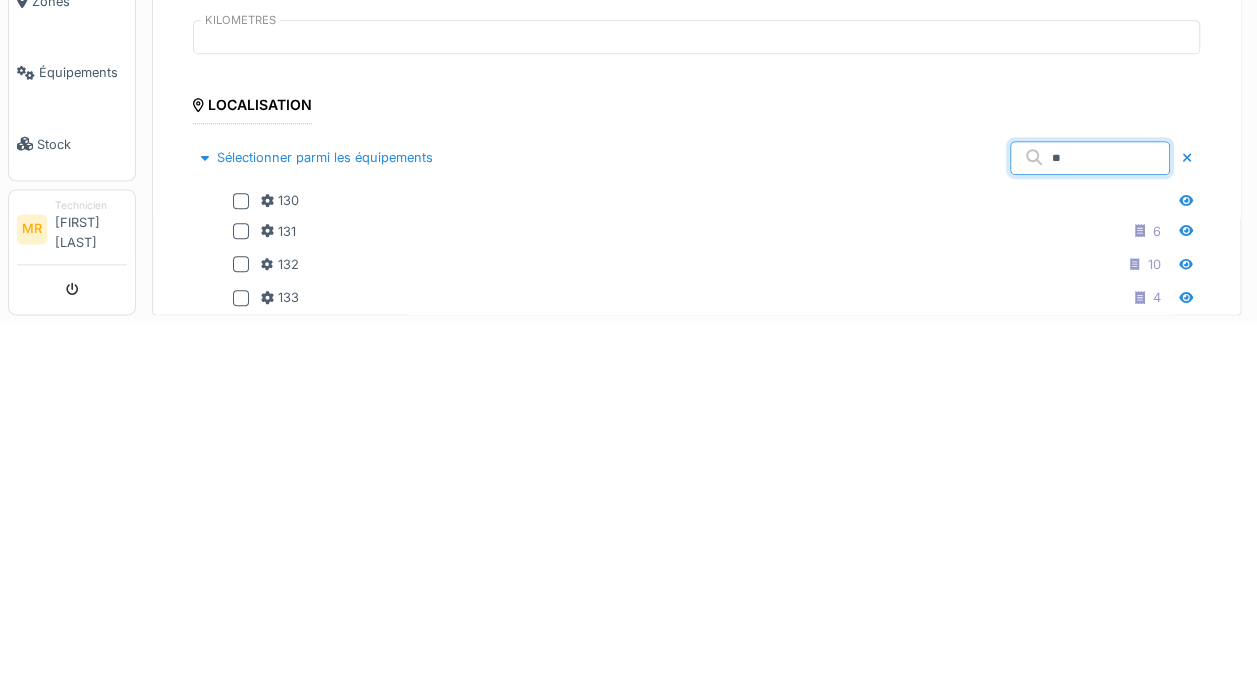 click at bounding box center (241, 623) 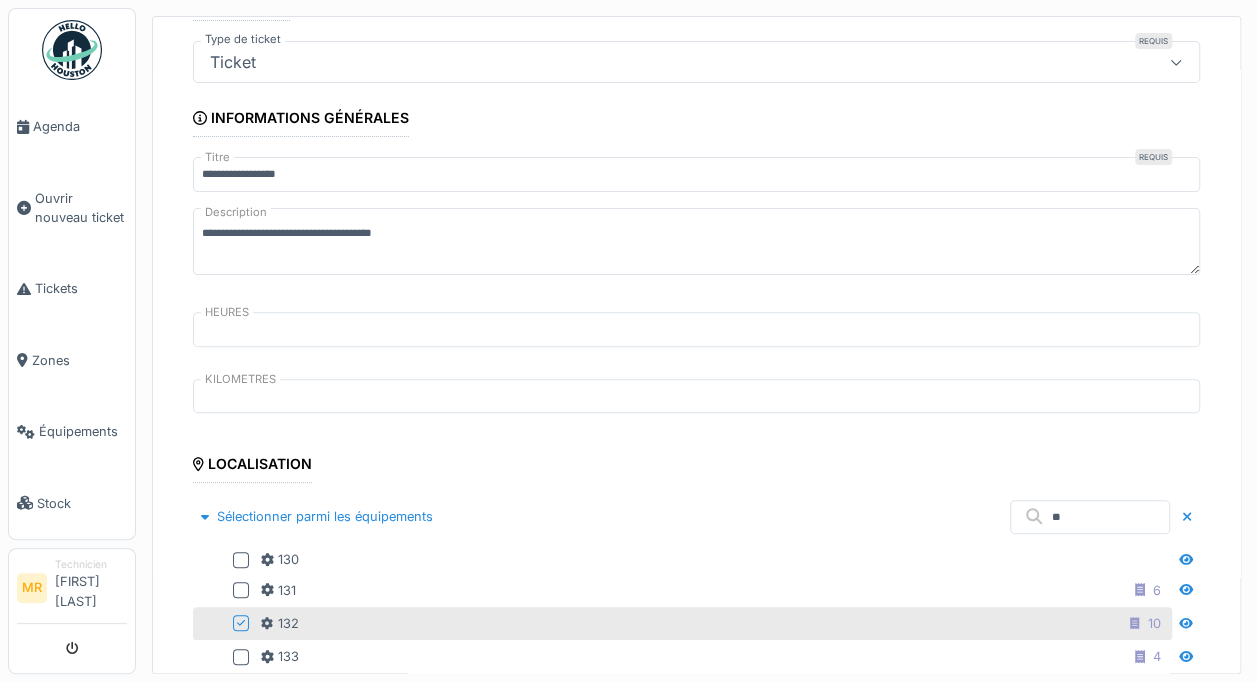 click on "Sélectionner parmi les équipements" at bounding box center [317, 516] 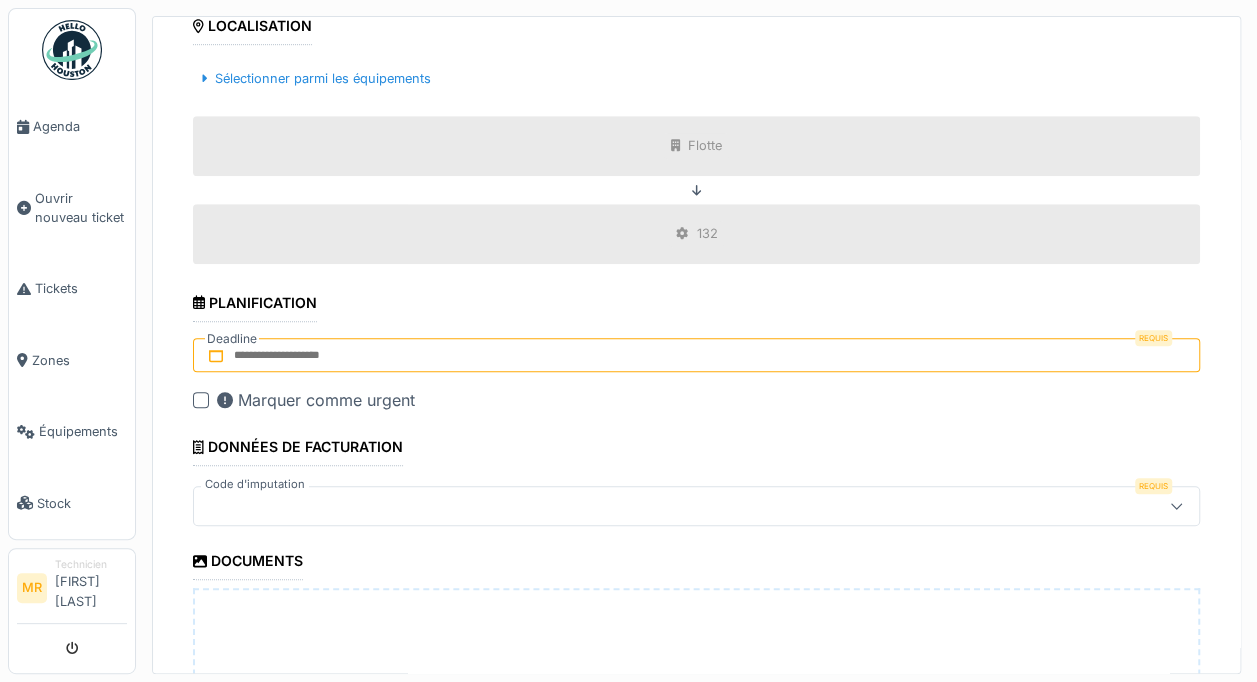 scroll, scrollTop: 641, scrollLeft: 0, axis: vertical 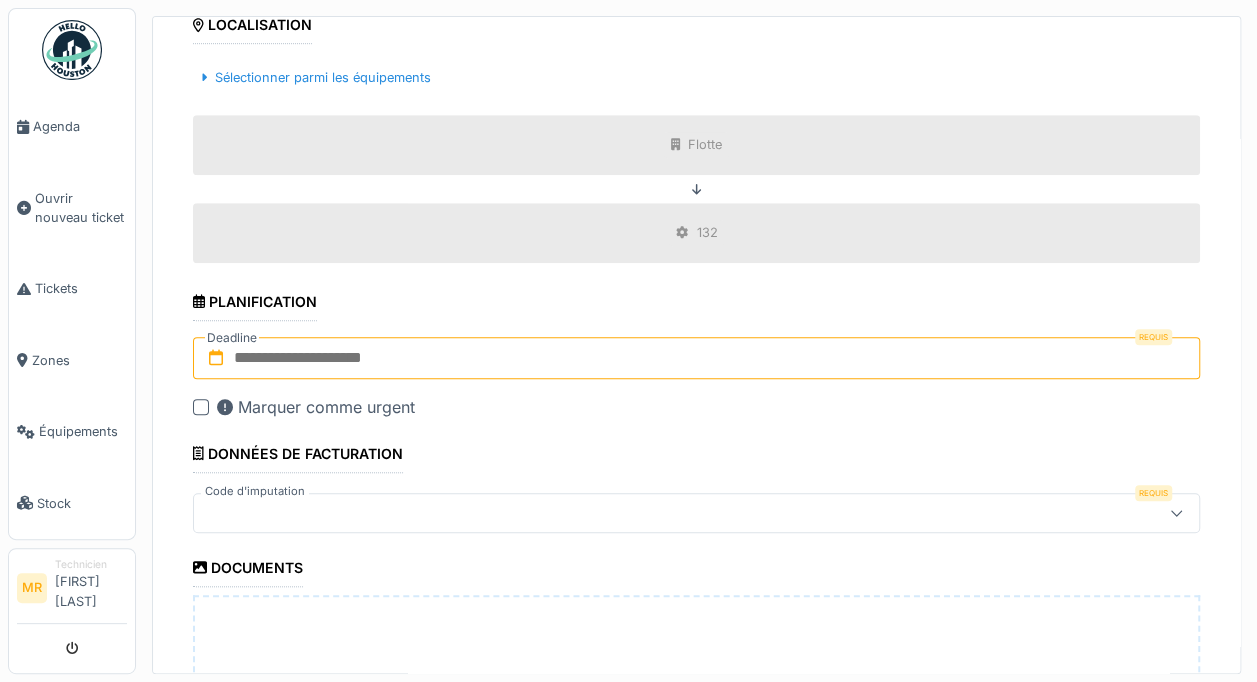 click at bounding box center (696, 358) 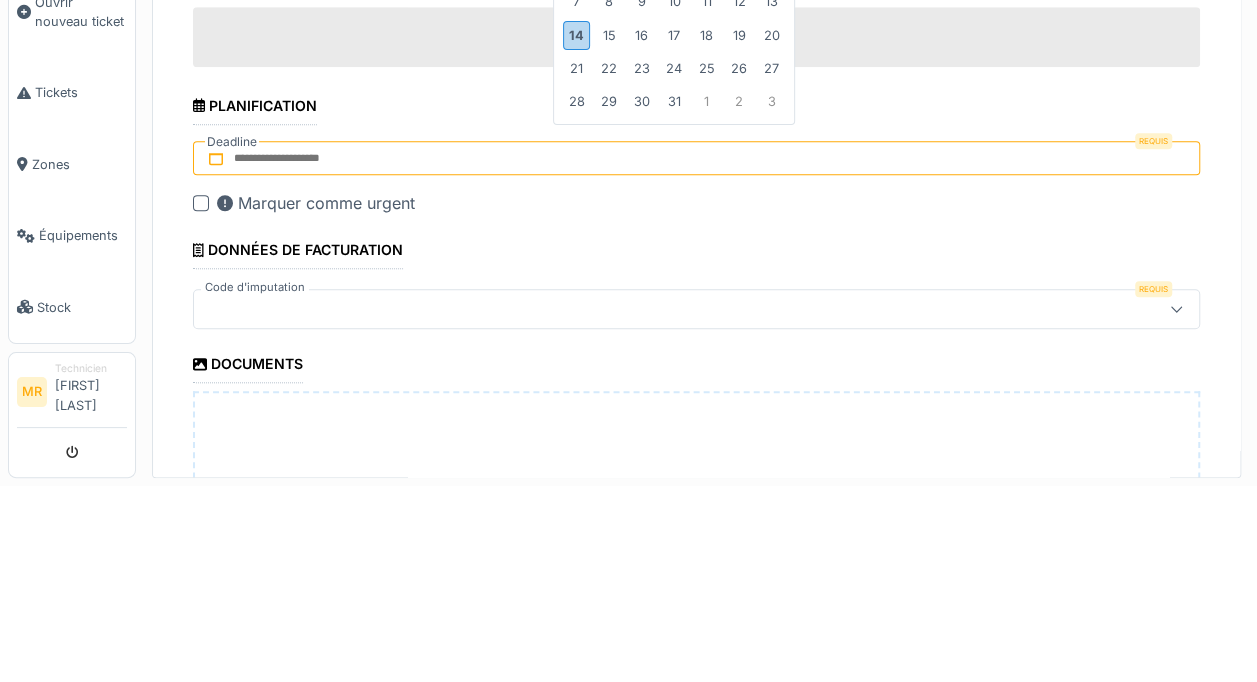 click on "14" at bounding box center [576, 230] 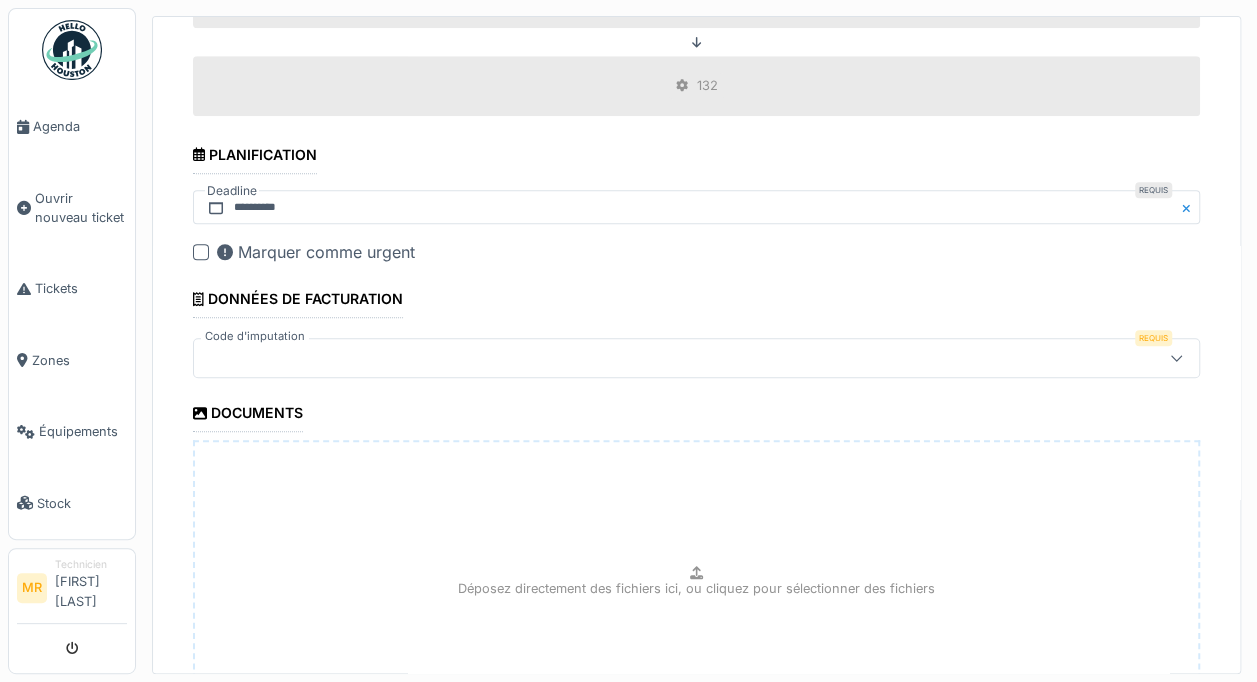 scroll, scrollTop: 789, scrollLeft: 0, axis: vertical 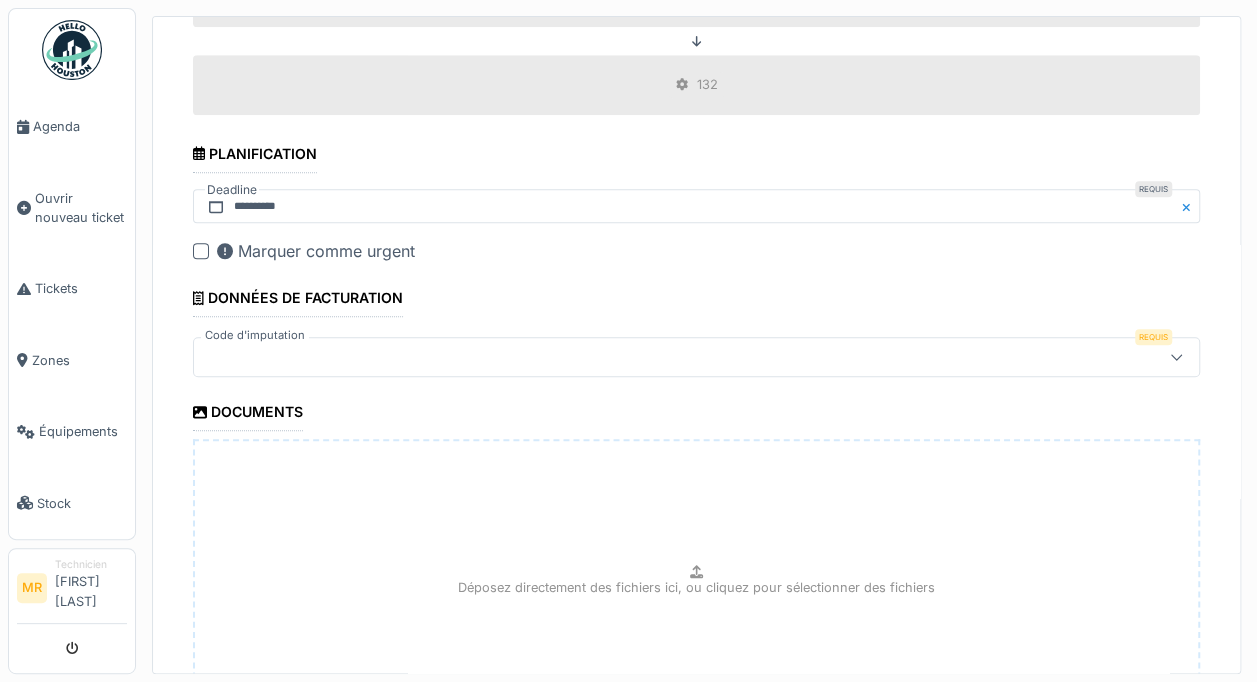 click at bounding box center (646, 357) 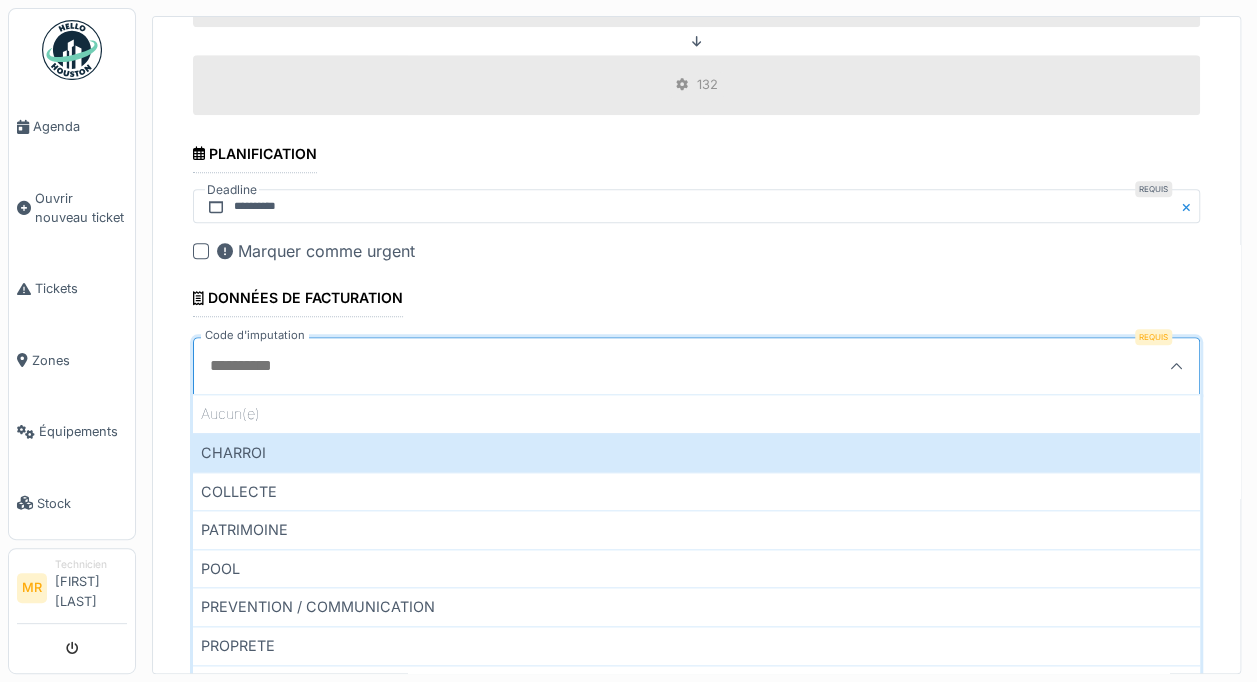 scroll, scrollTop: 4, scrollLeft: 0, axis: vertical 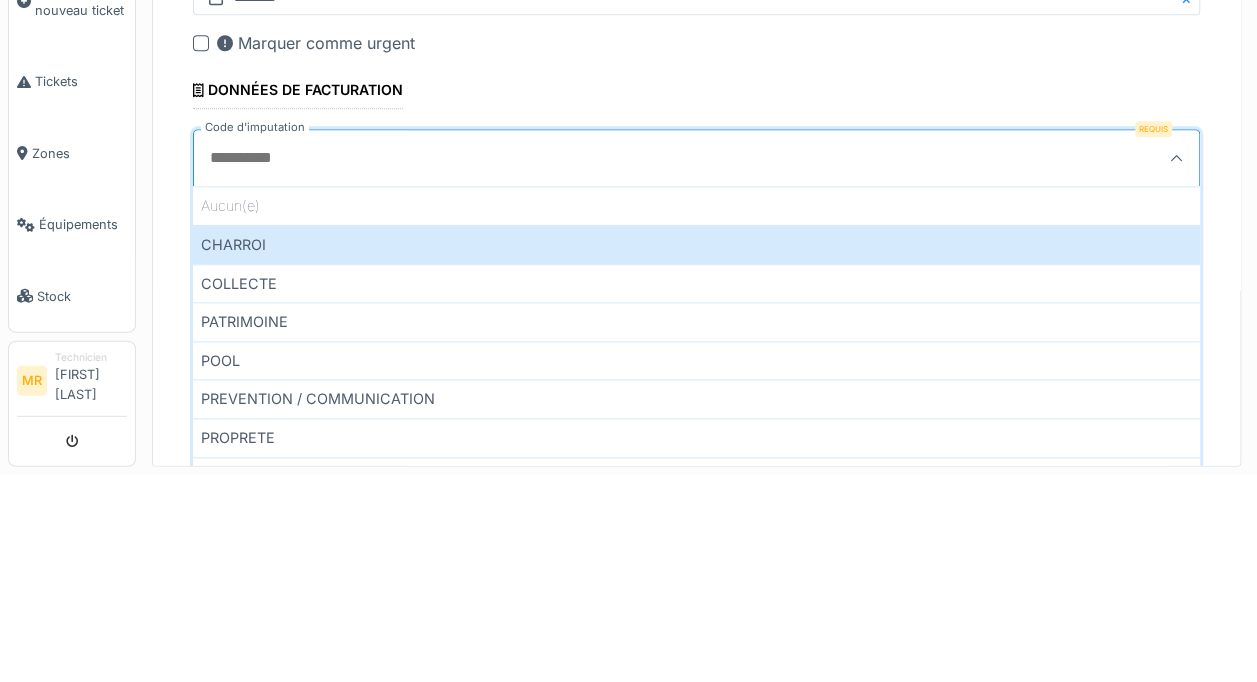 click on "COLLECTE" at bounding box center (696, 491) 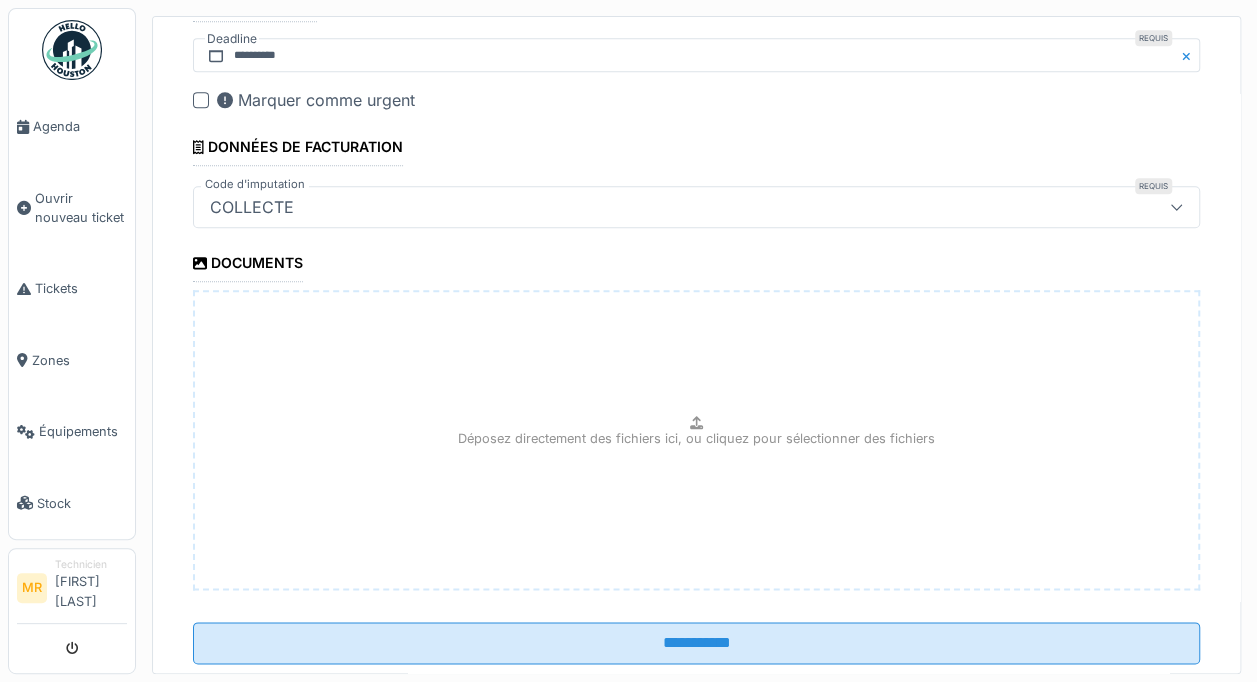 scroll, scrollTop: 984, scrollLeft: 0, axis: vertical 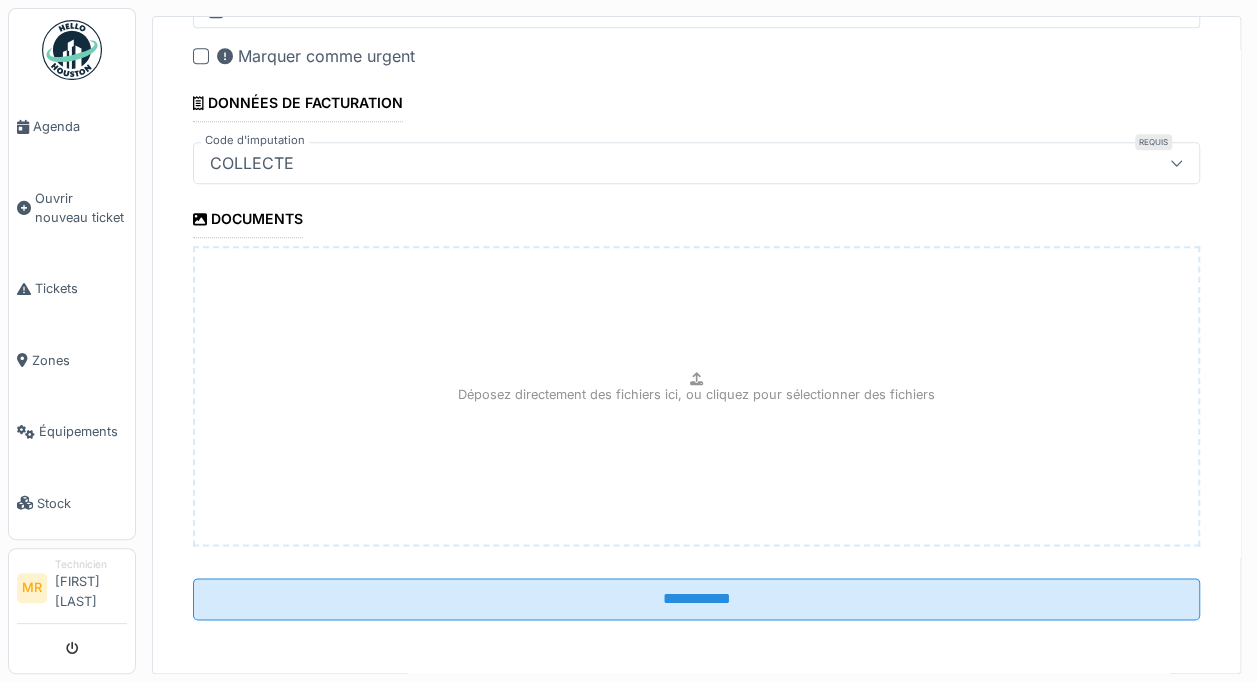 click on "**********" at bounding box center (696, 599) 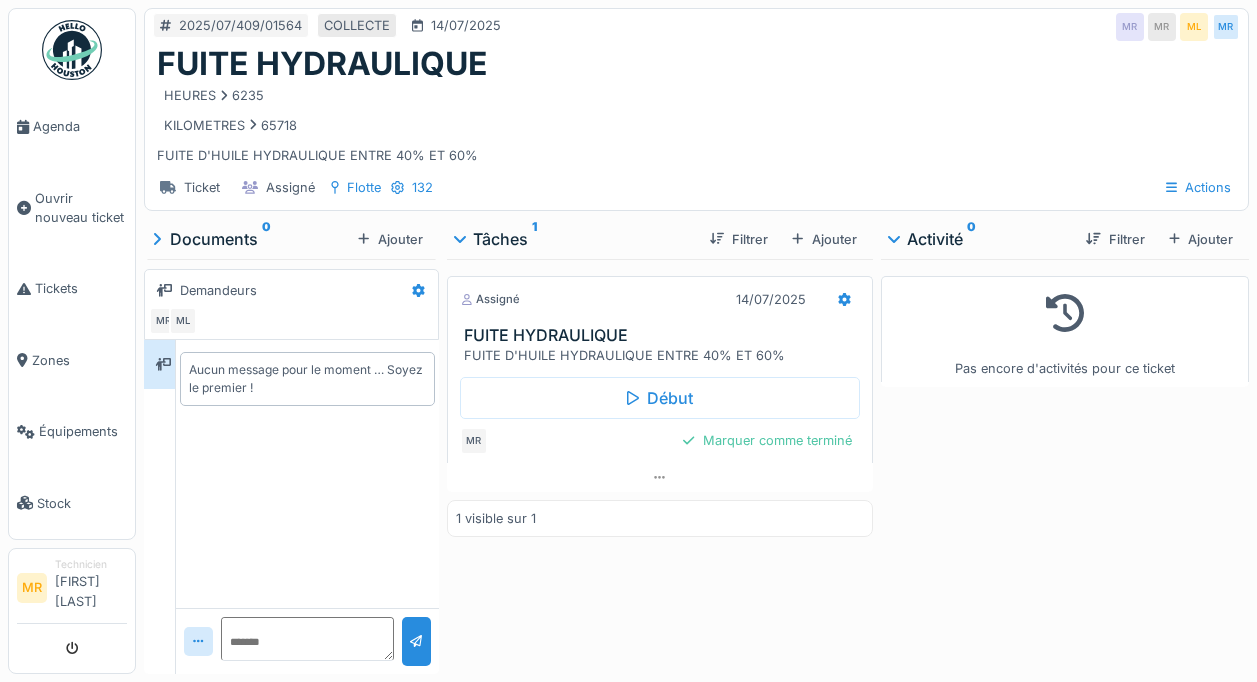 scroll, scrollTop: 0, scrollLeft: 0, axis: both 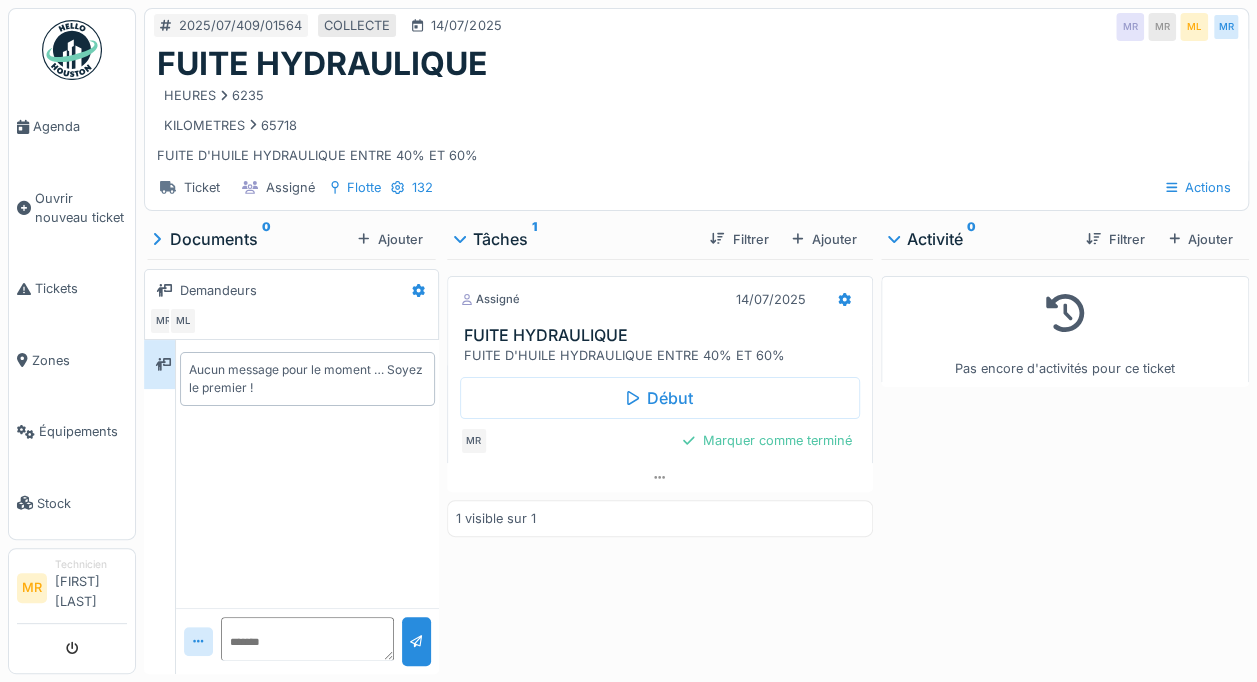 click on "Début" at bounding box center (660, 398) 